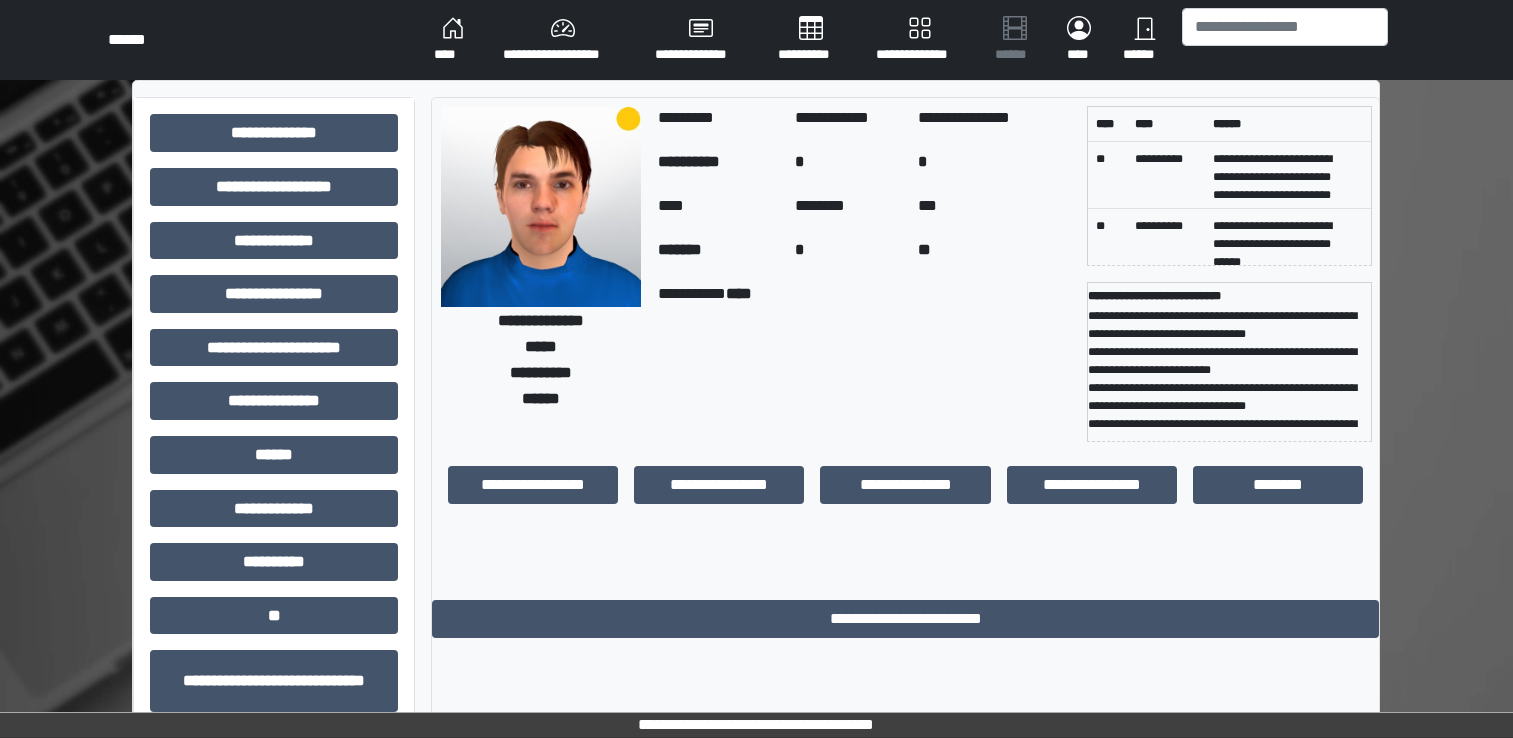 scroll, scrollTop: 184, scrollLeft: 0, axis: vertical 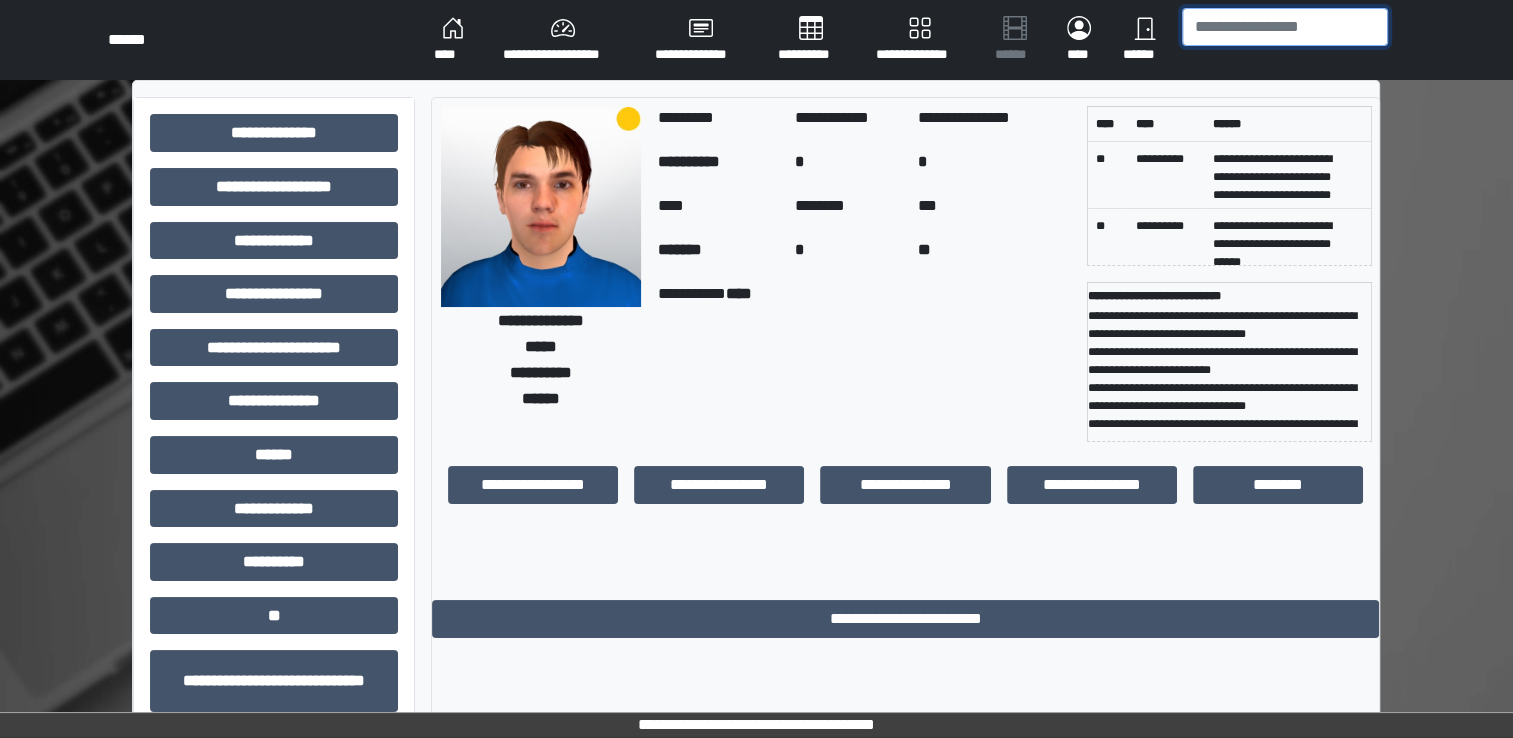 click at bounding box center (1285, 27) 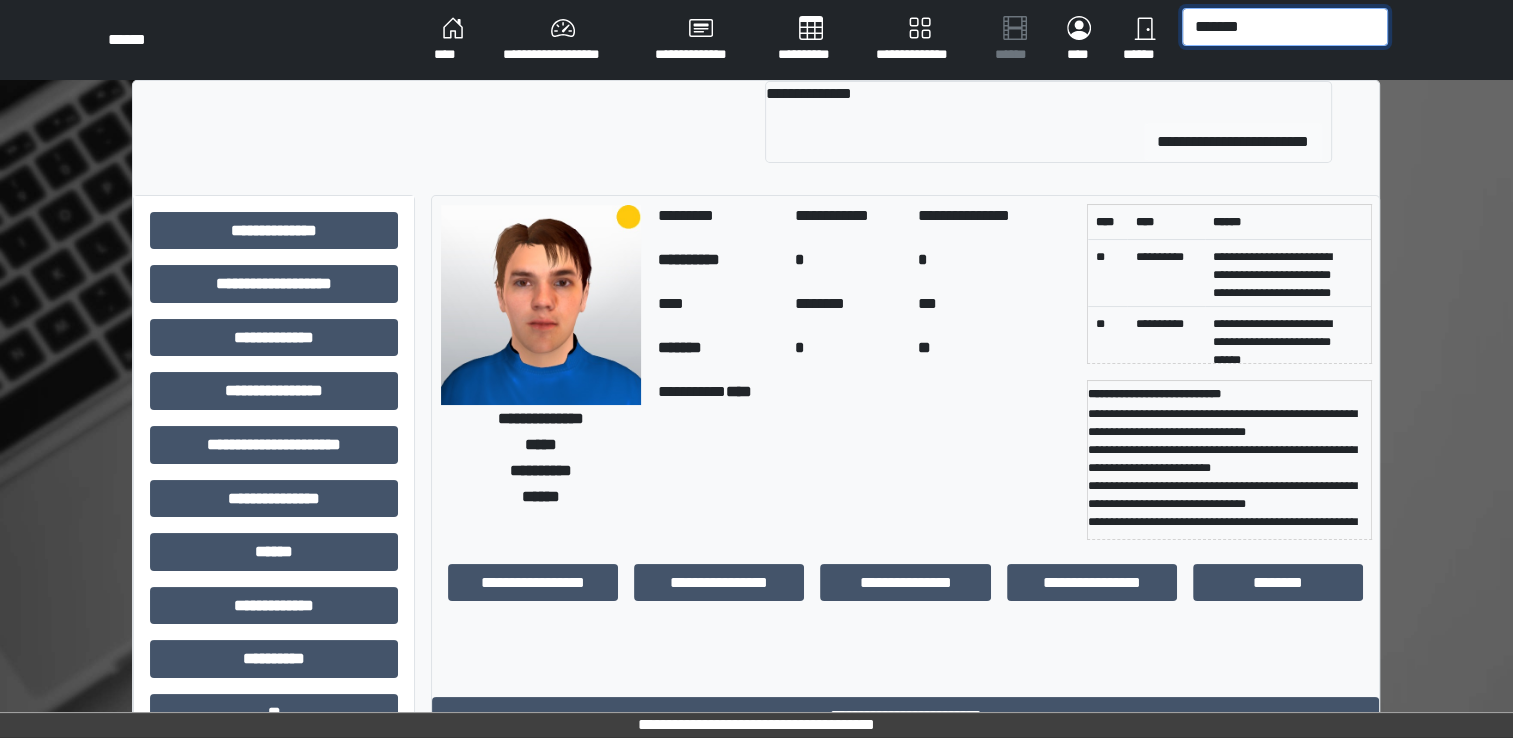 type on "*******" 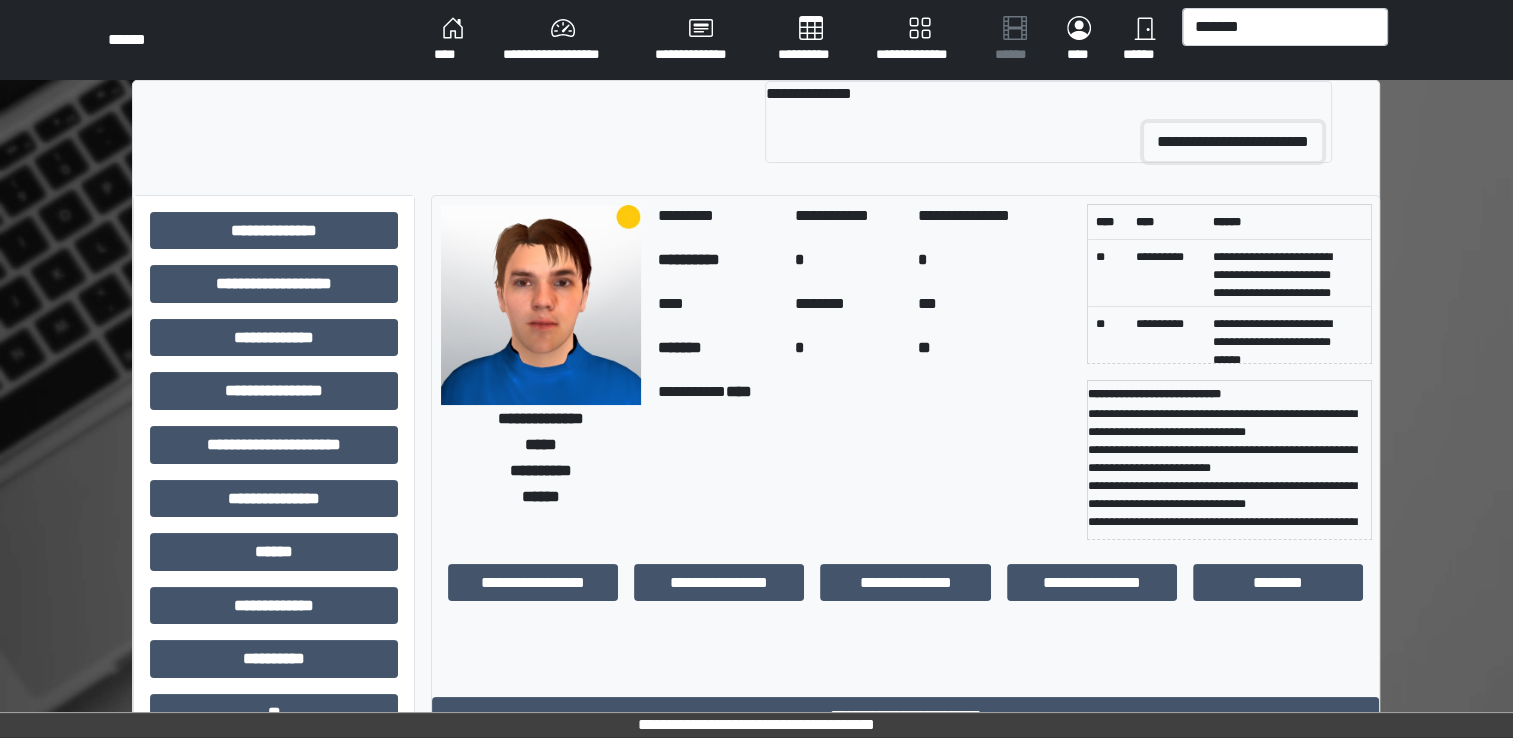click on "**********" at bounding box center [1233, 142] 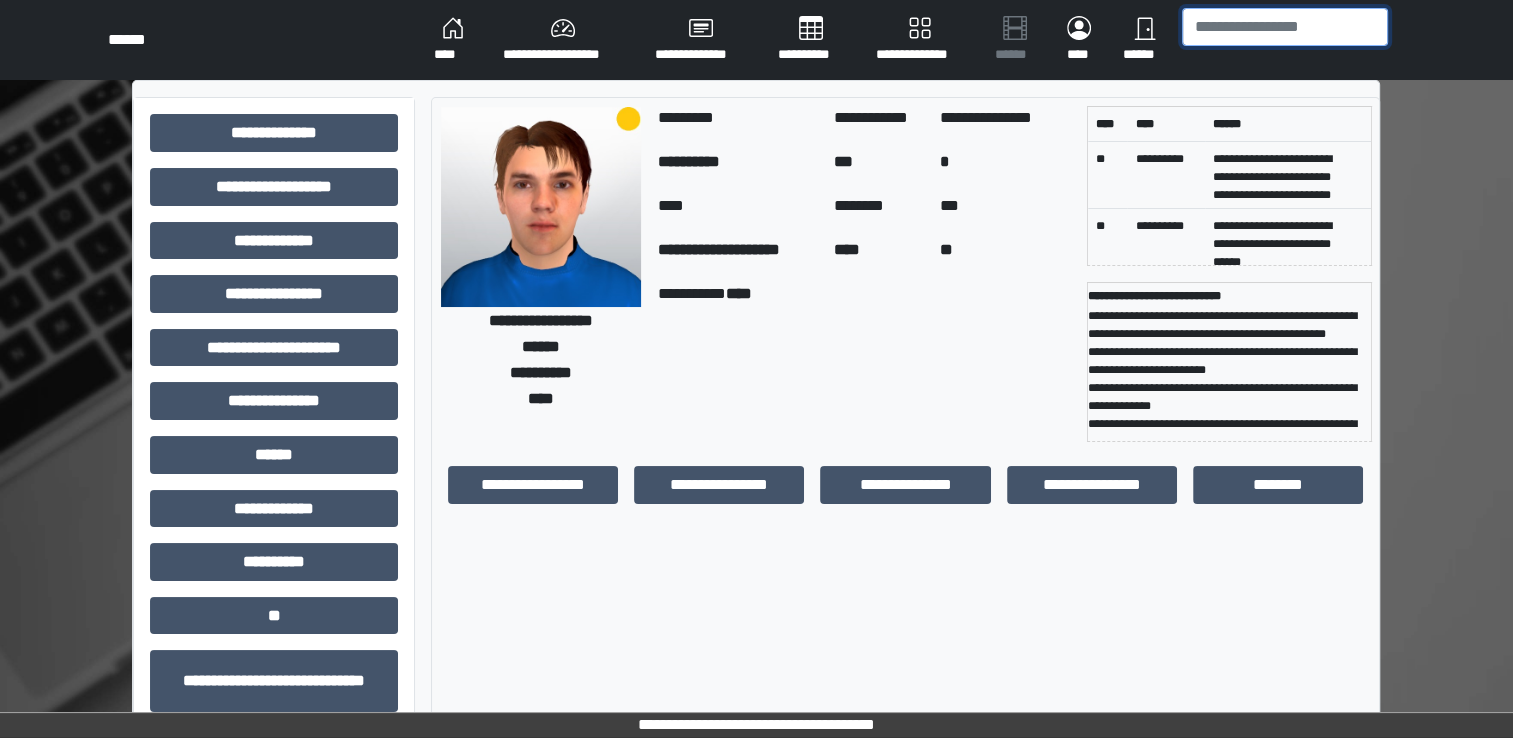 click at bounding box center (1285, 27) 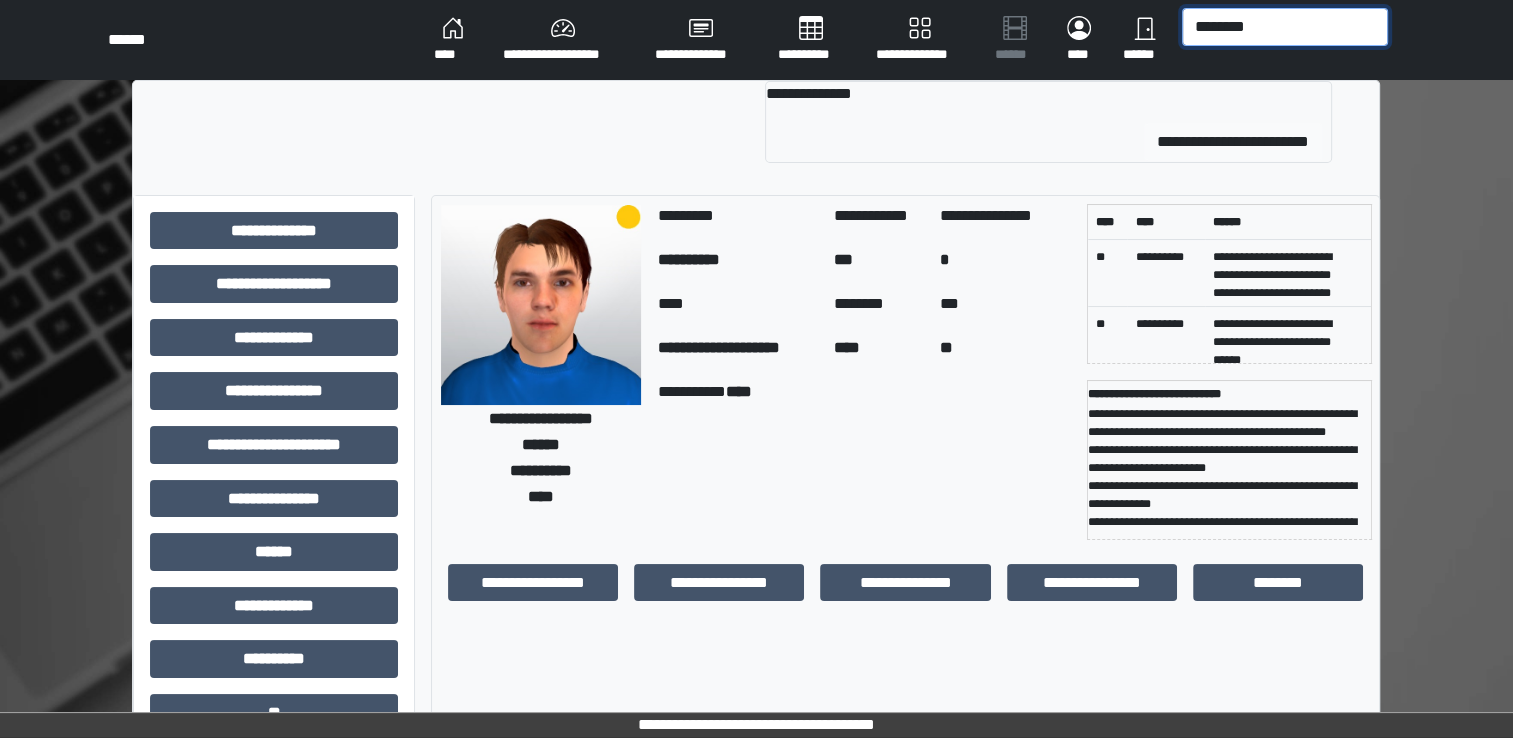 type on "********" 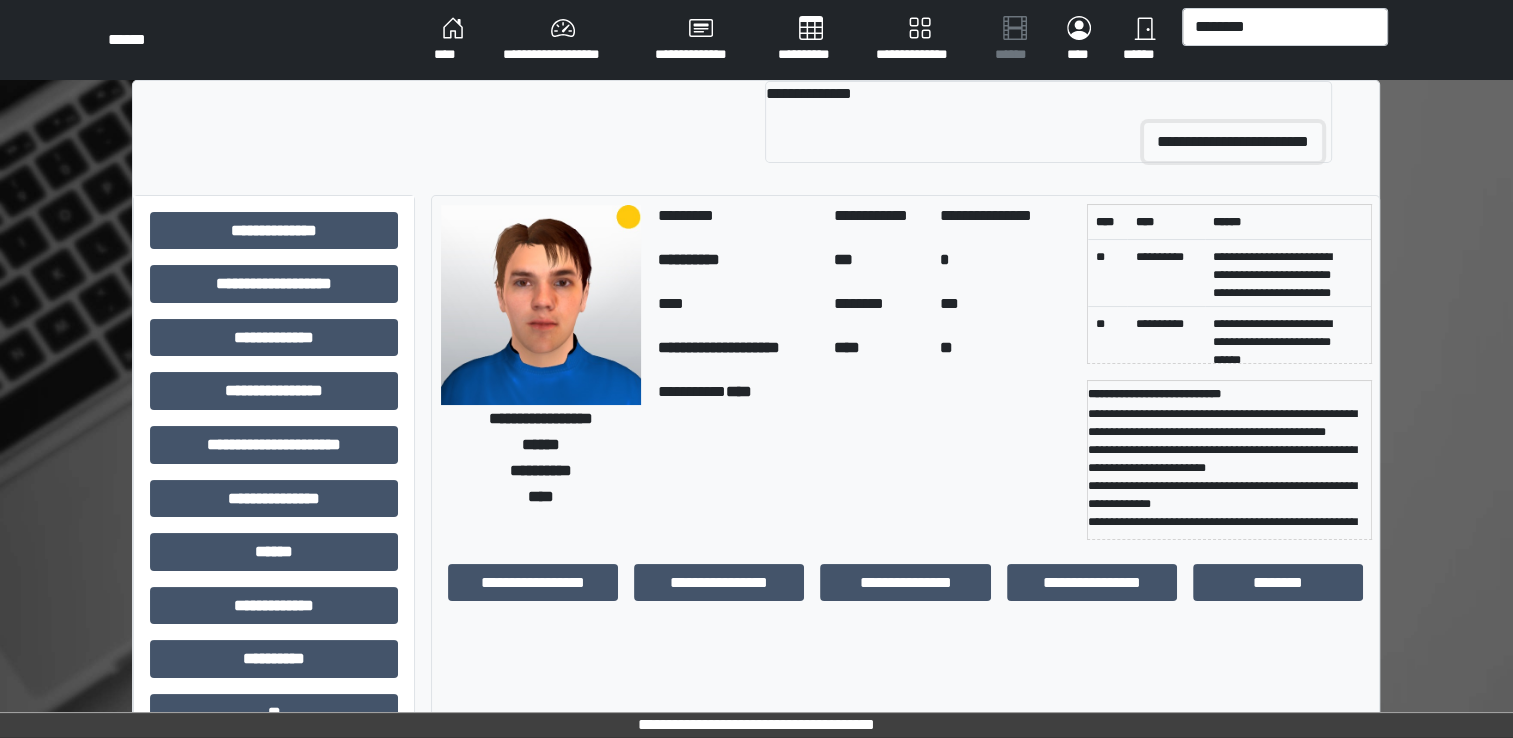 click on "**********" at bounding box center [1233, 142] 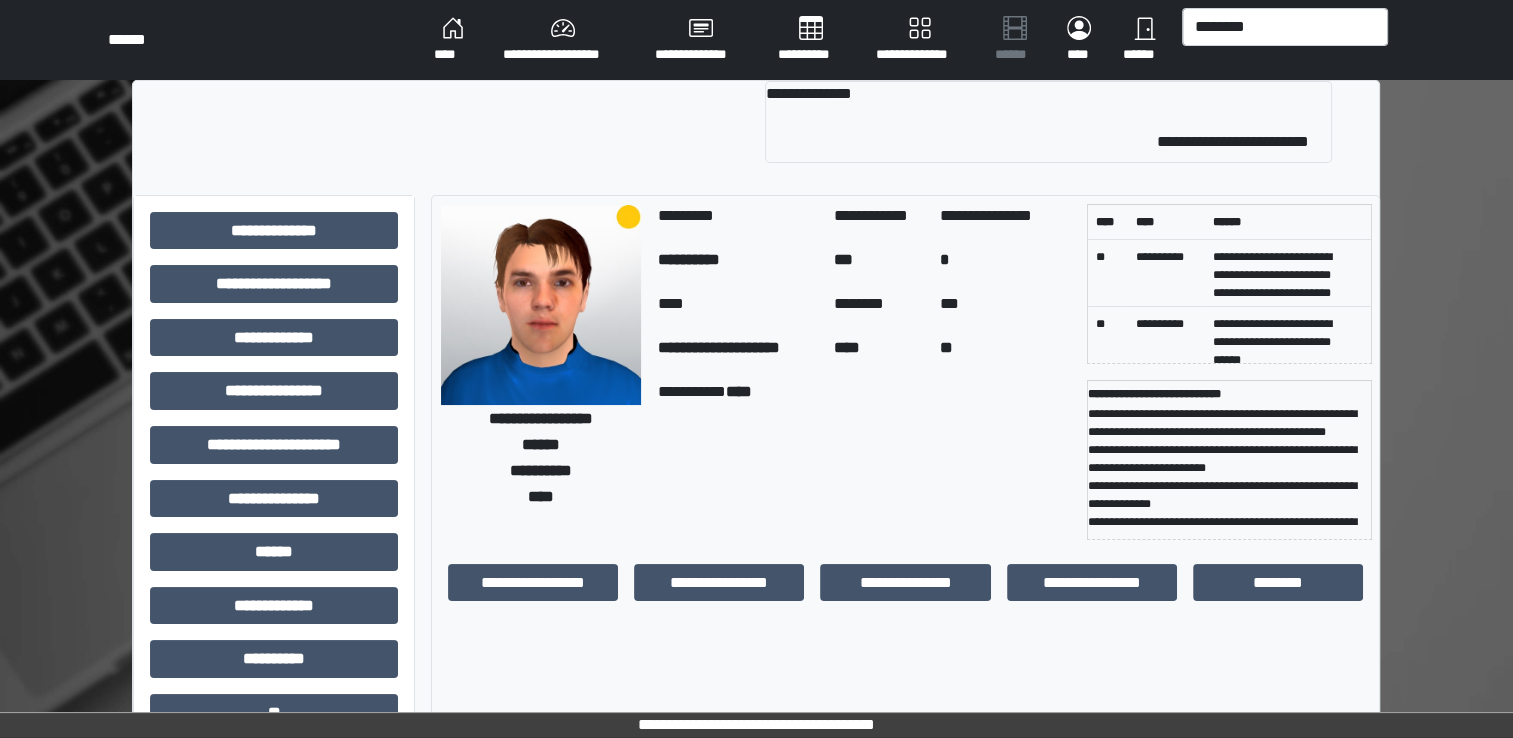 type 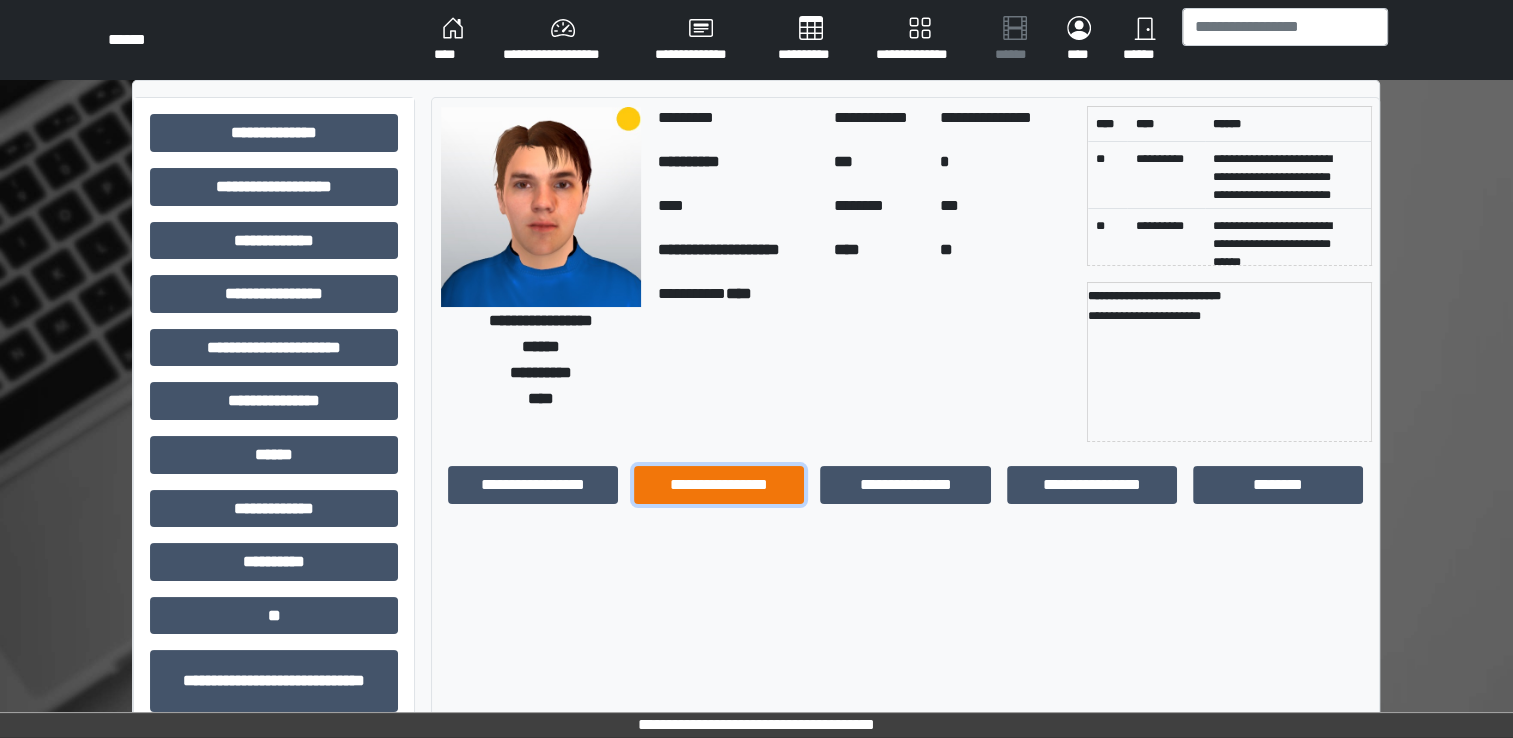 click on "**********" at bounding box center [719, 485] 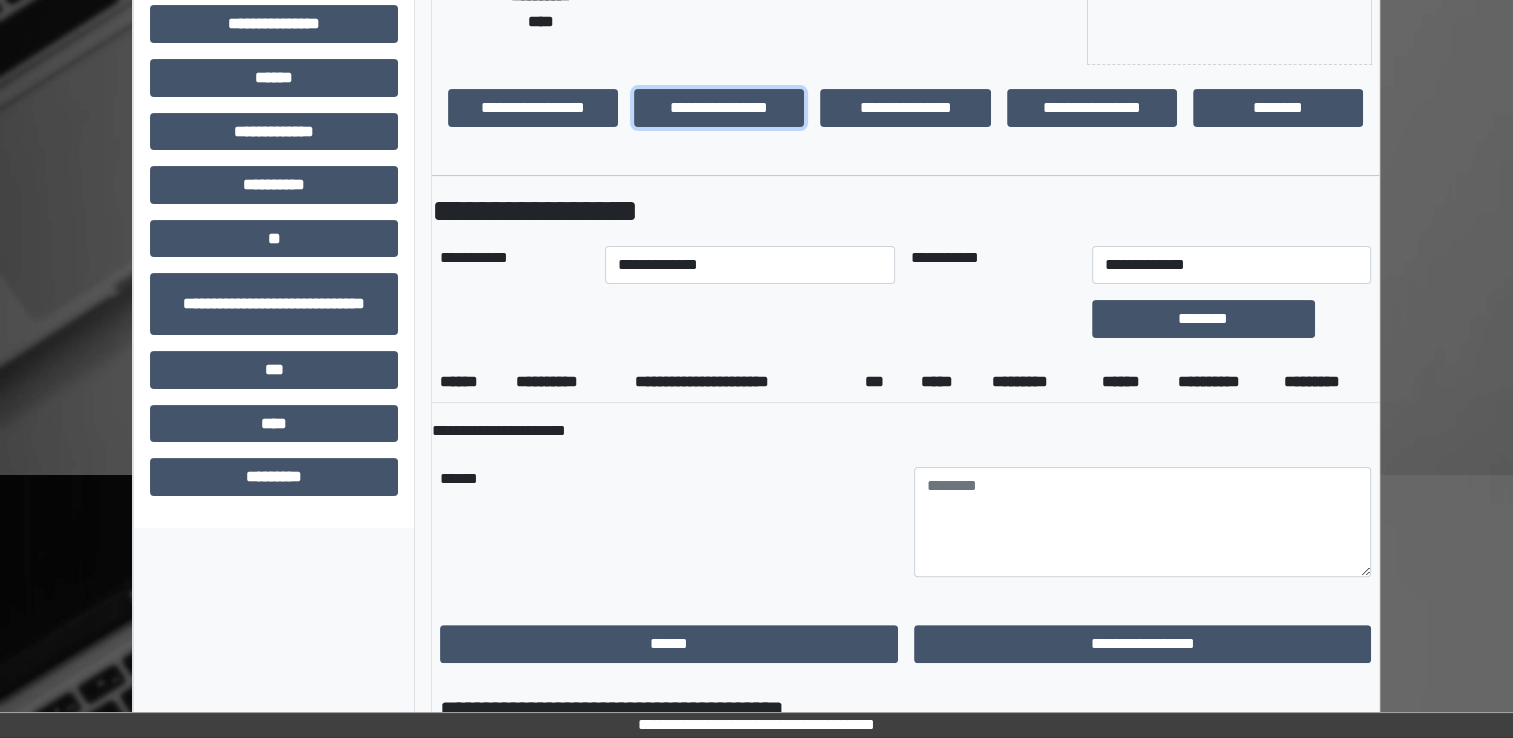 scroll, scrollTop: 381, scrollLeft: 0, axis: vertical 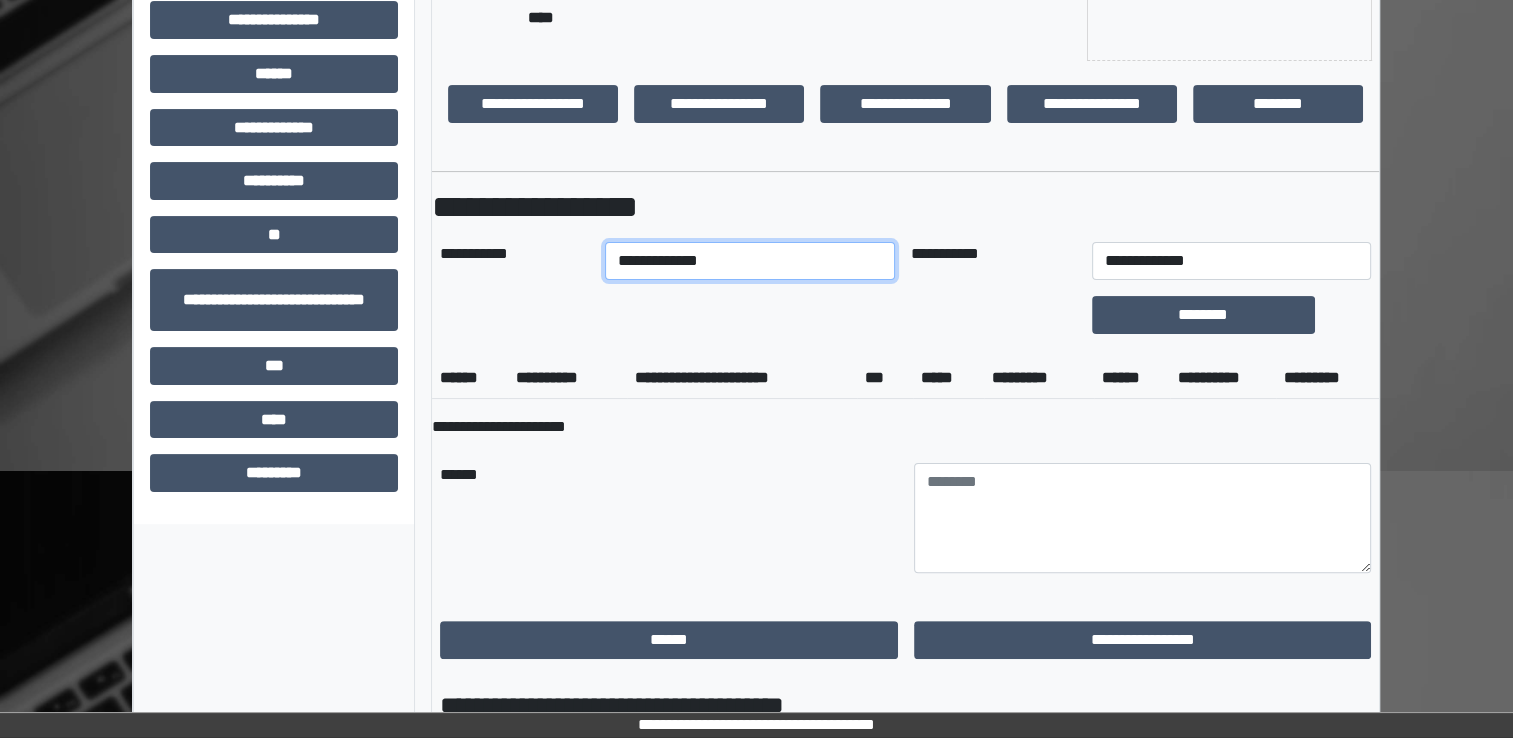 click on "**********" at bounding box center [750, 261] 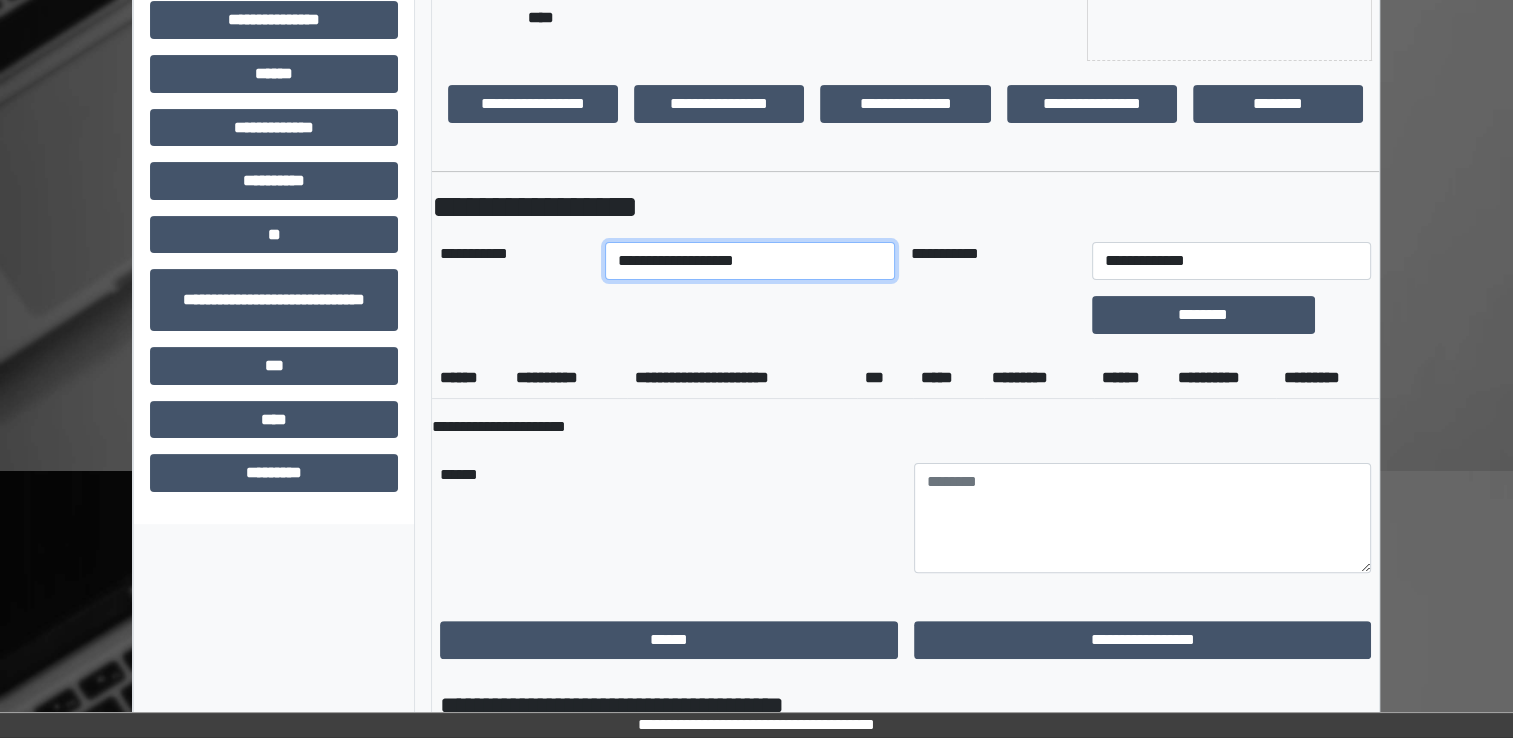 click on "**********" at bounding box center (750, 261) 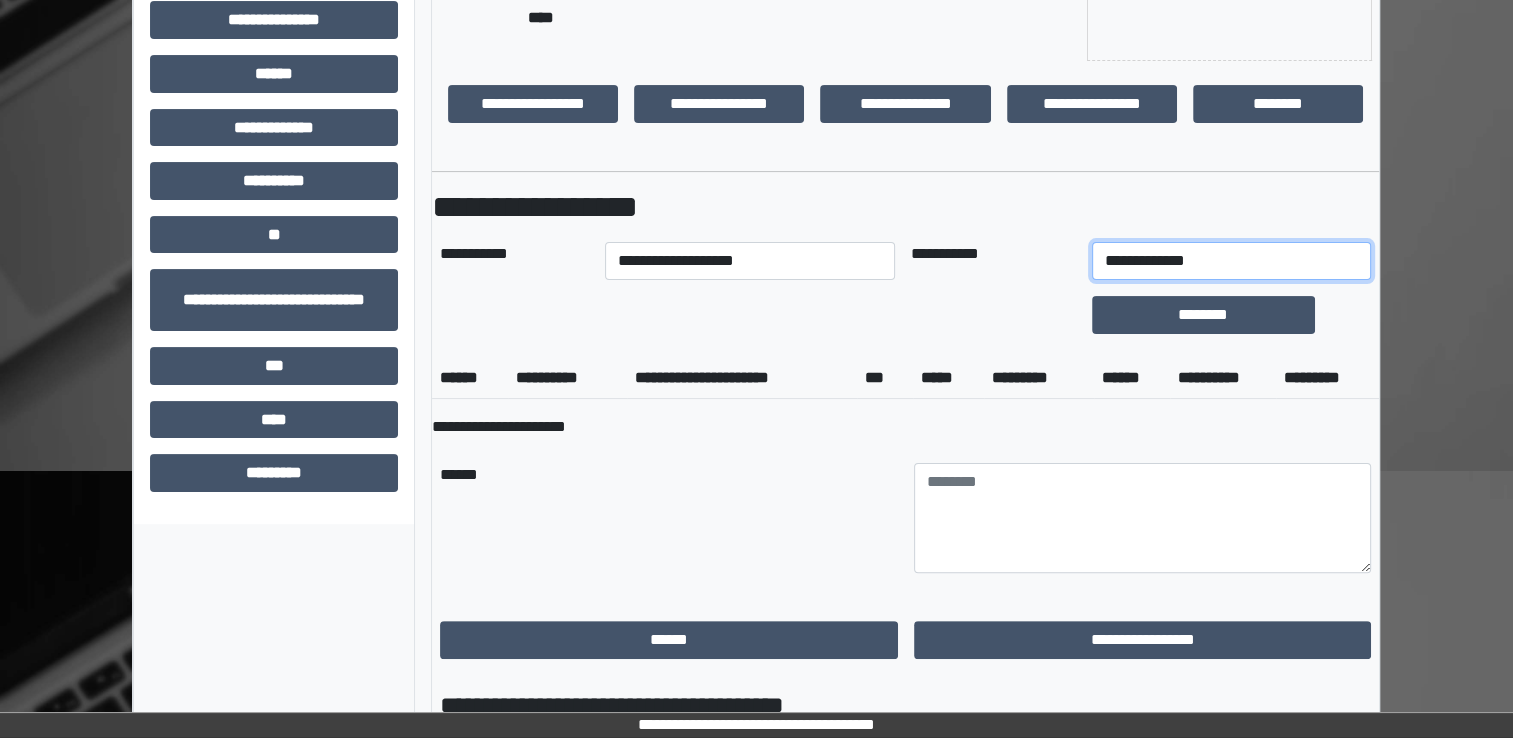 click on "**********" at bounding box center [1231, 261] 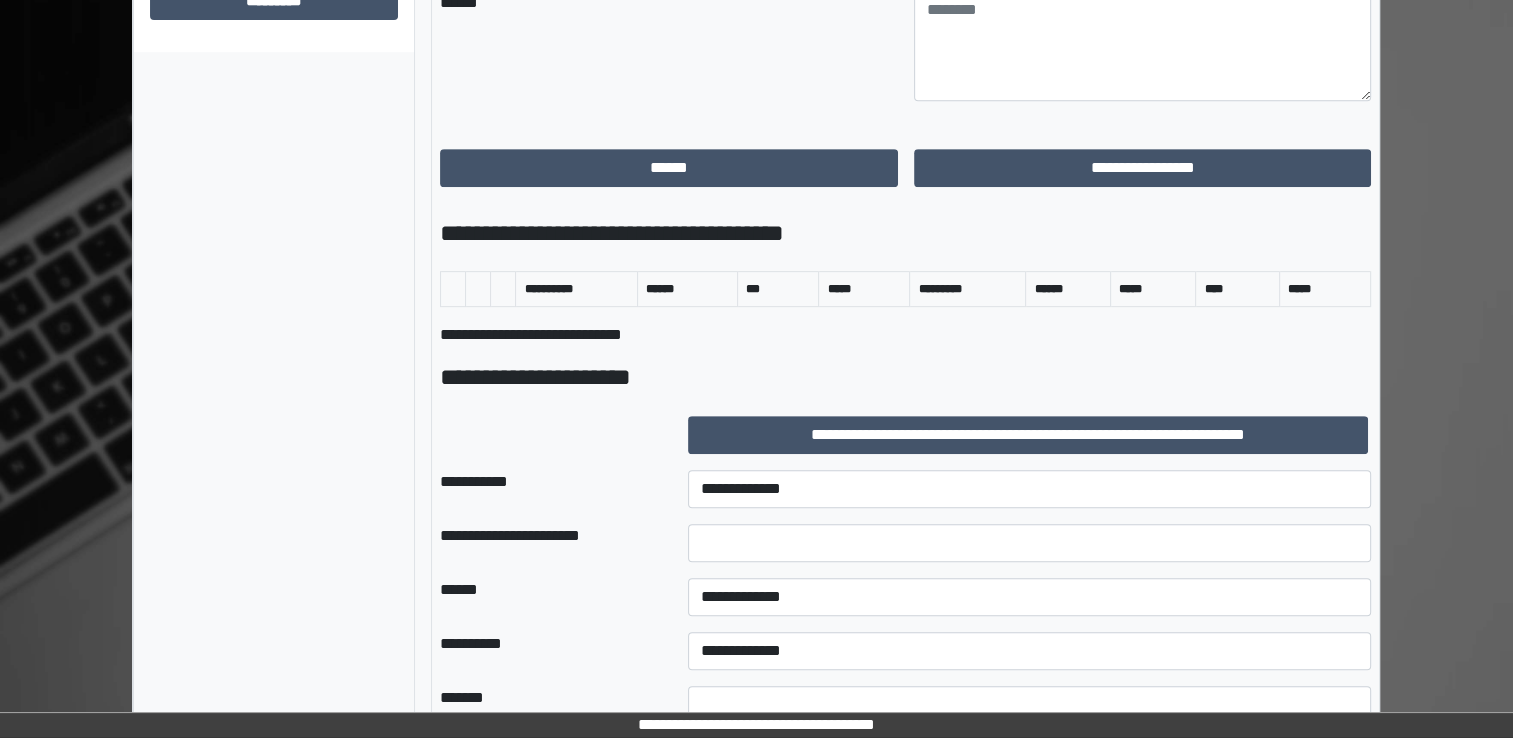scroll, scrollTop: 896, scrollLeft: 0, axis: vertical 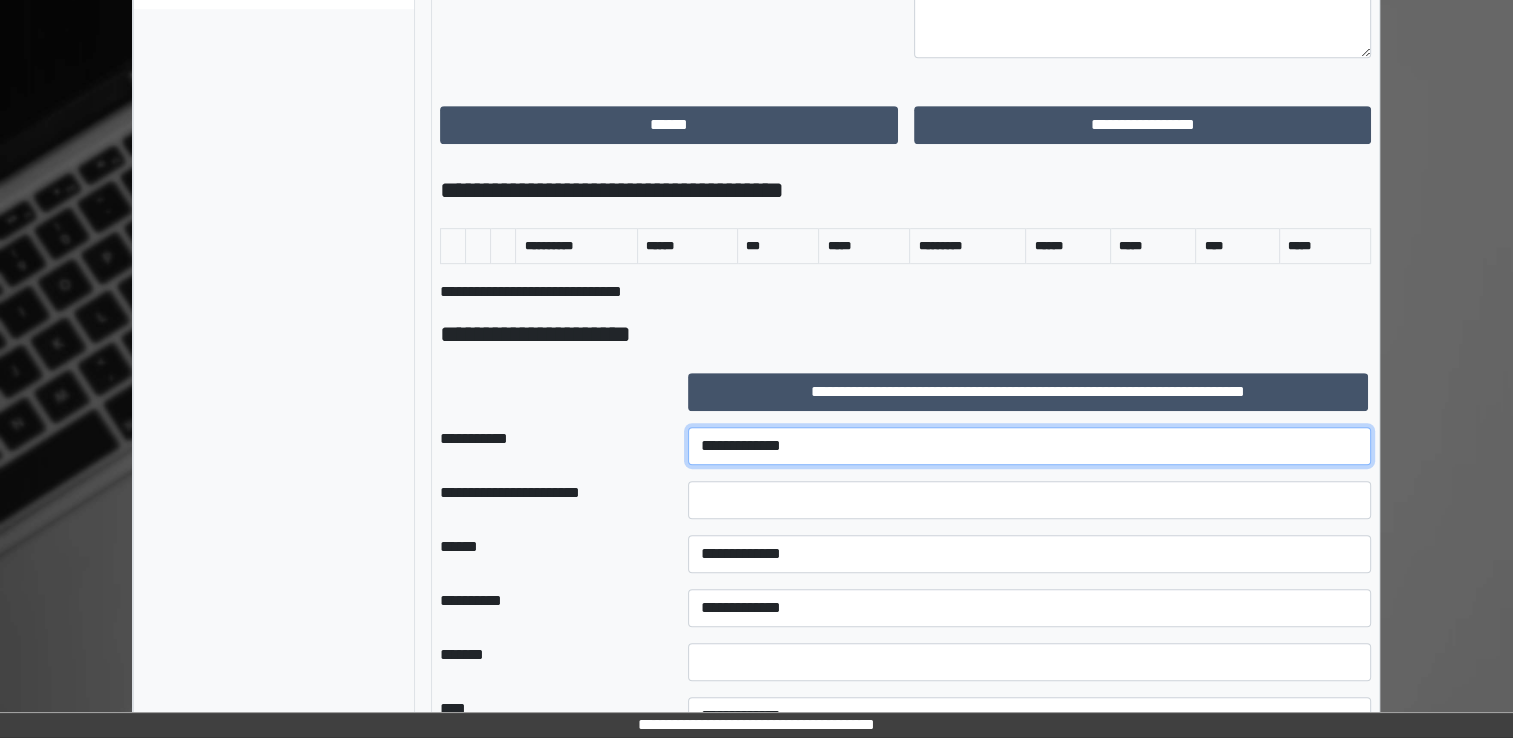 click on "**********" at bounding box center (1029, 446) 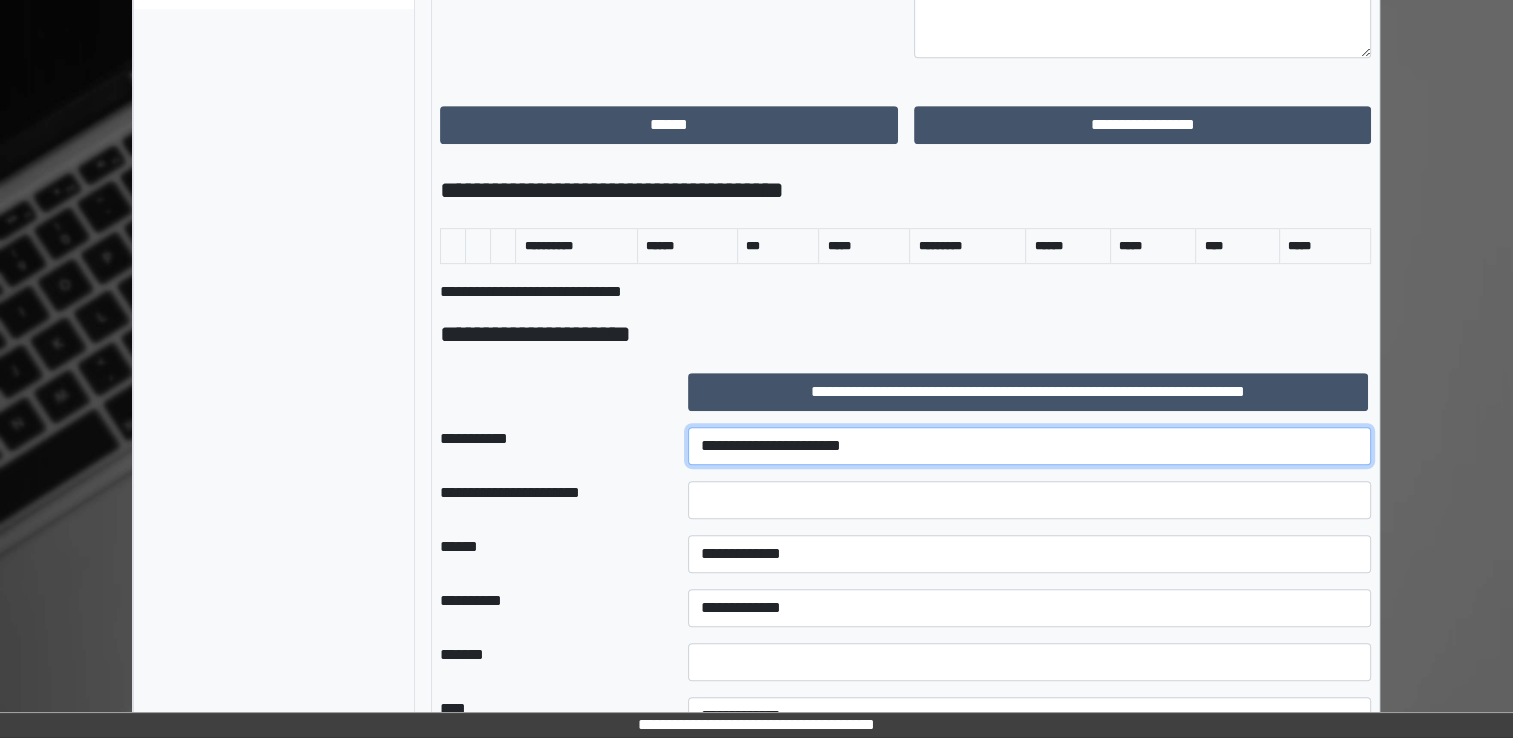 click on "**********" at bounding box center (1029, 446) 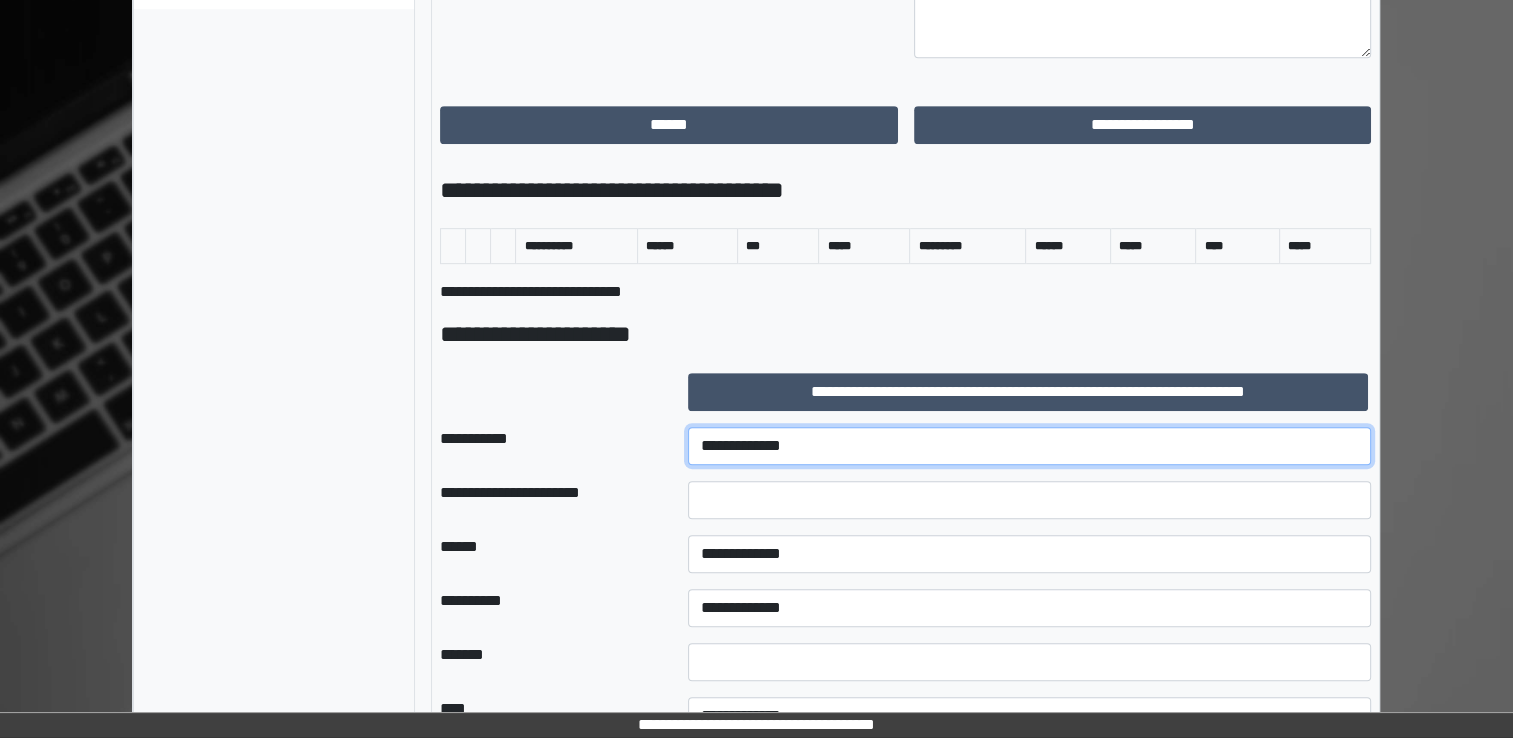 click on "**********" at bounding box center (1029, 446) 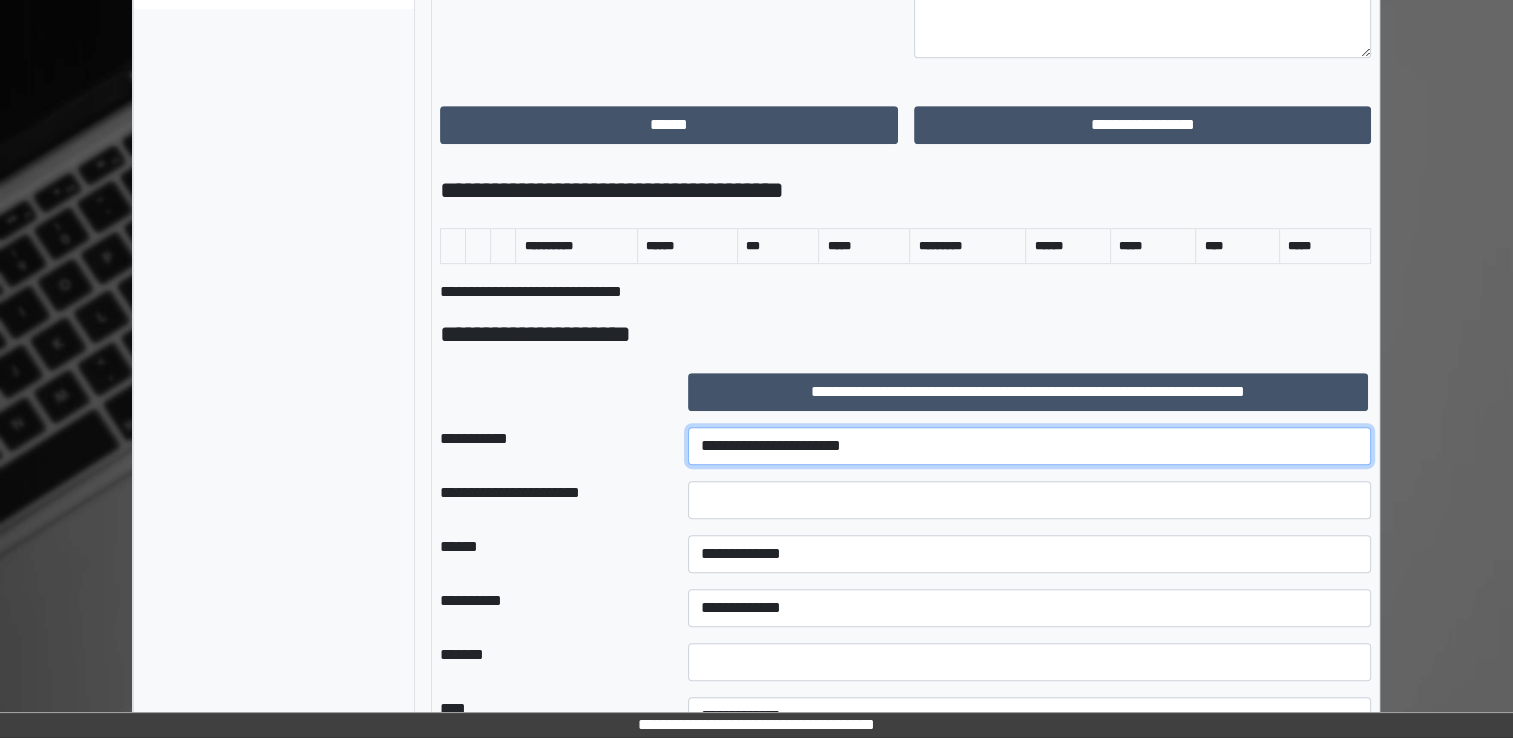 click on "**********" at bounding box center (1029, 446) 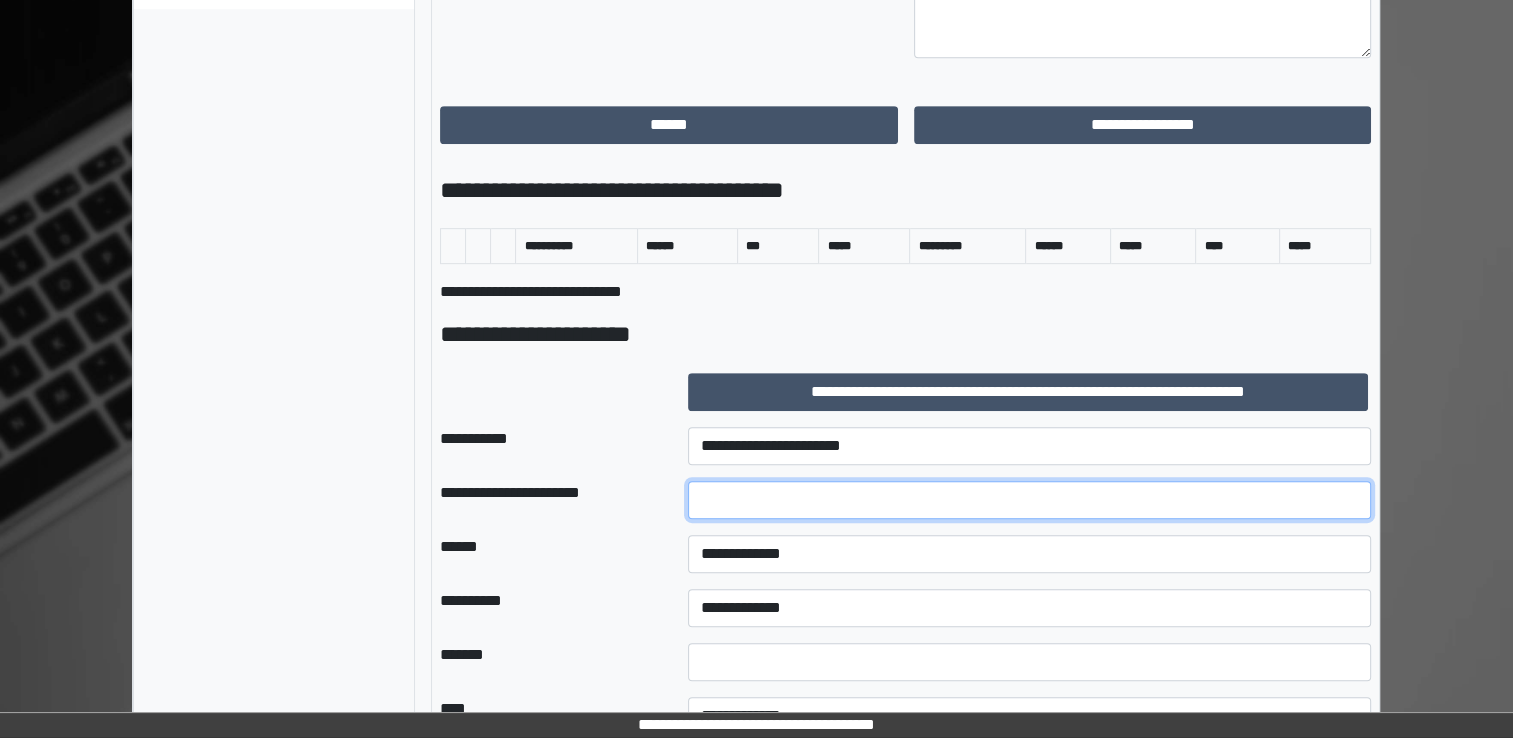 click at bounding box center [1029, 500] 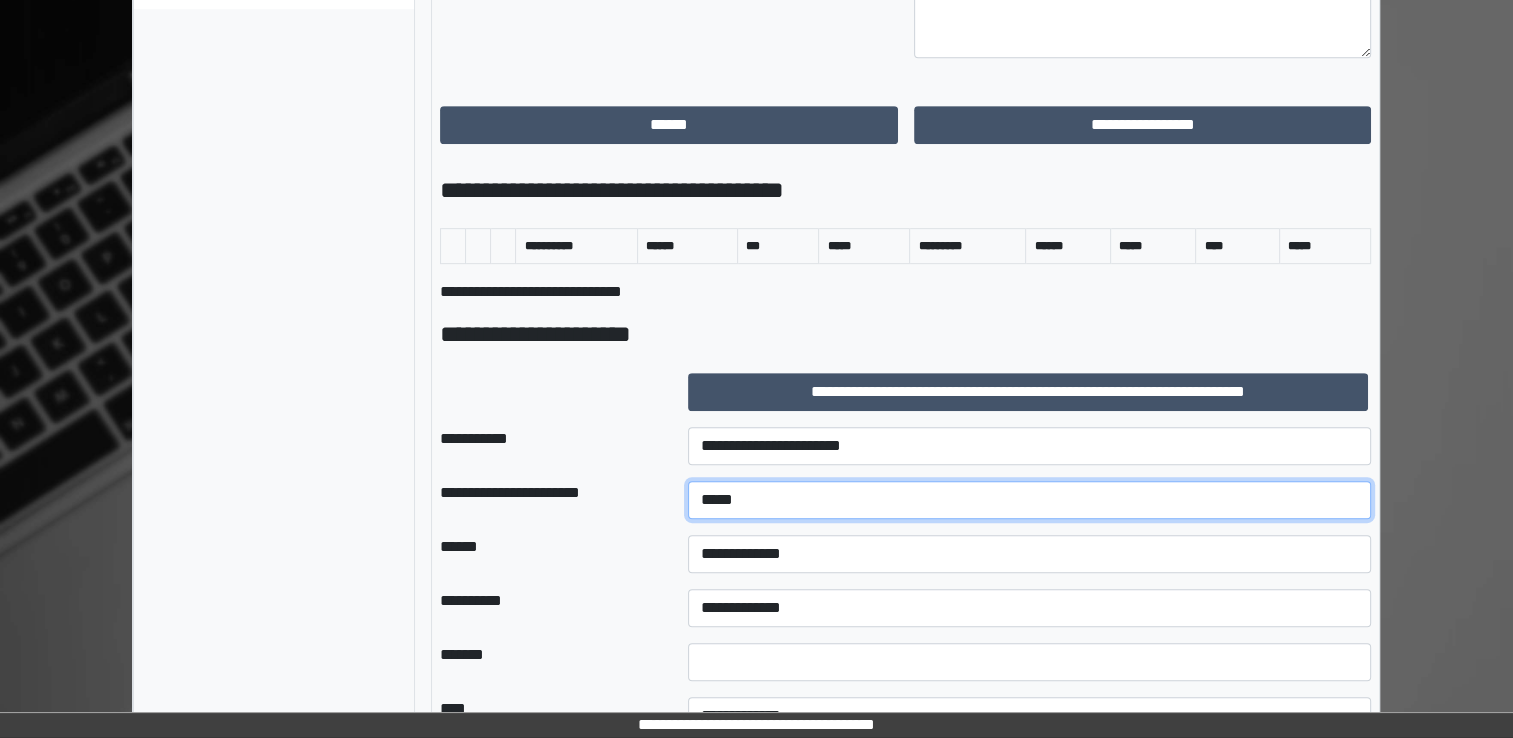 type on "*****" 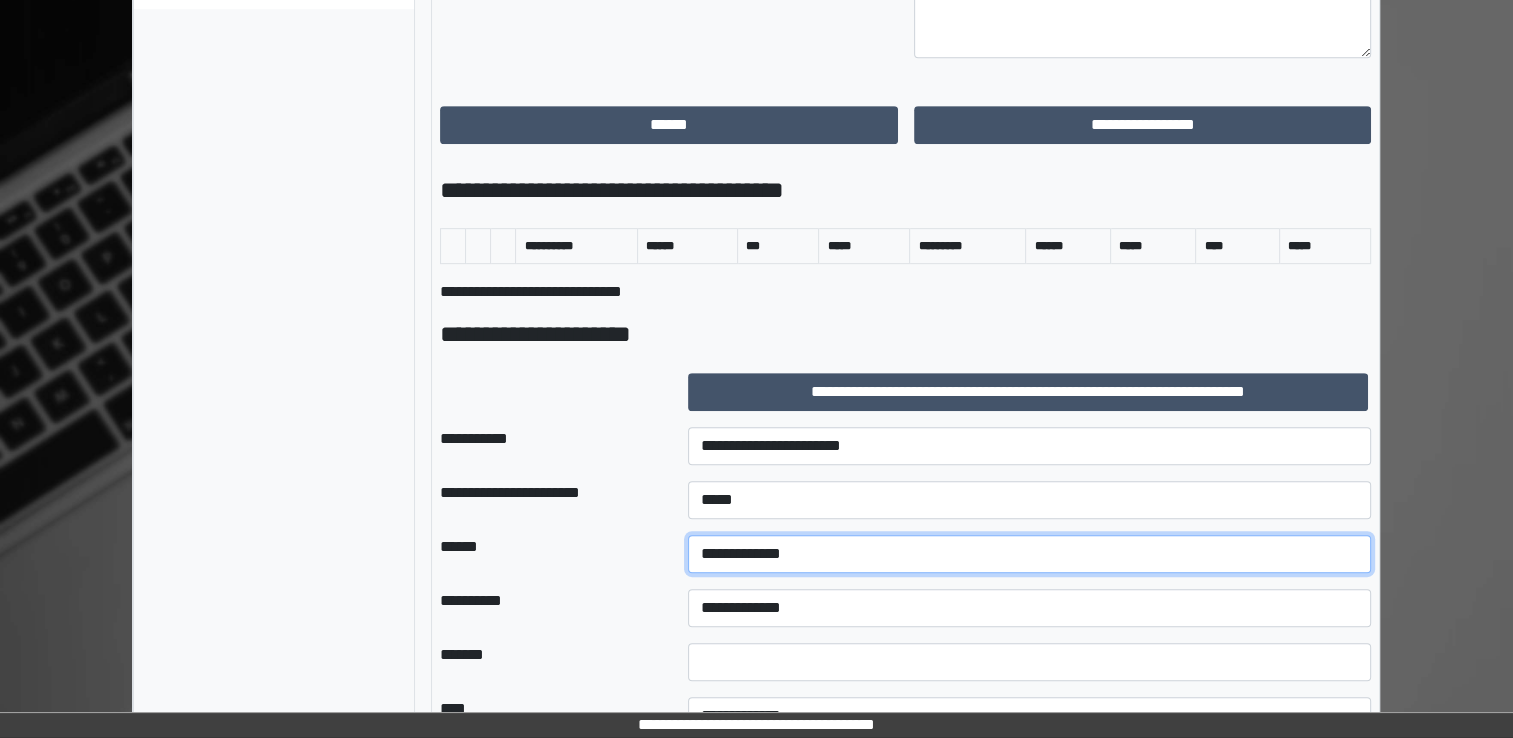 select on "*" 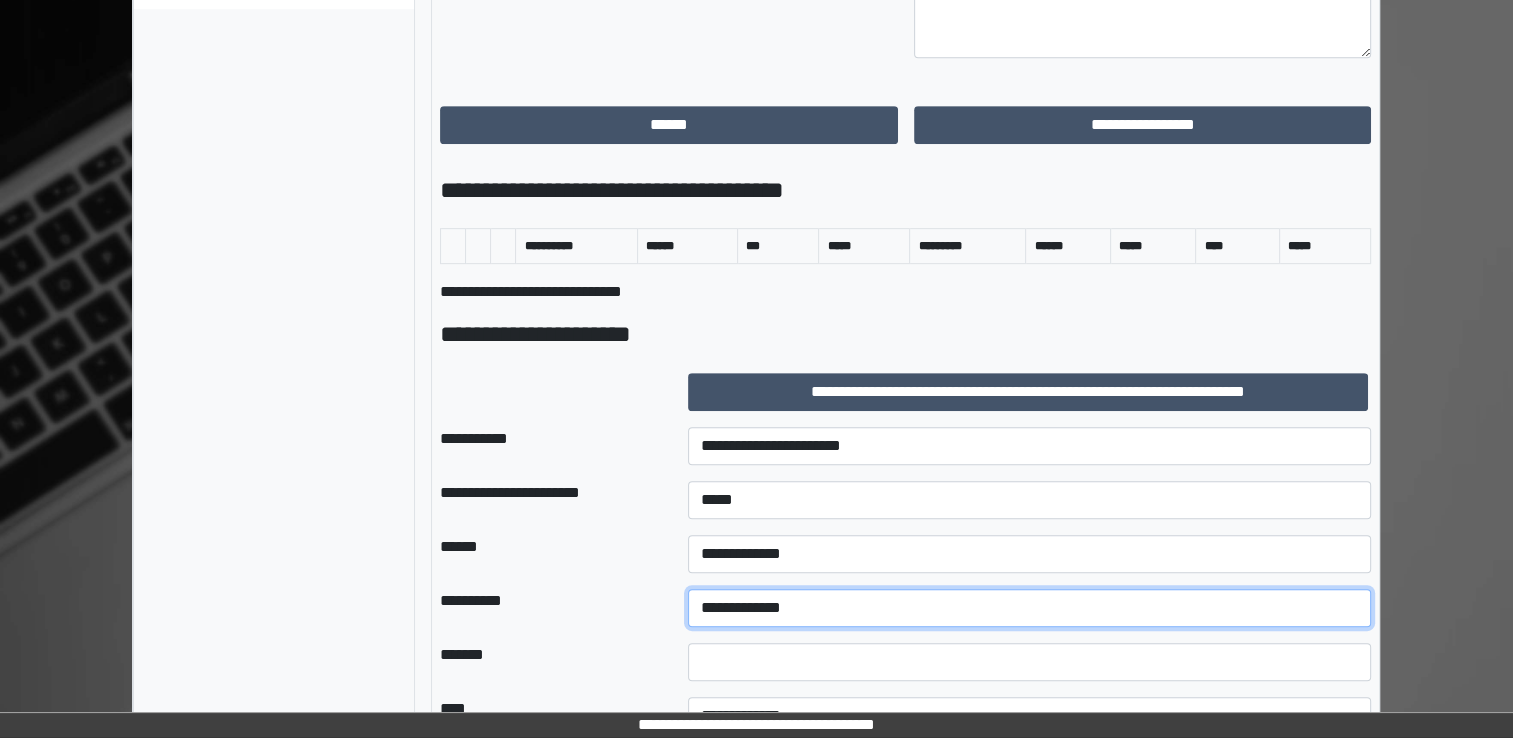 click on "**********" at bounding box center (1029, 608) 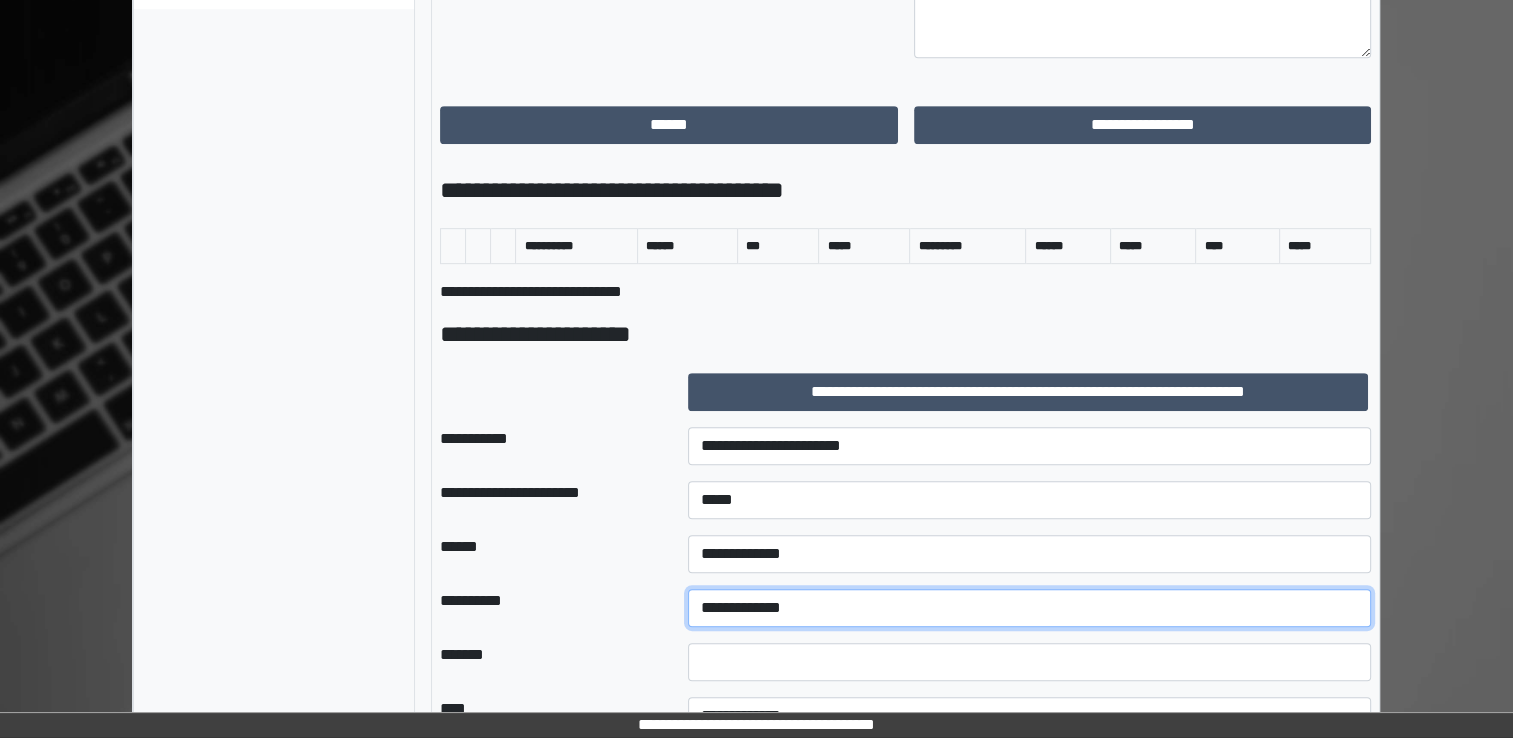 select on "*" 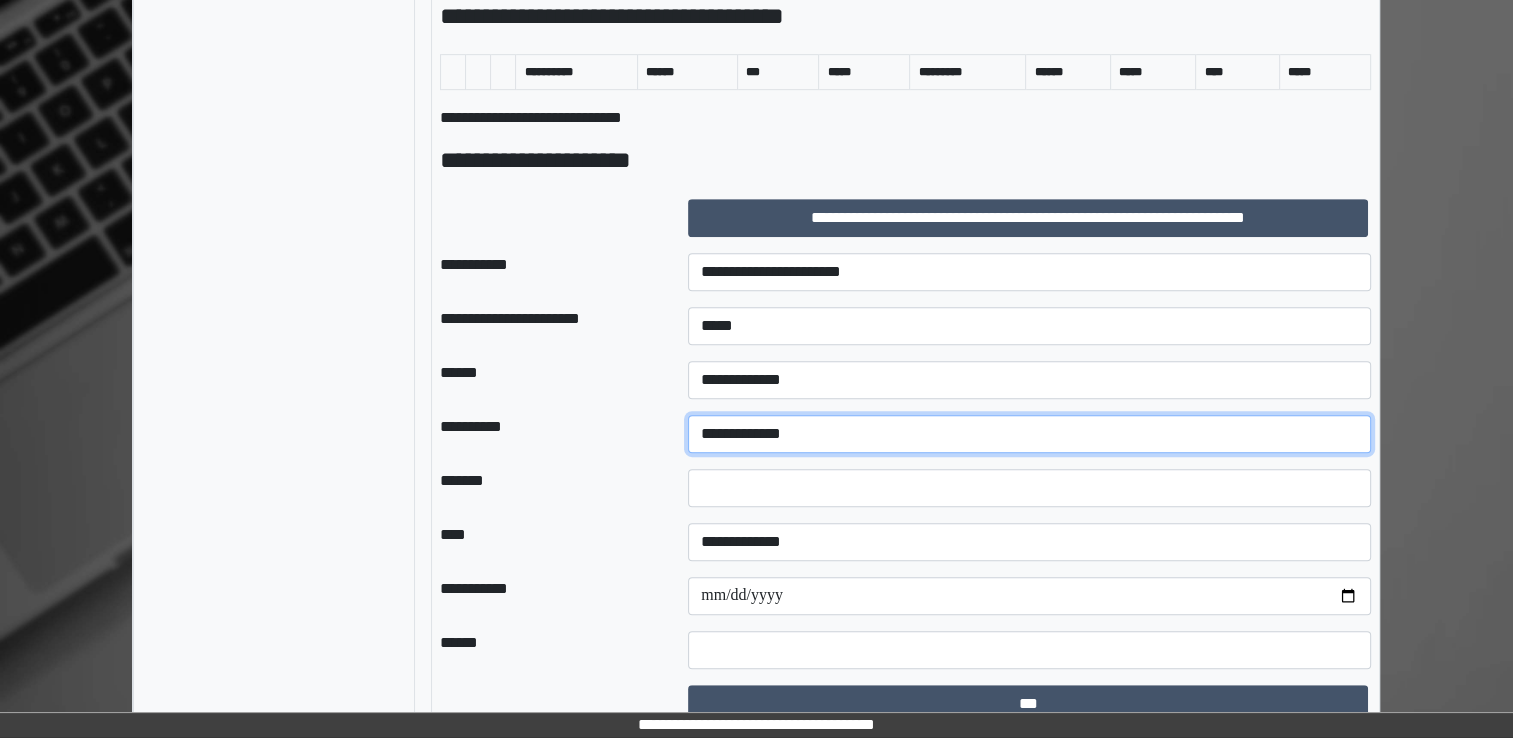 scroll, scrollTop: 1090, scrollLeft: 0, axis: vertical 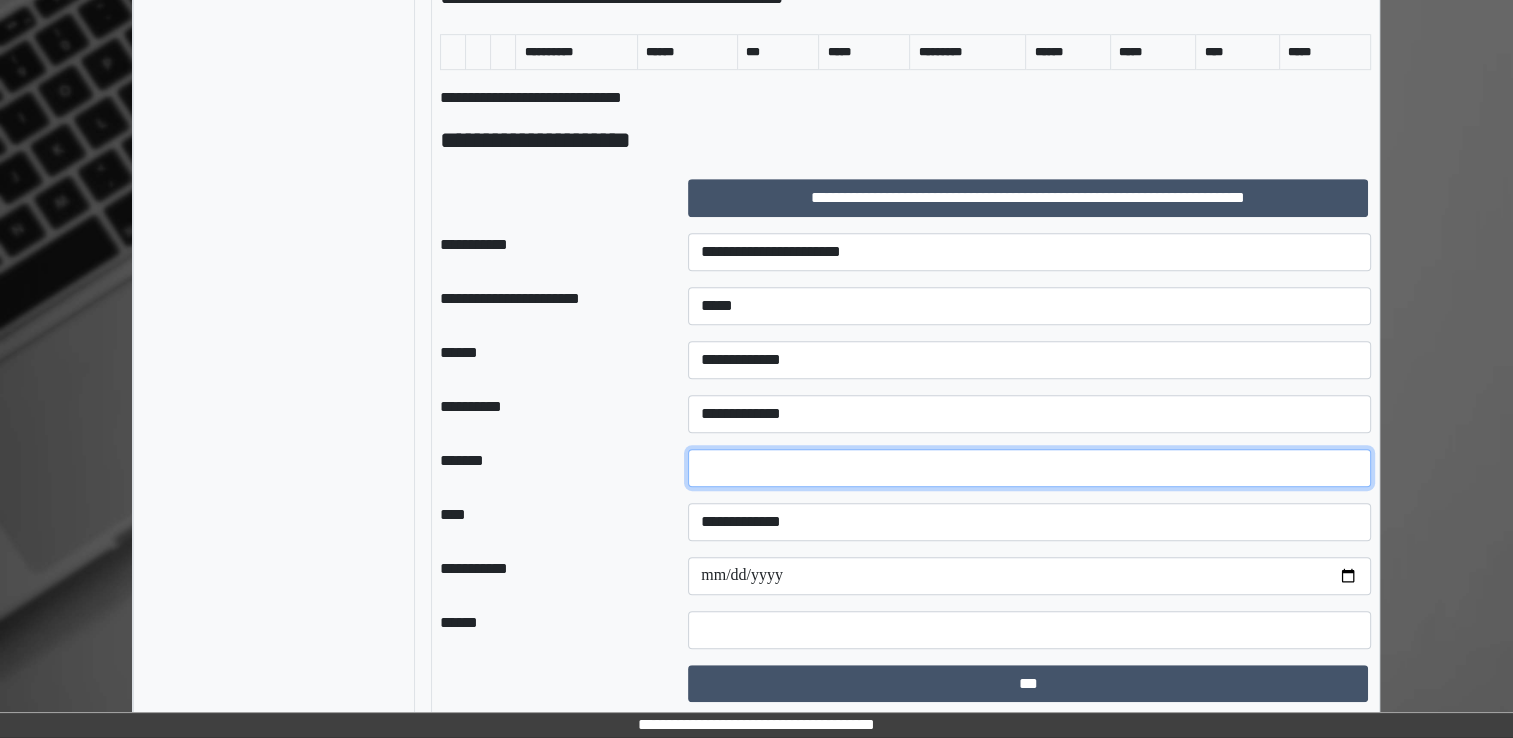 click at bounding box center (1029, 468) 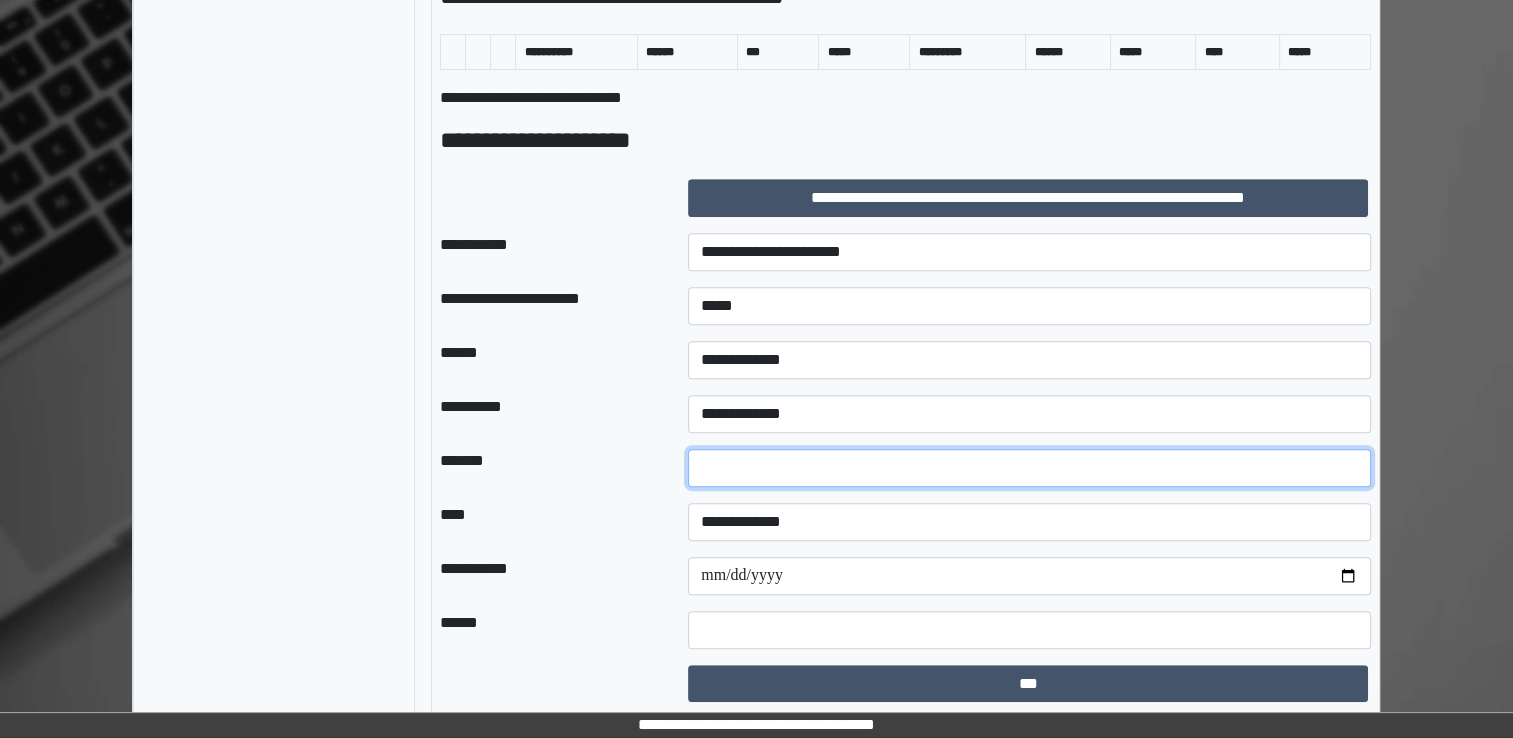 type on "**" 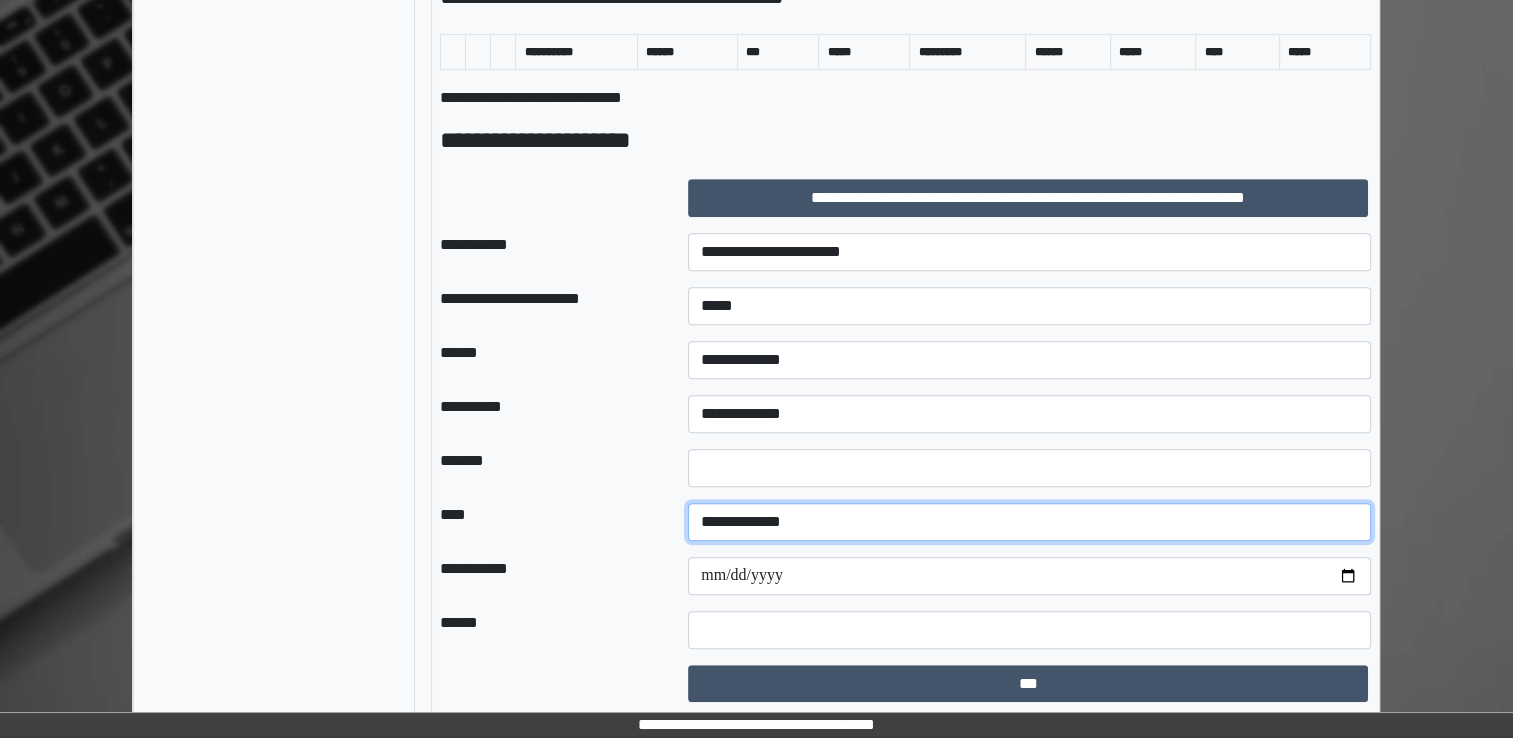 click on "**********" at bounding box center (1029, 522) 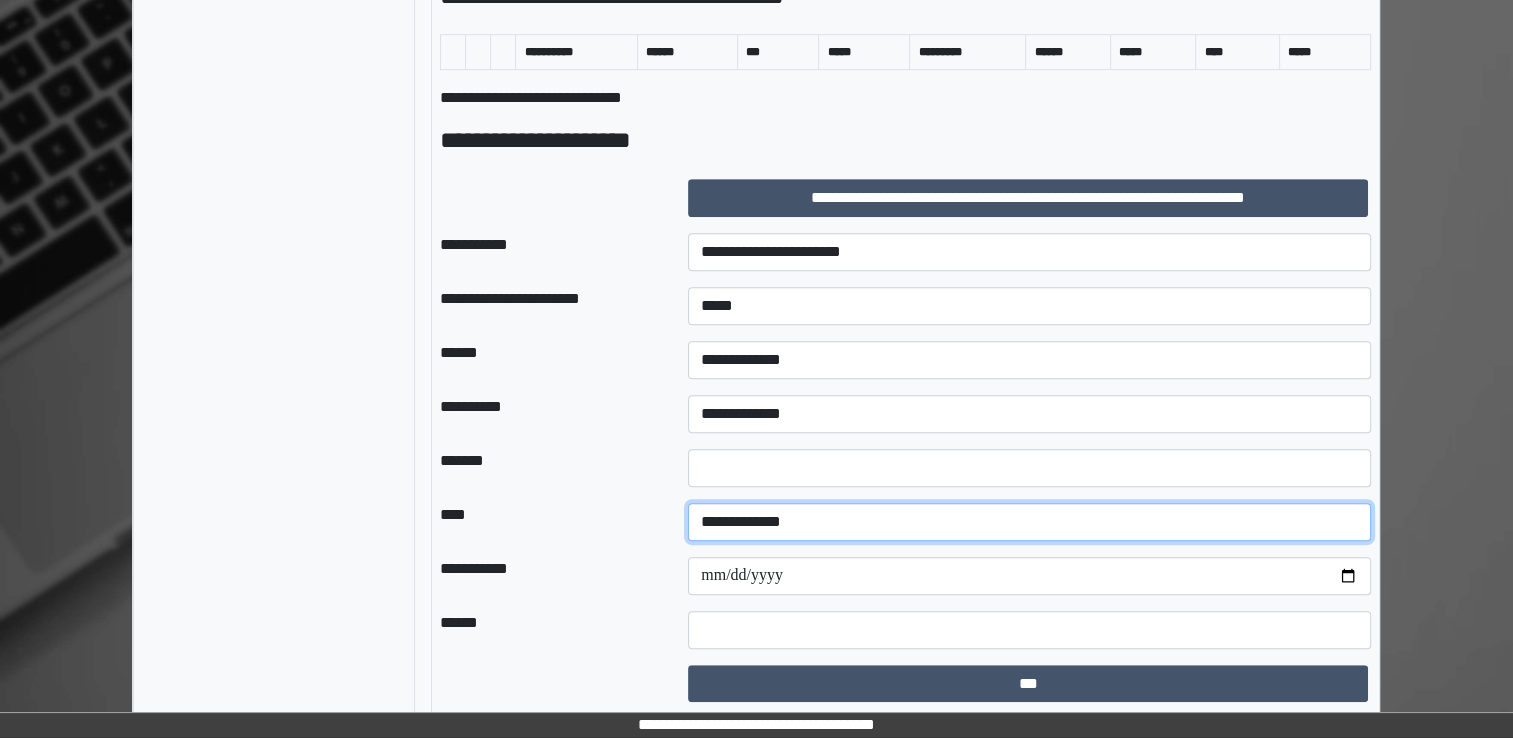 select on "*" 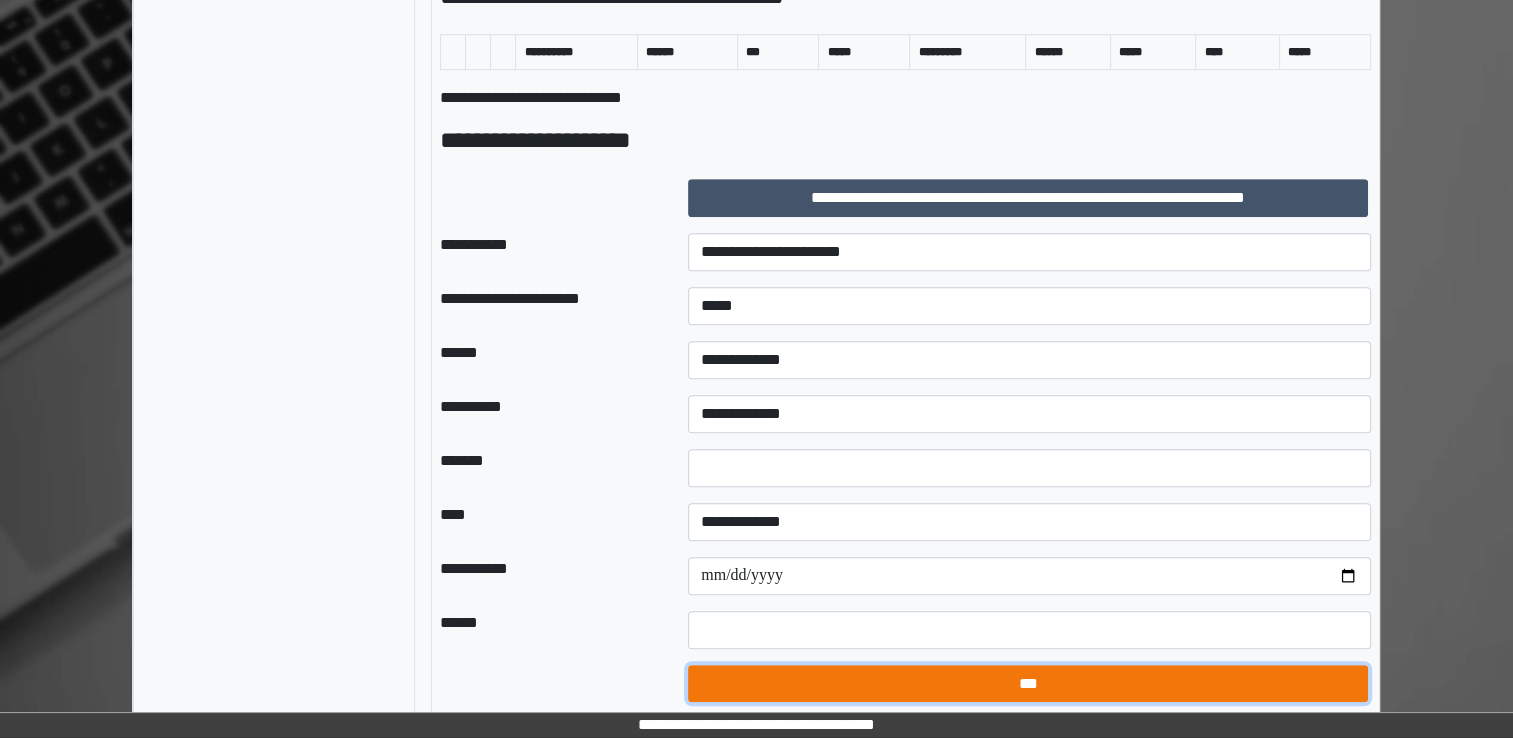 click on "***" at bounding box center [1028, 684] 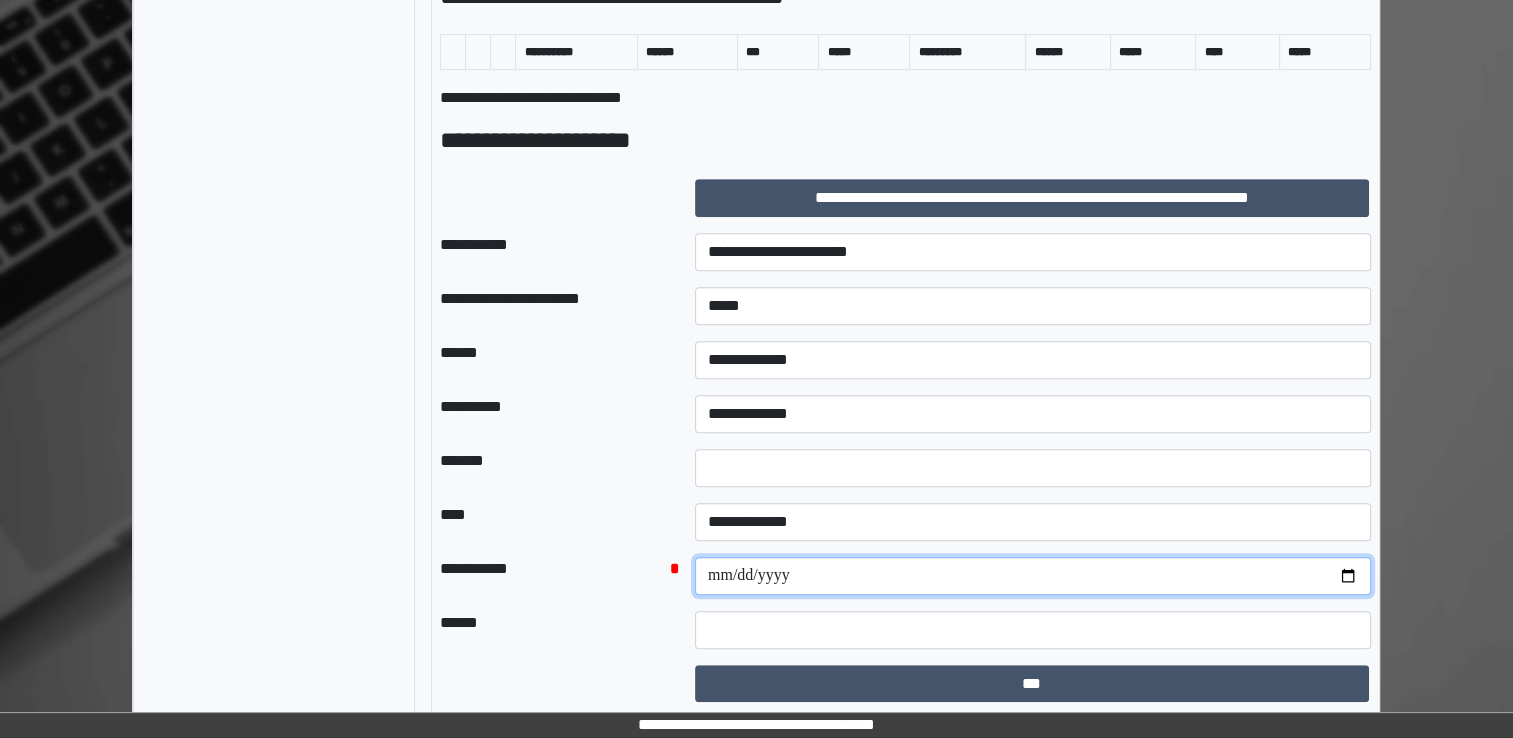 click at bounding box center (1033, 576) 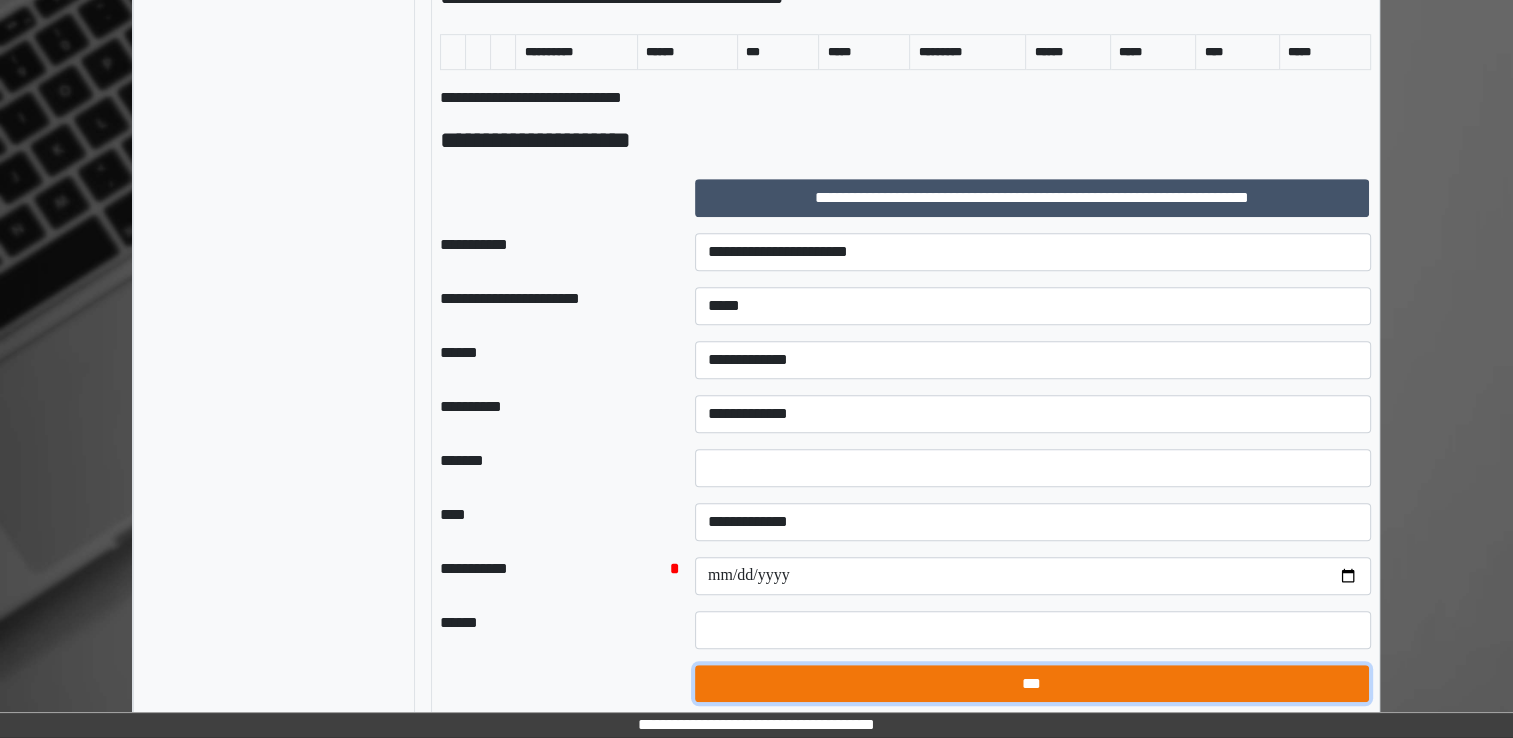click on "***" at bounding box center (1032, 684) 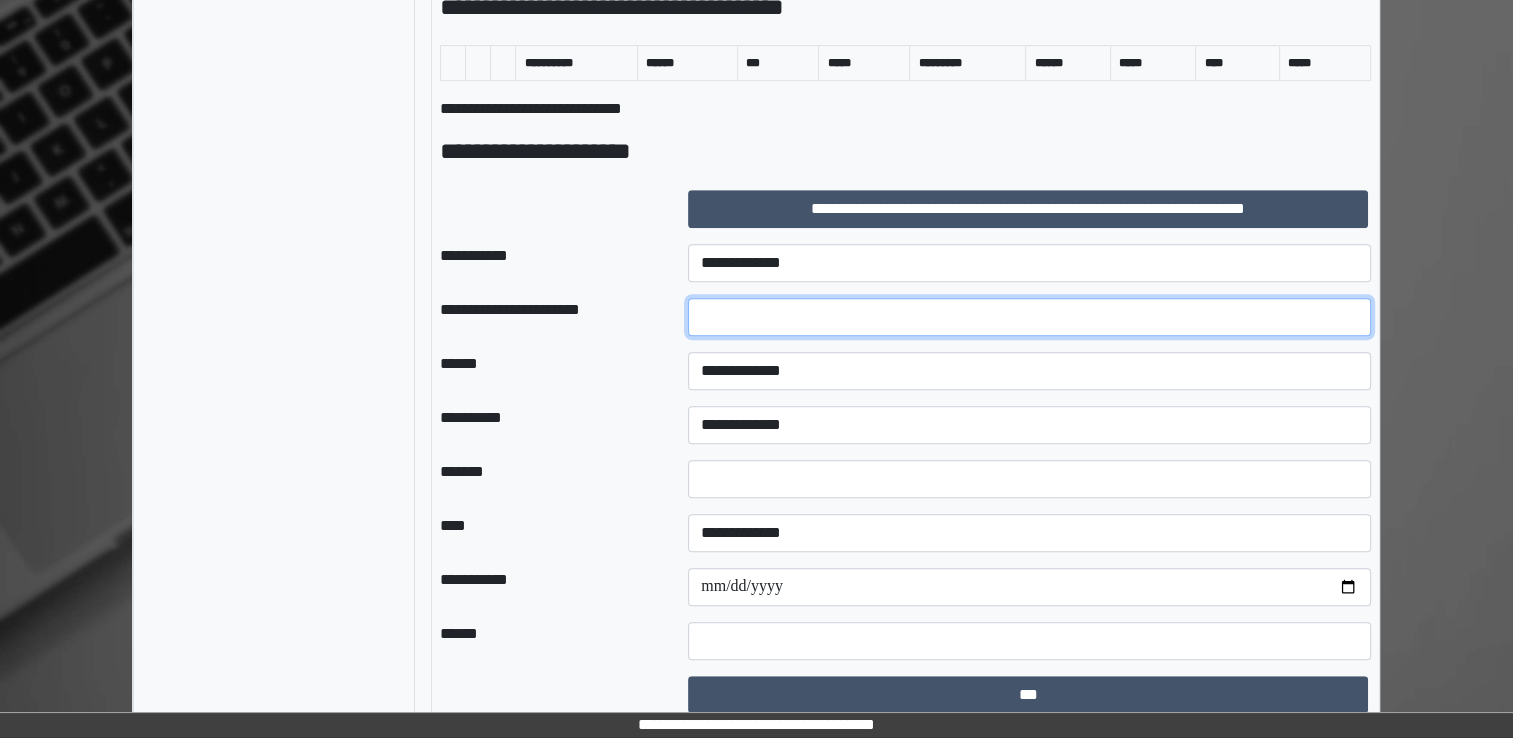 click at bounding box center (1029, 317) 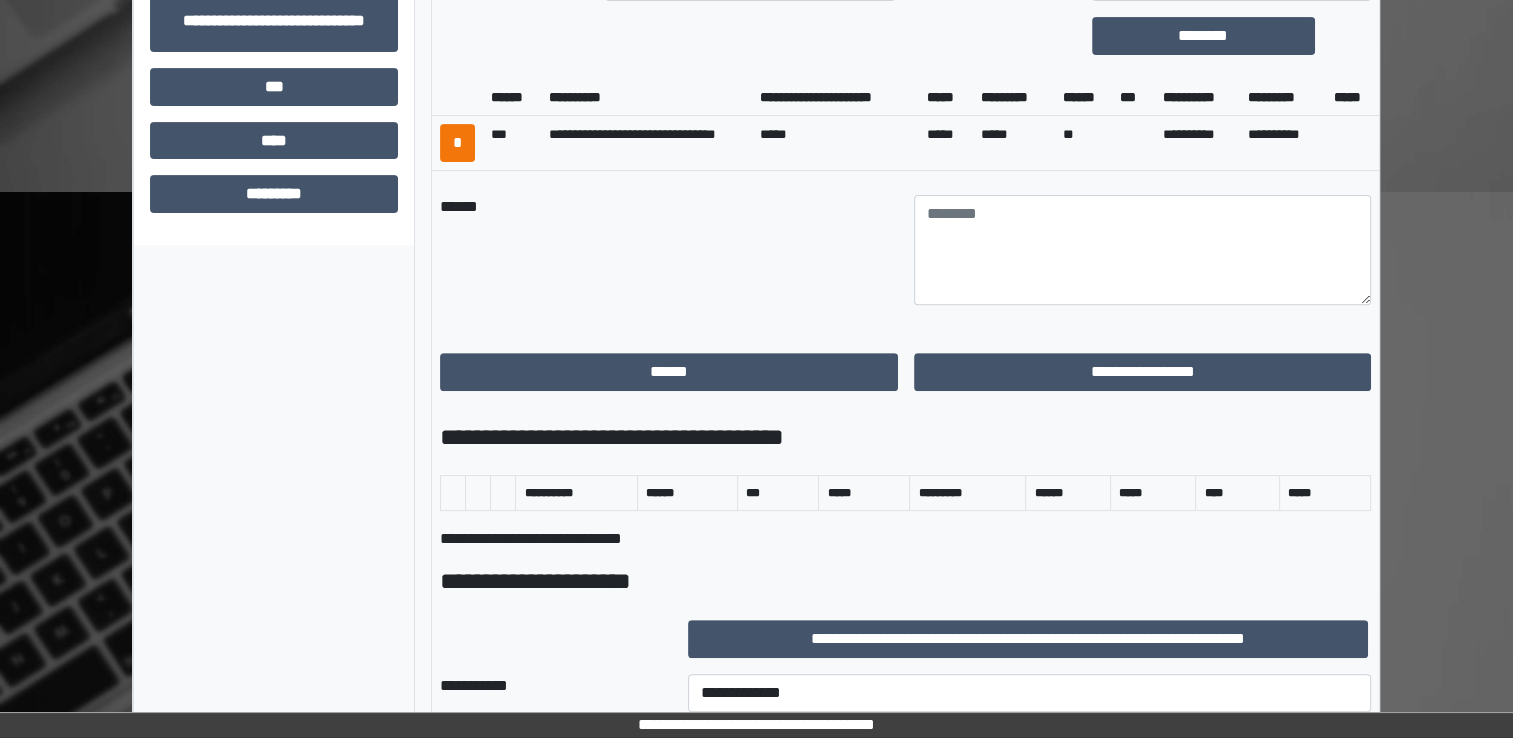 scroll, scrollTop: 662, scrollLeft: 0, axis: vertical 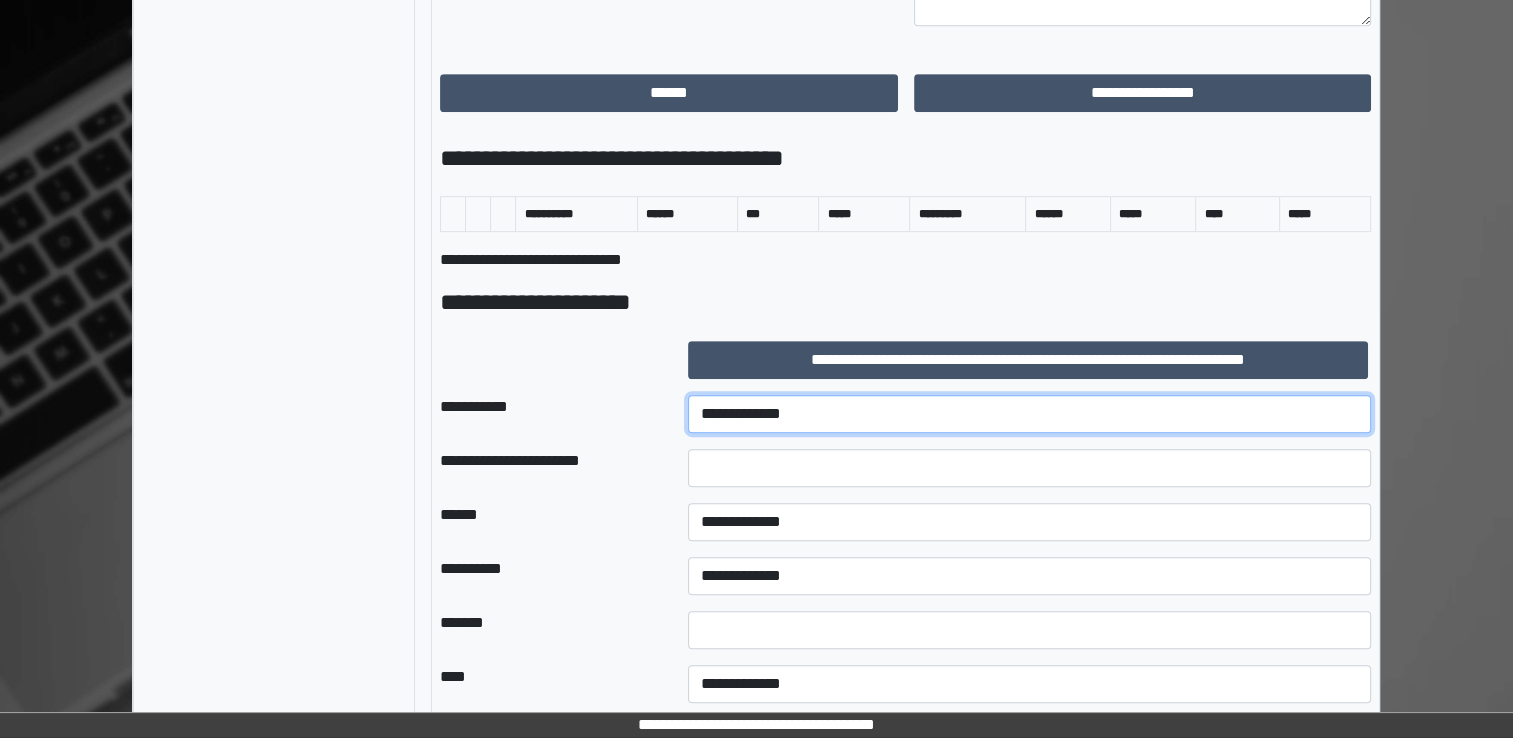 click on "**********" at bounding box center (1029, 414) 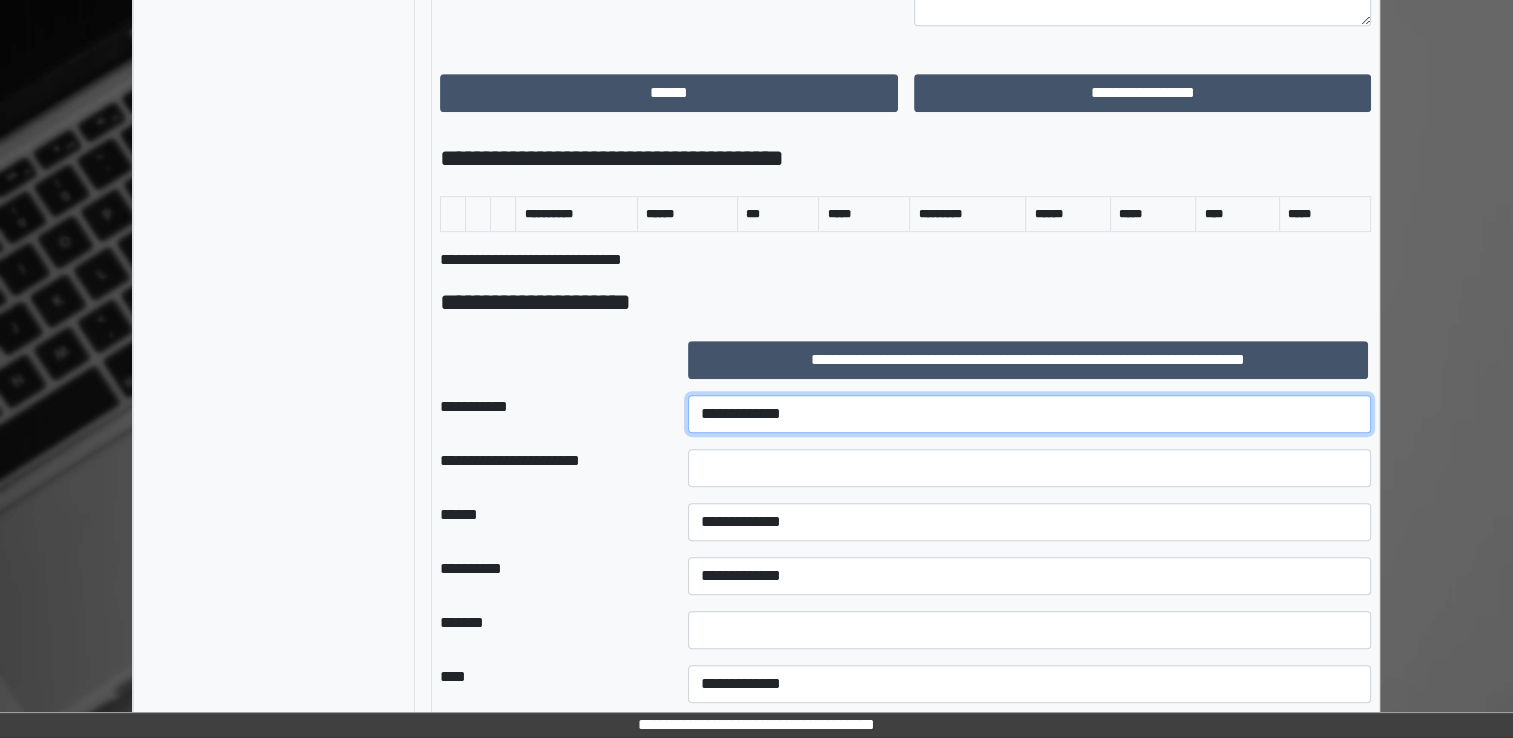 select on "***" 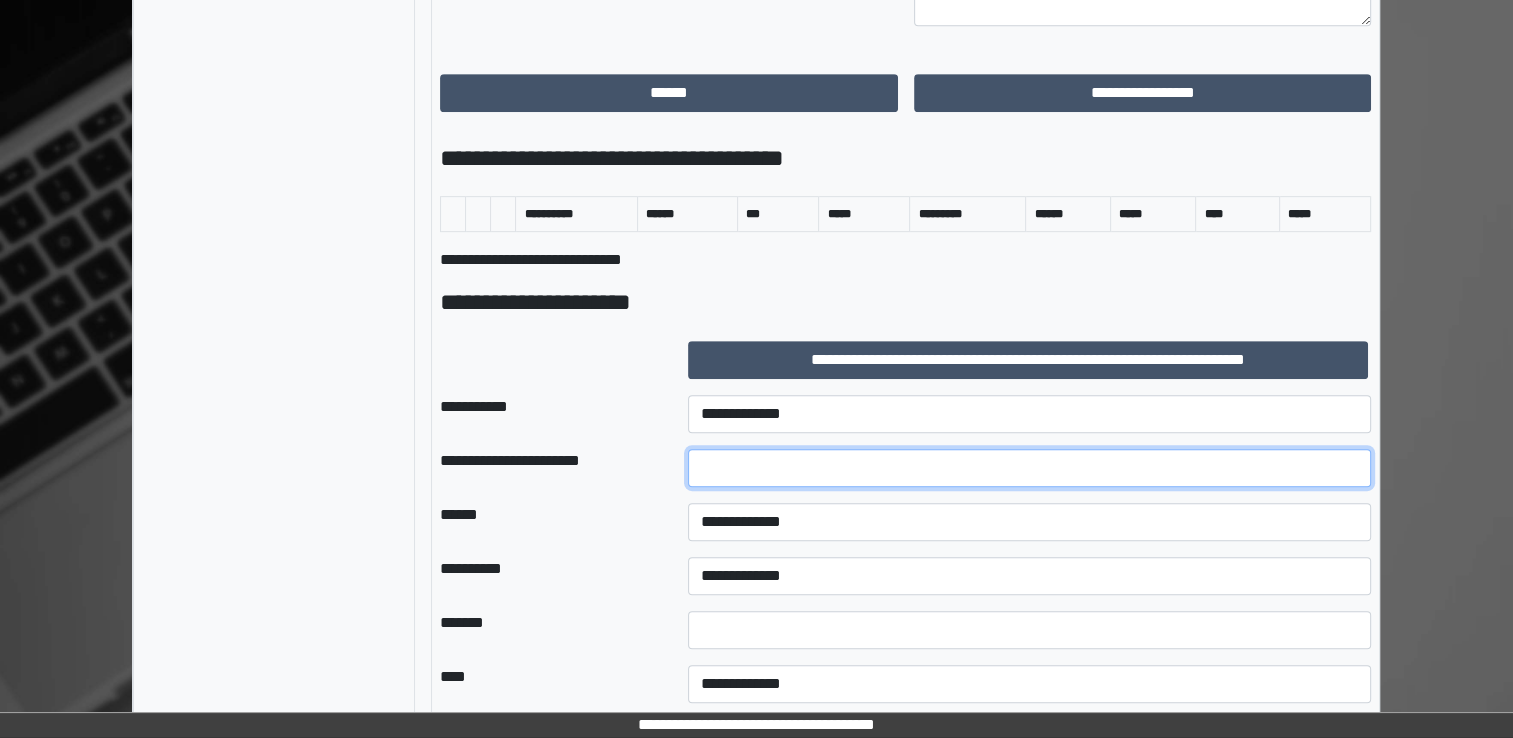 click at bounding box center (1029, 468) 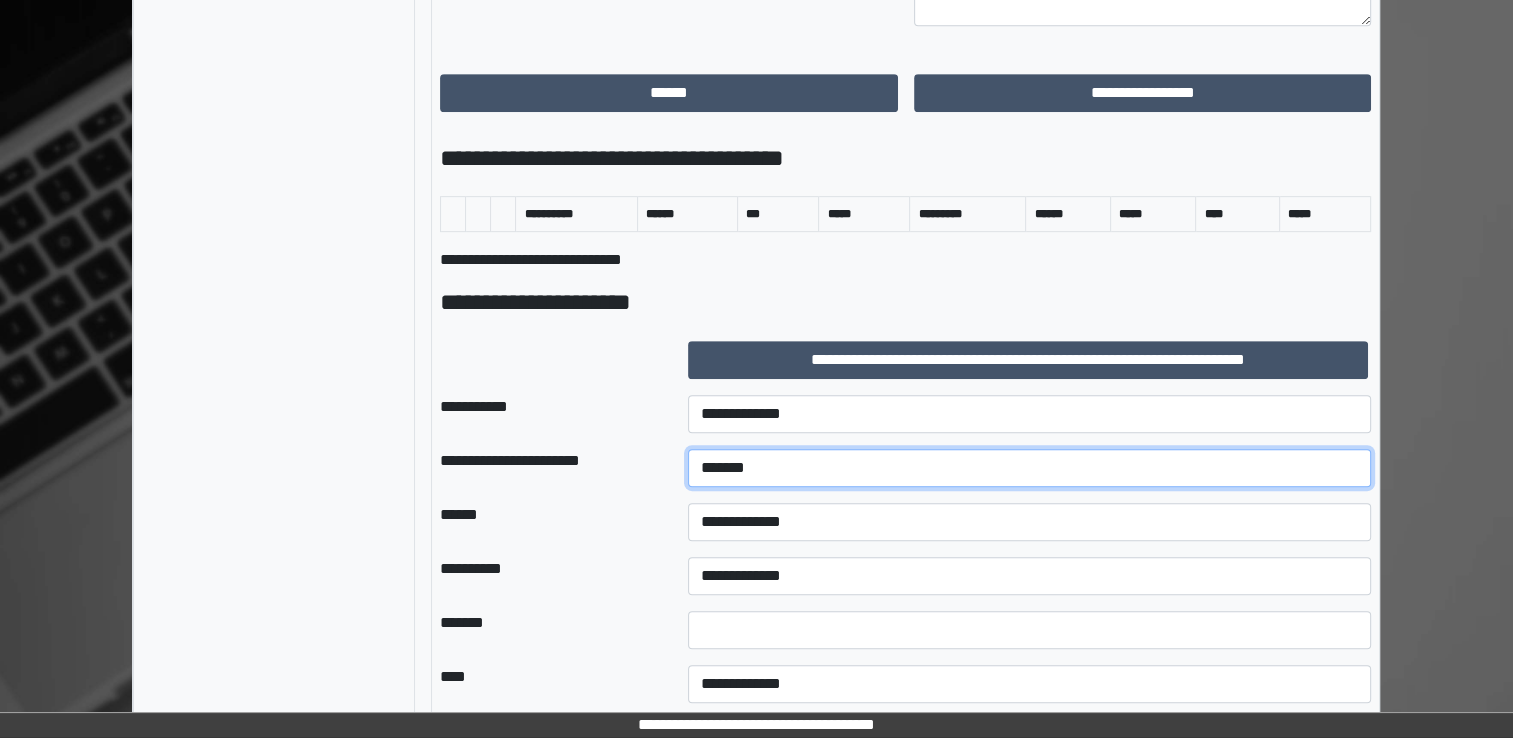 type on "*******" 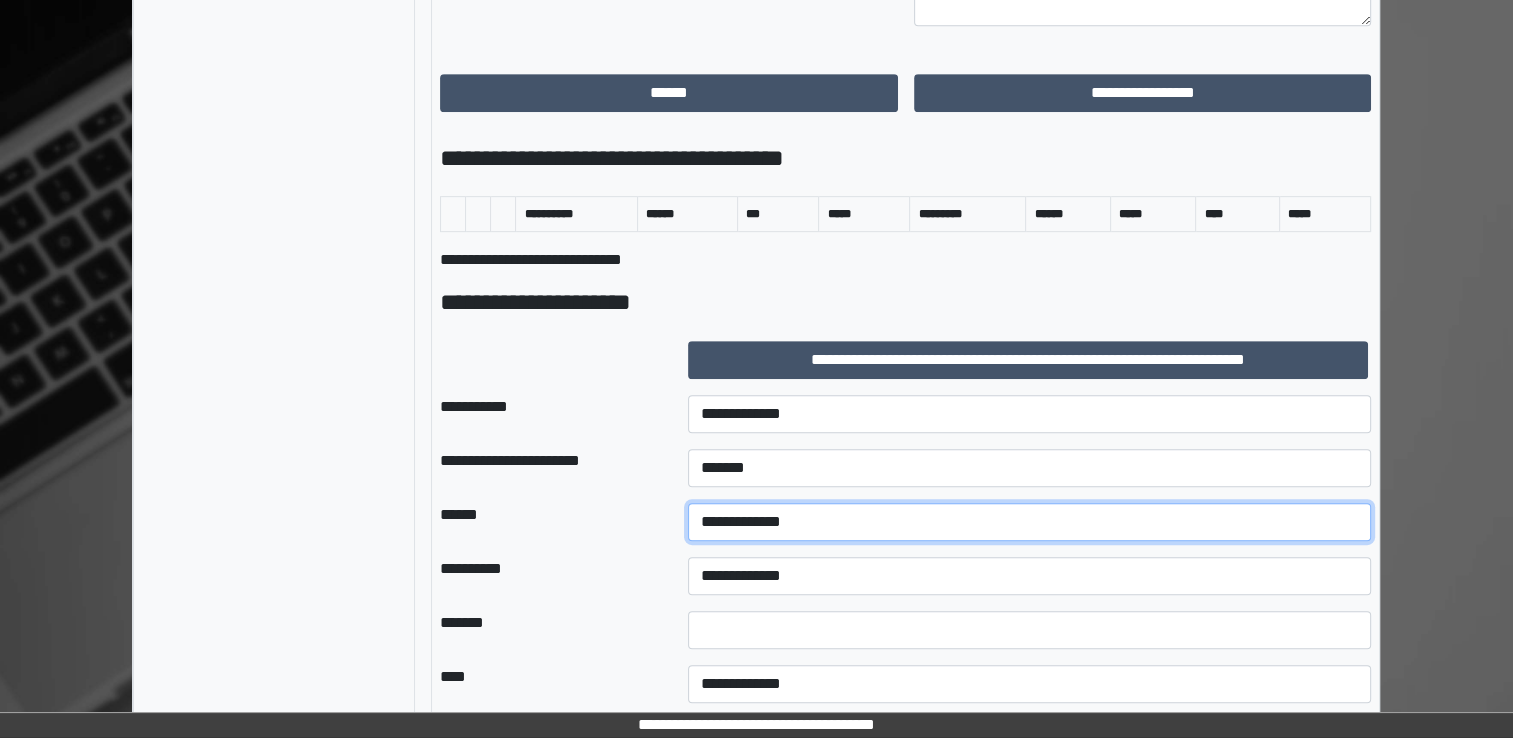 select on "*" 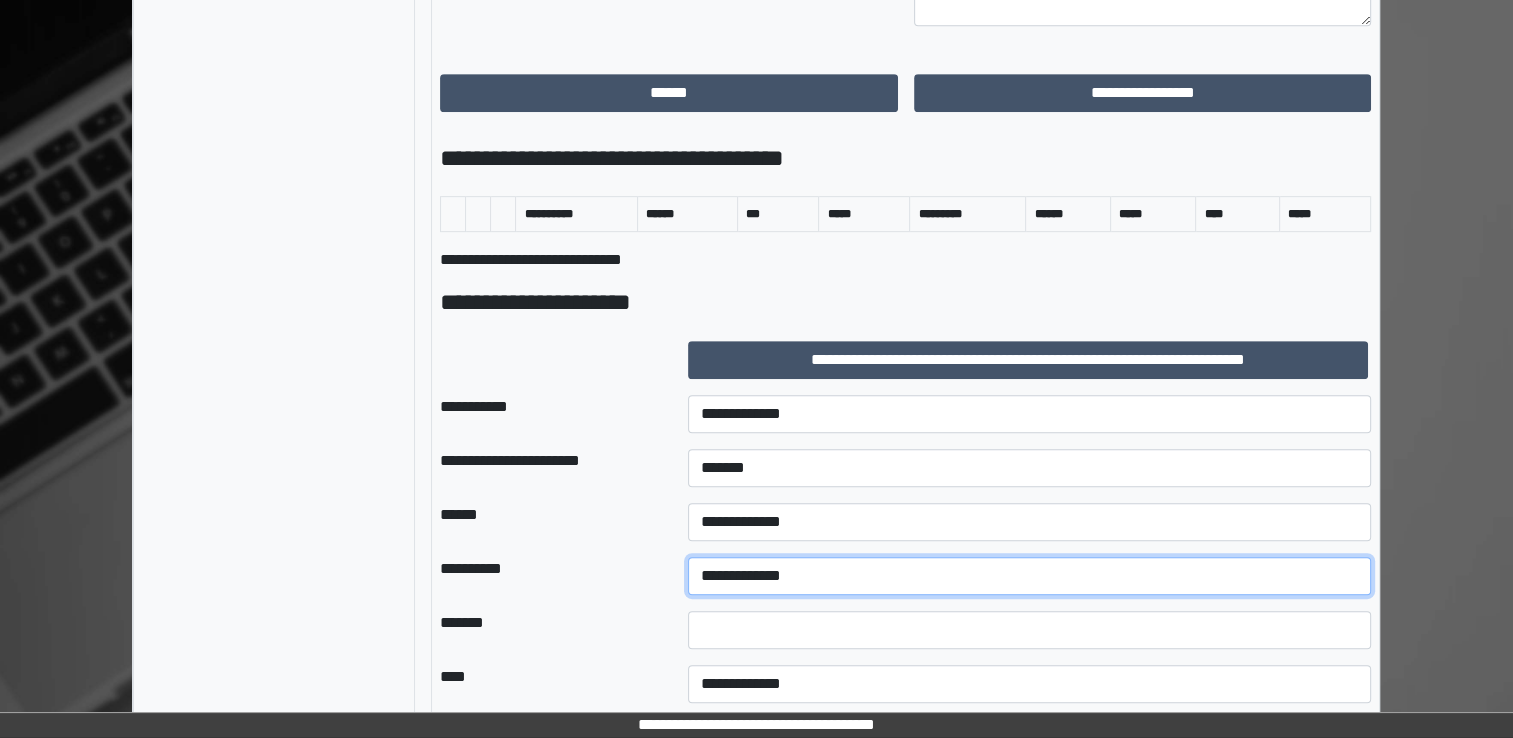 click on "**********" at bounding box center [1029, 576] 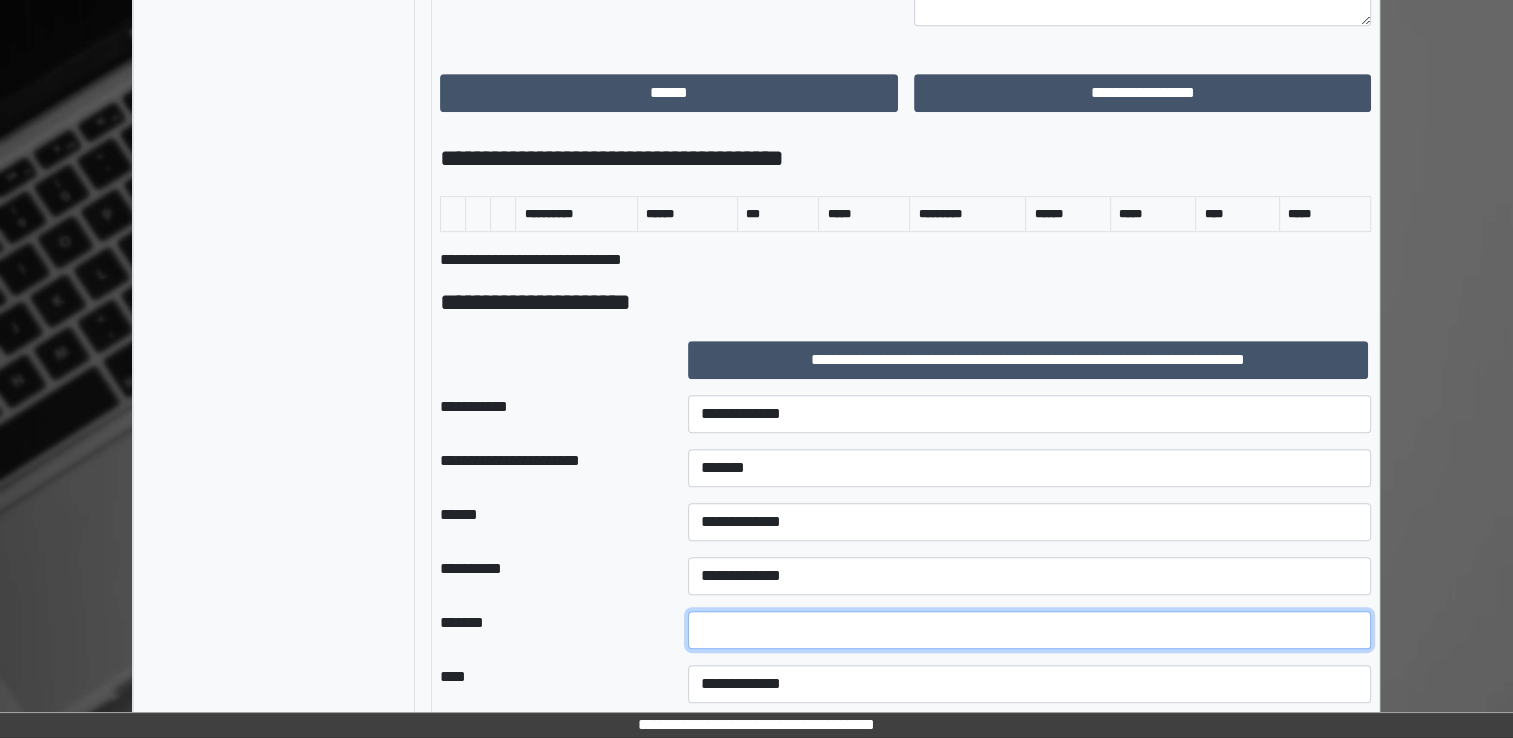 click on "*" at bounding box center (1029, 630) 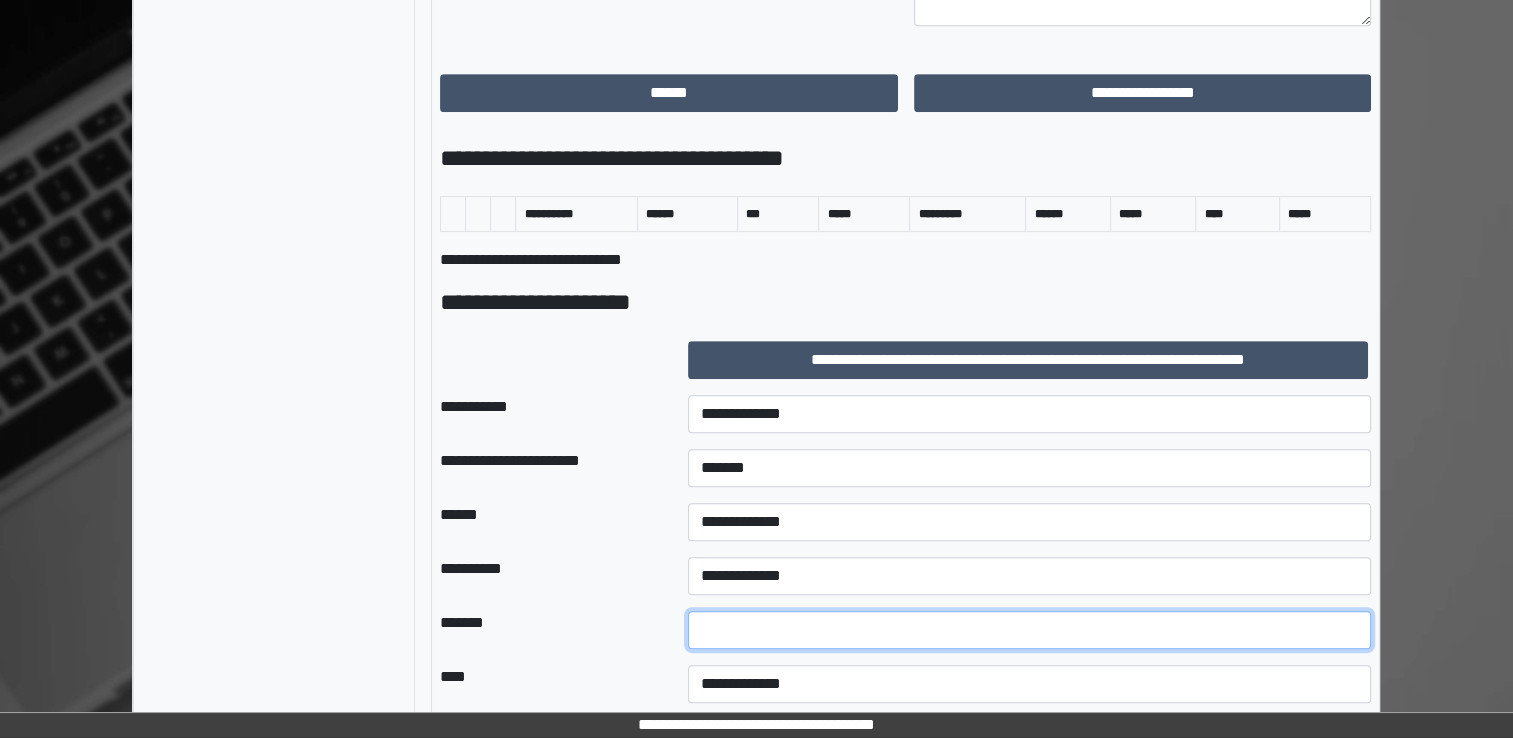 scroll, scrollTop: 1124, scrollLeft: 0, axis: vertical 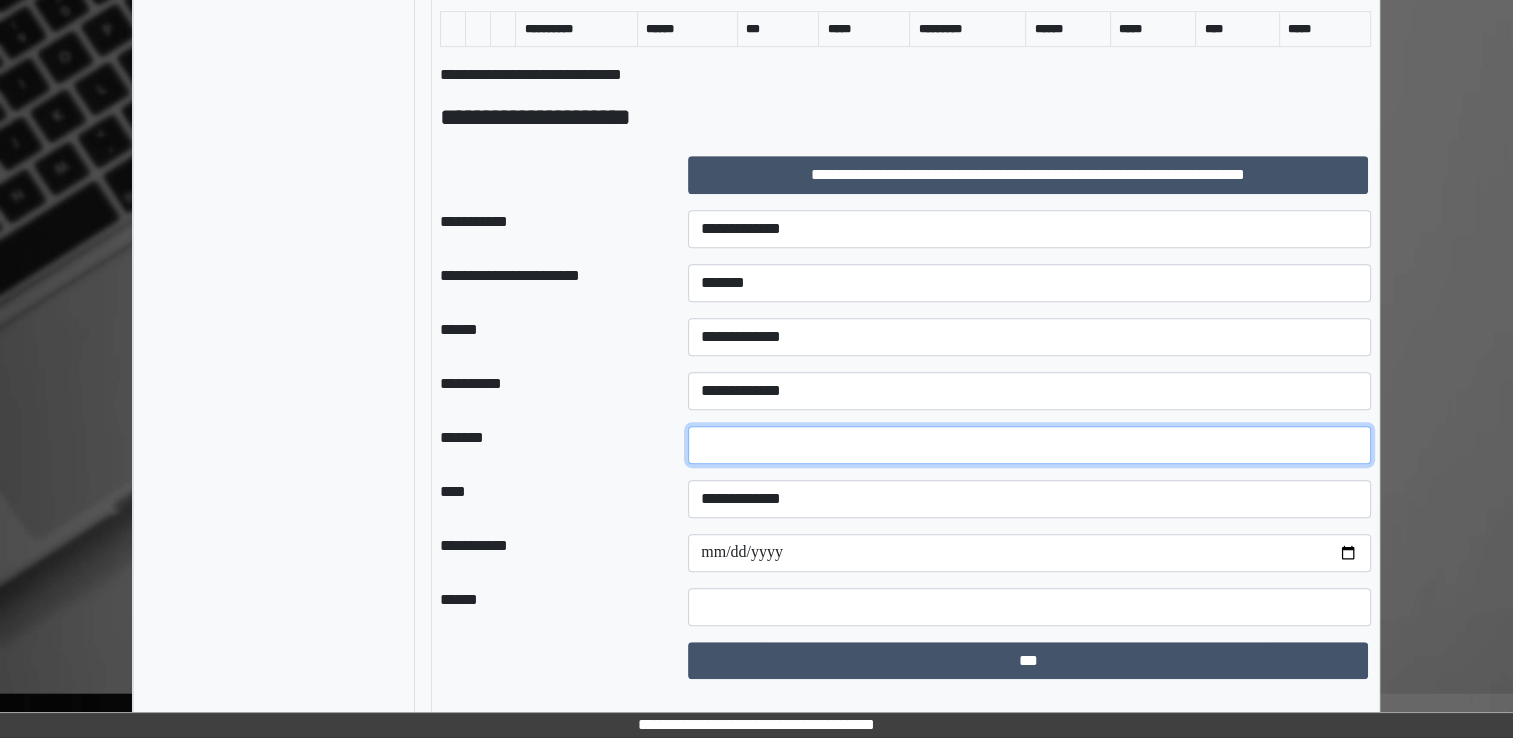 type on "**" 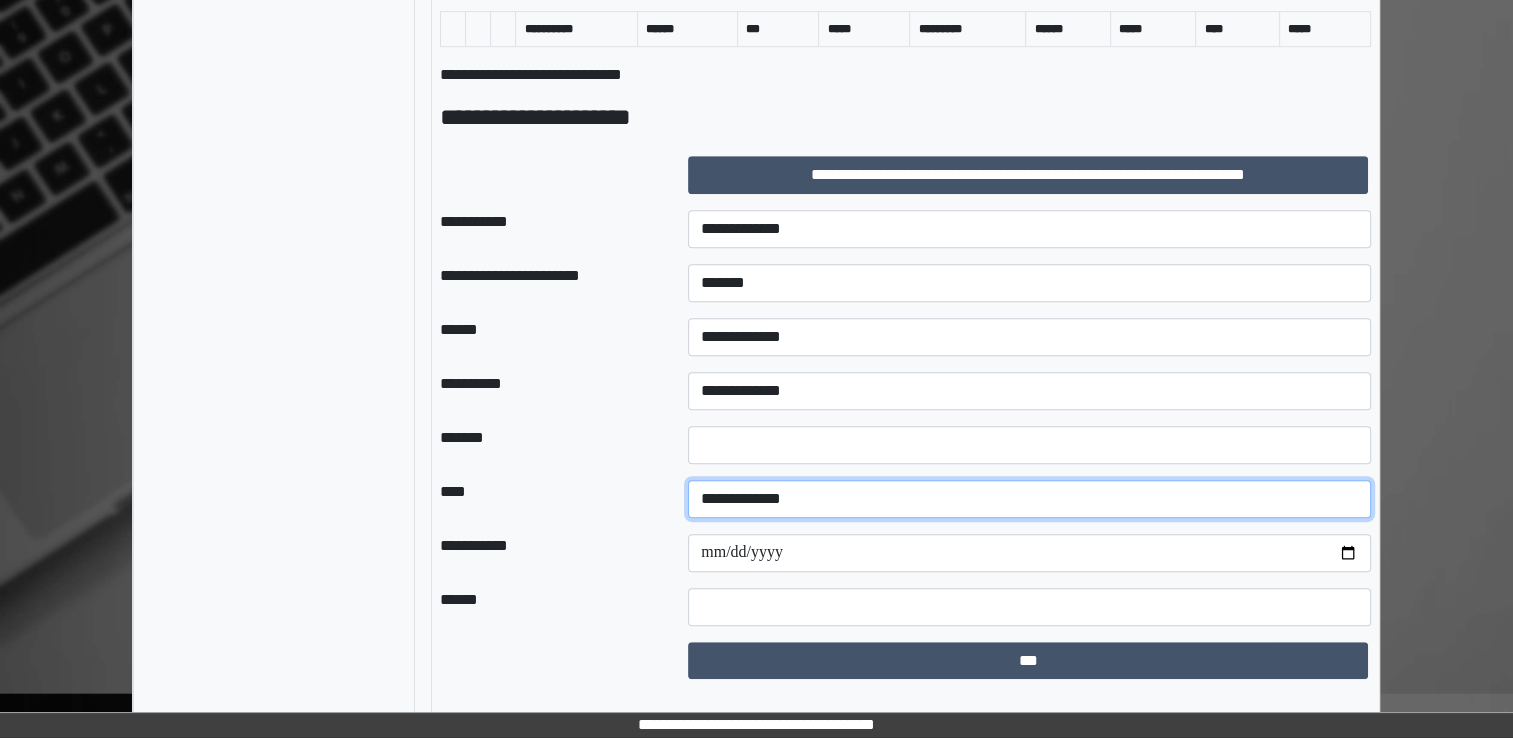 click on "**********" at bounding box center (1029, 499) 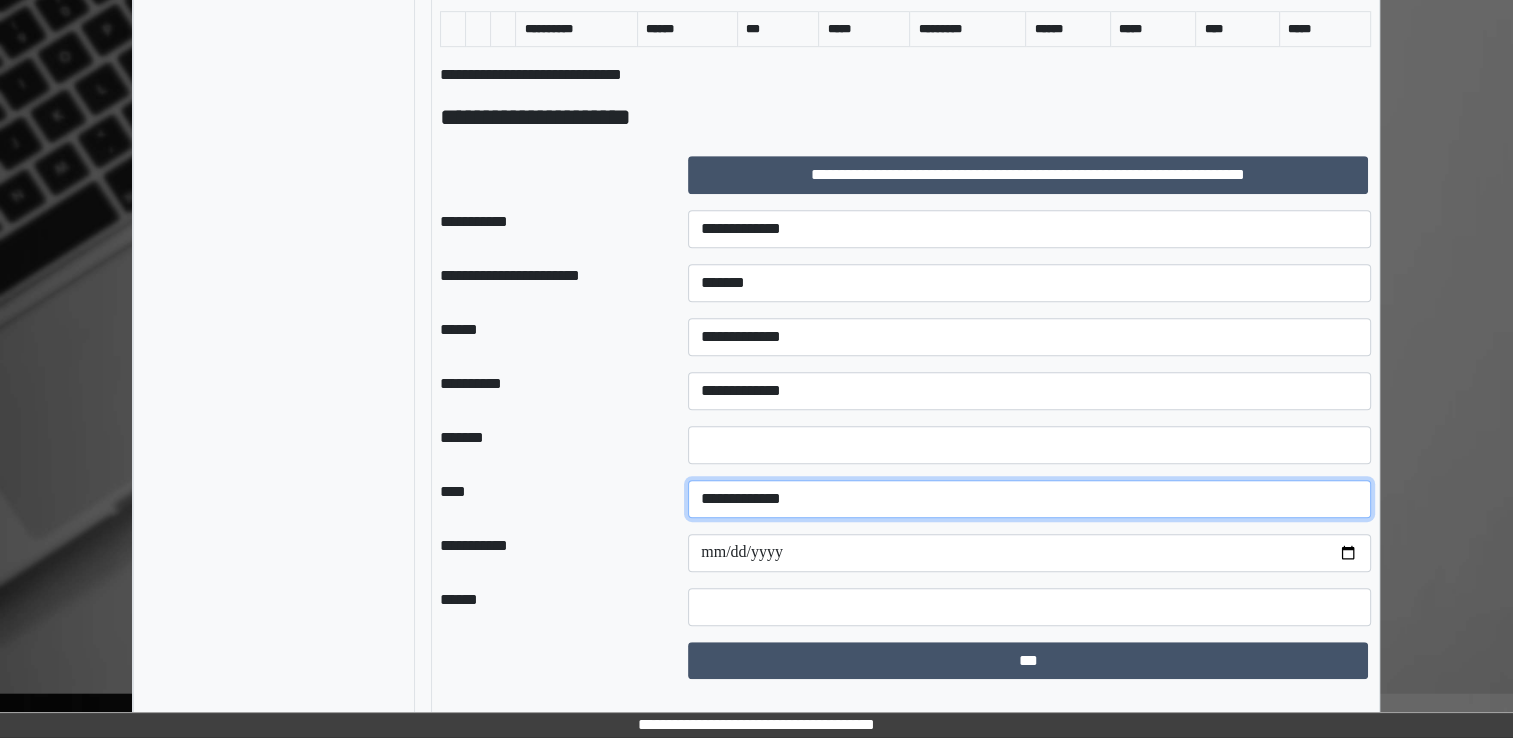 select on "*" 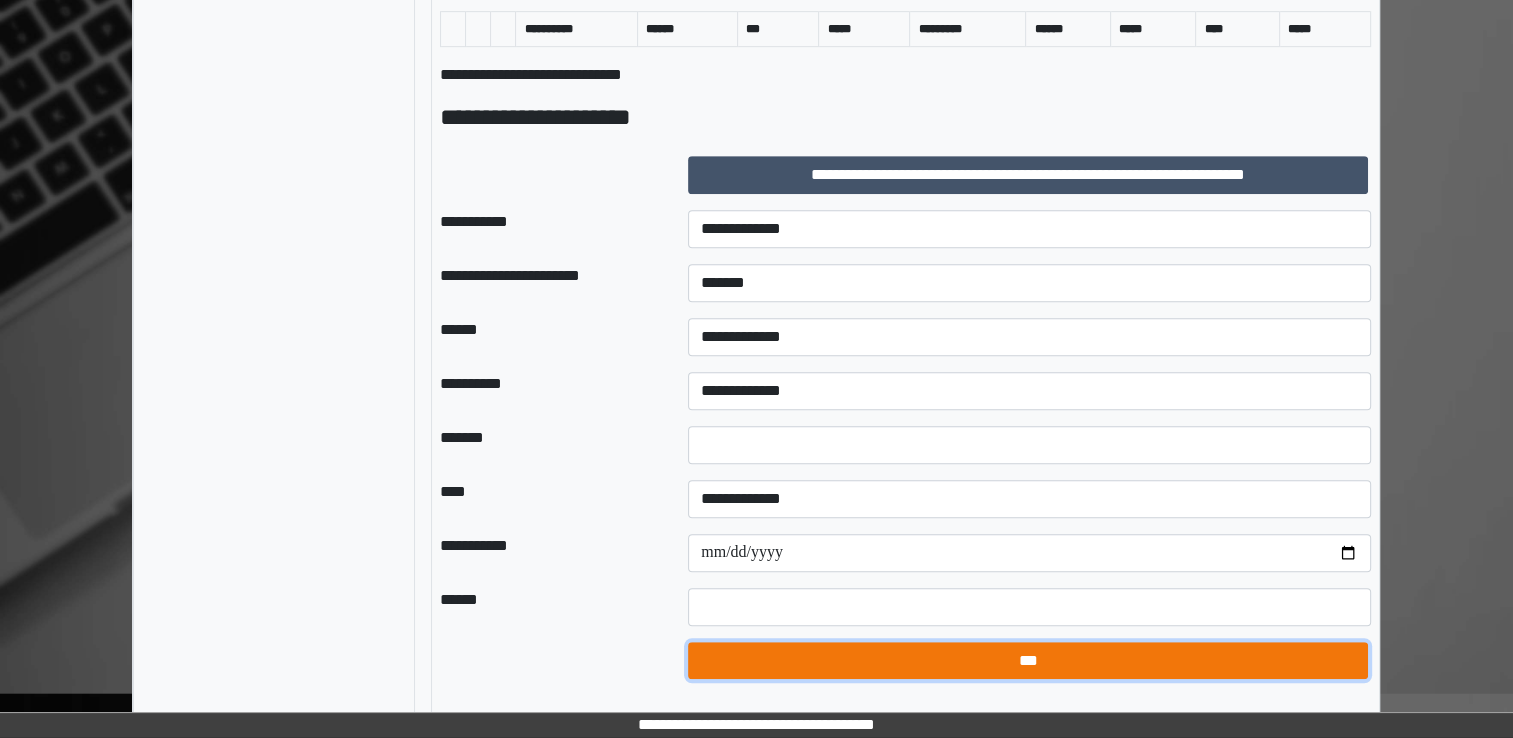 click on "***" at bounding box center (1028, 661) 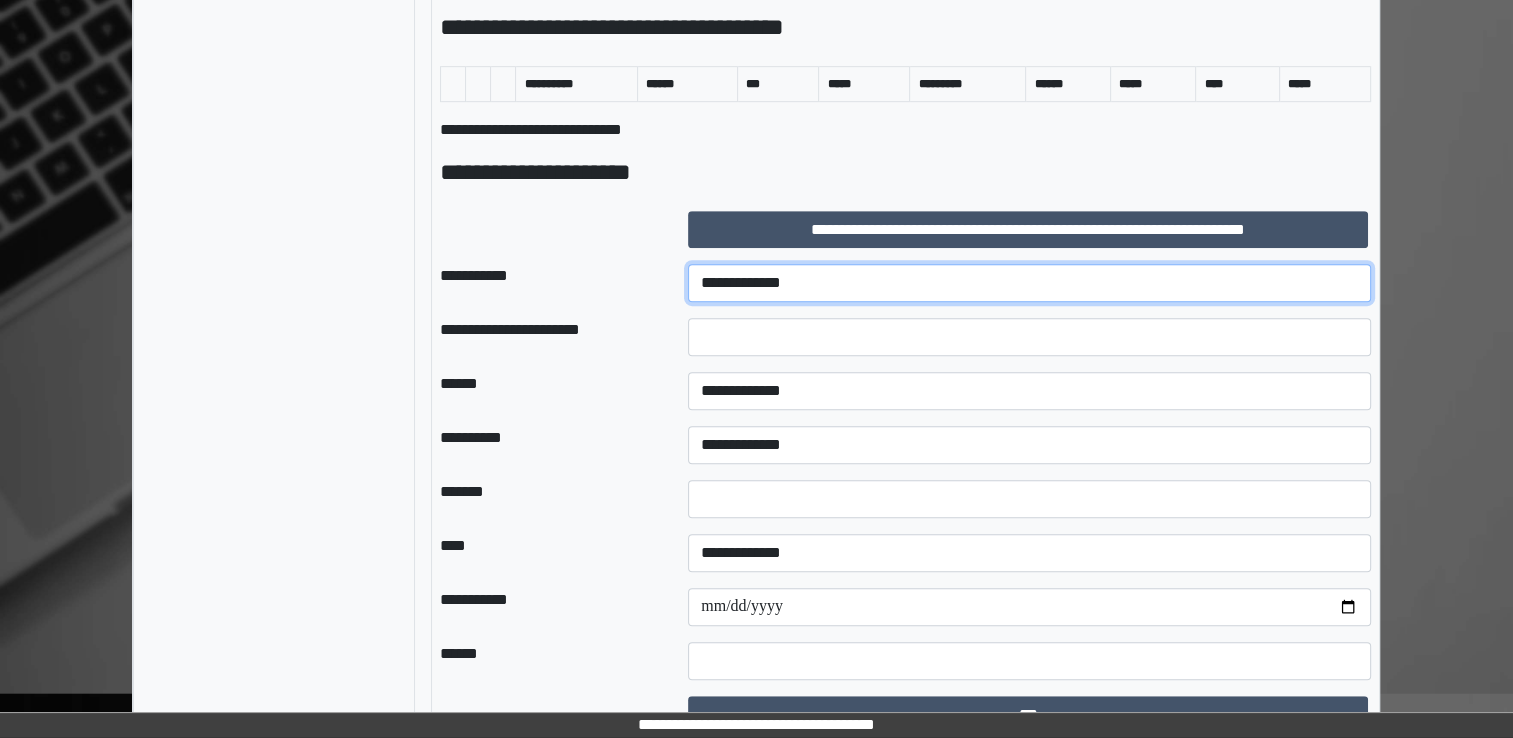 click on "**********" at bounding box center (1029, 283) 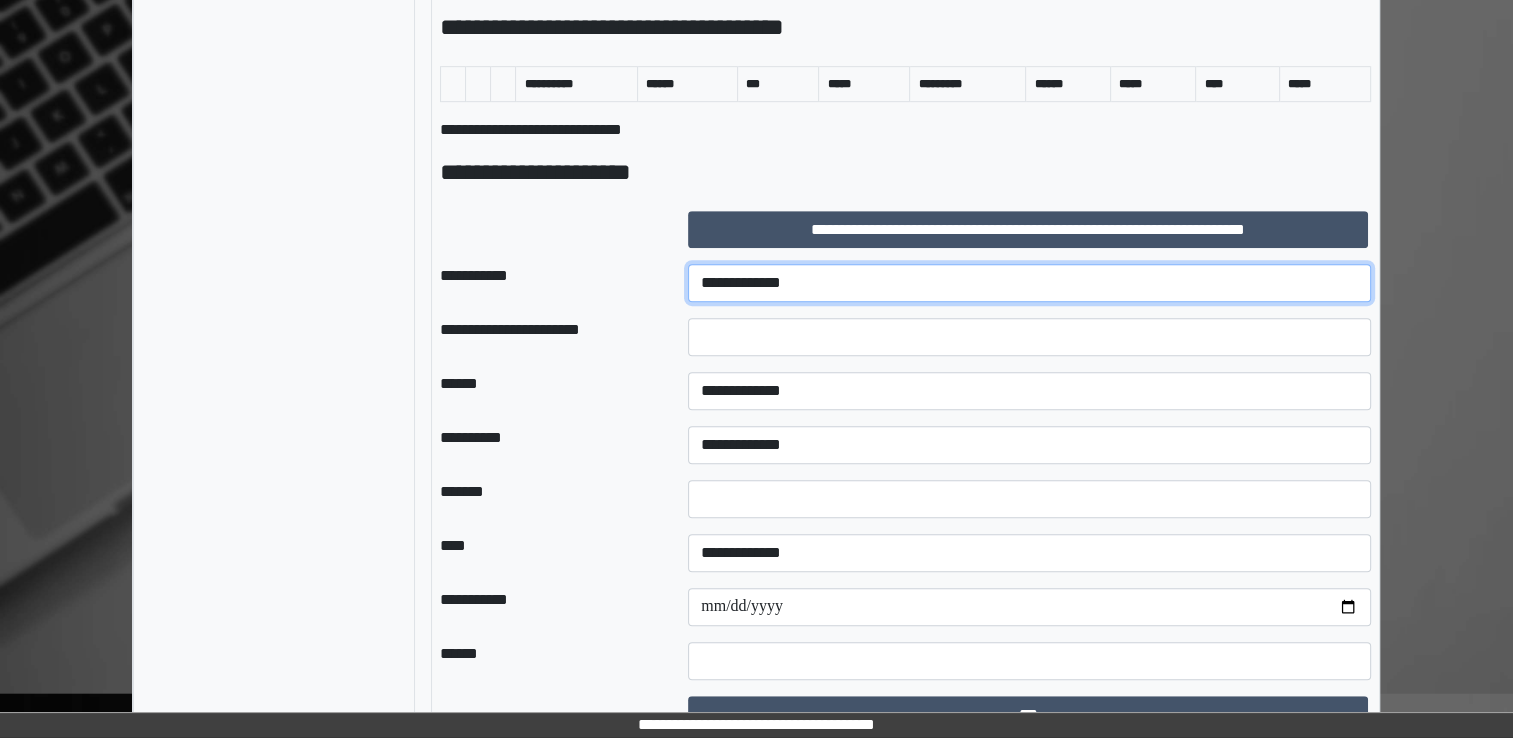 select on "***" 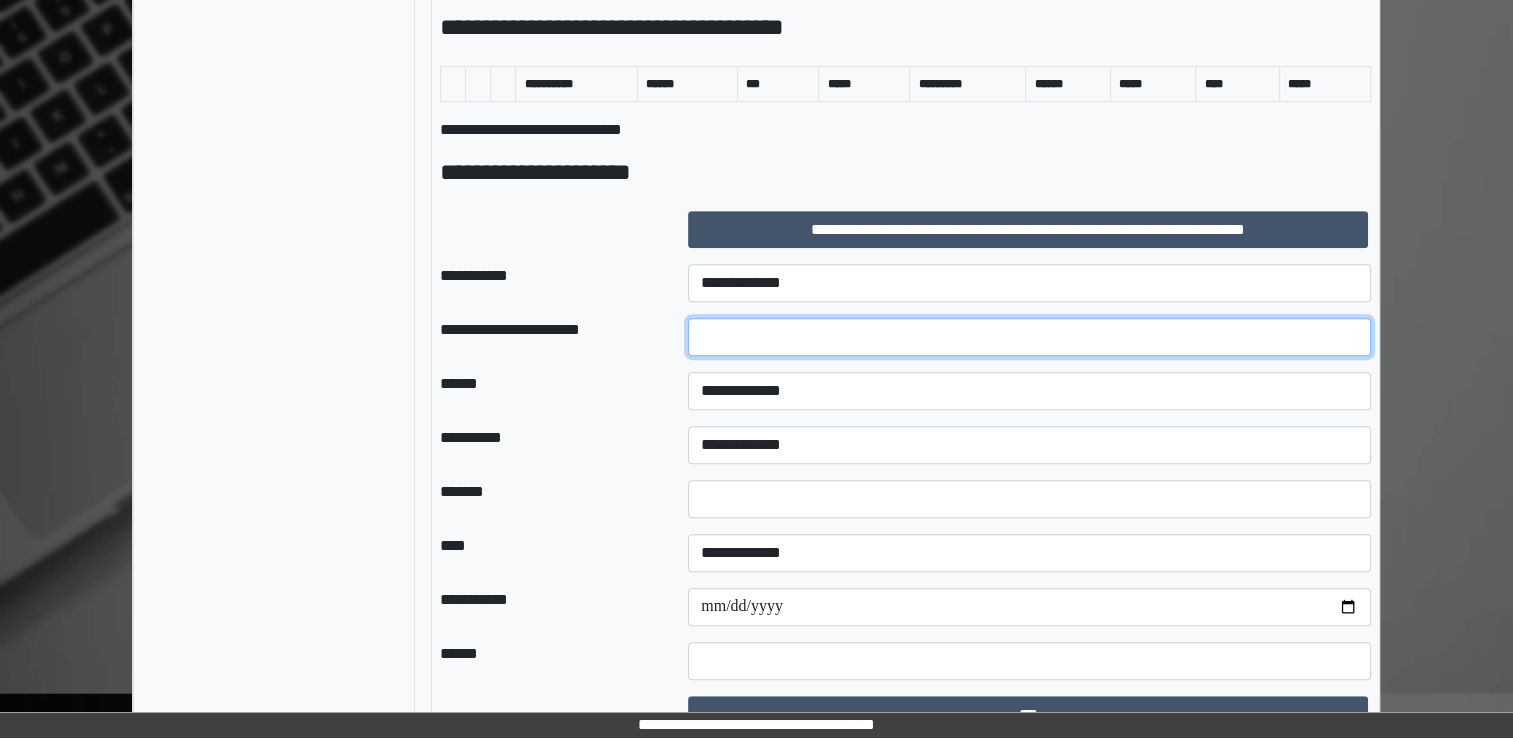 click at bounding box center (1029, 337) 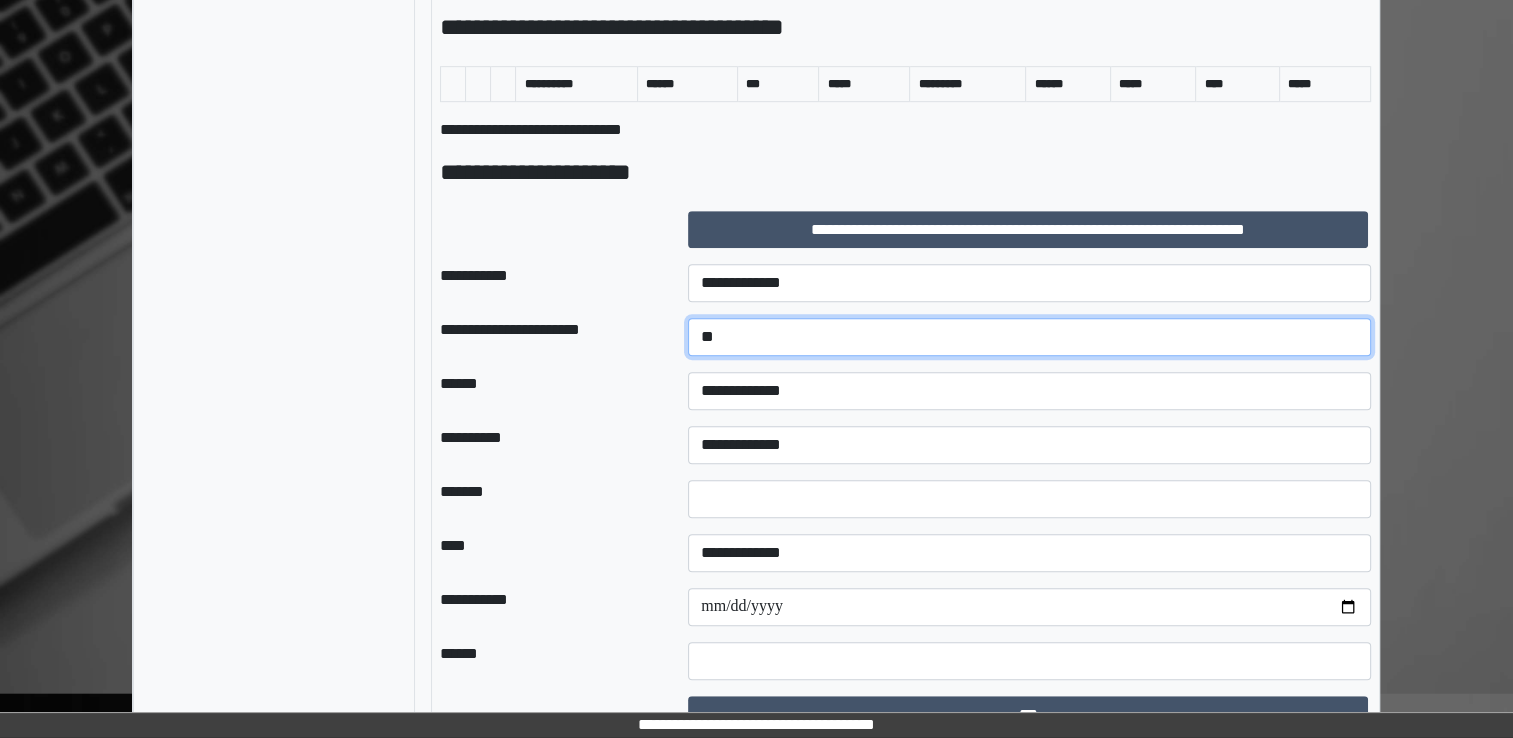 type on "*****" 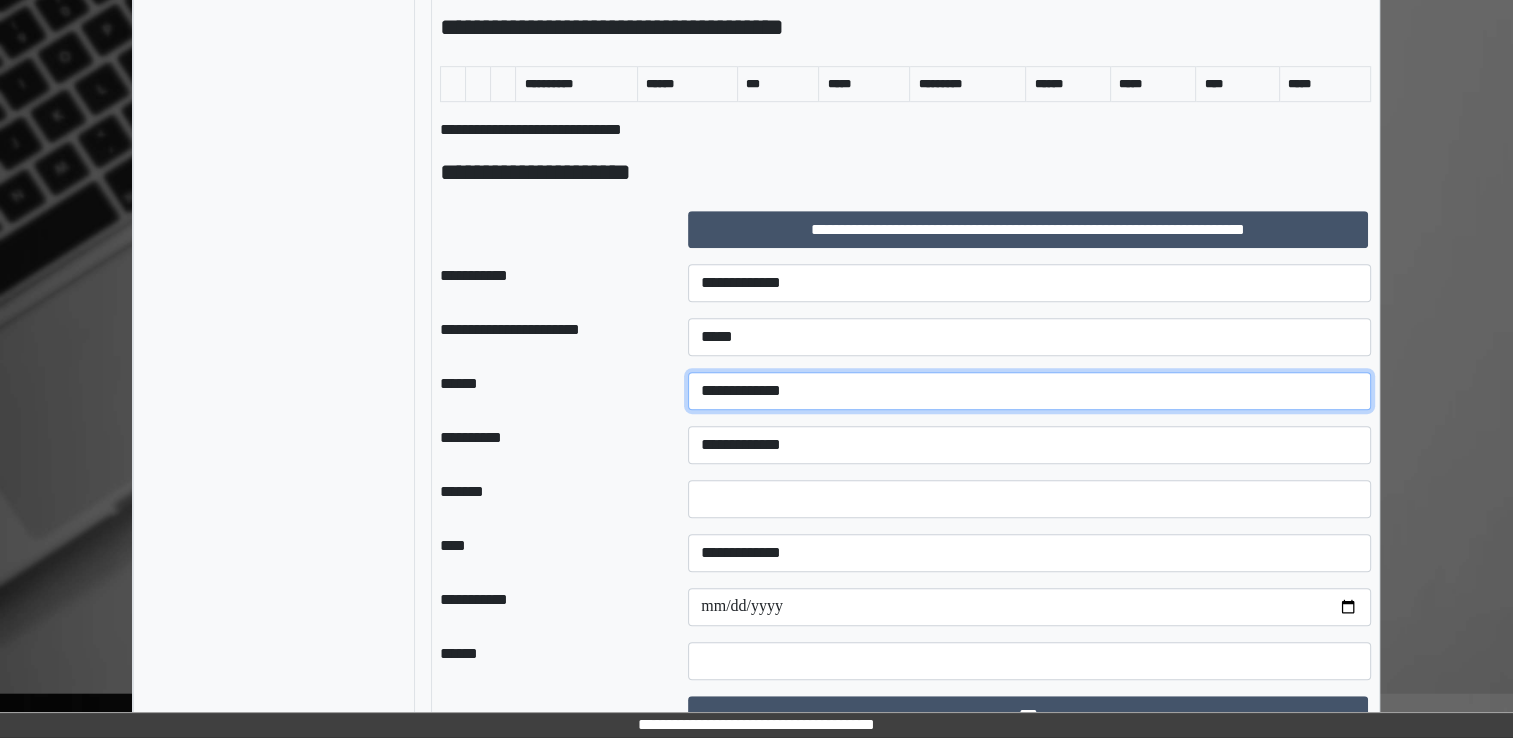 click on "**********" at bounding box center (1029, 391) 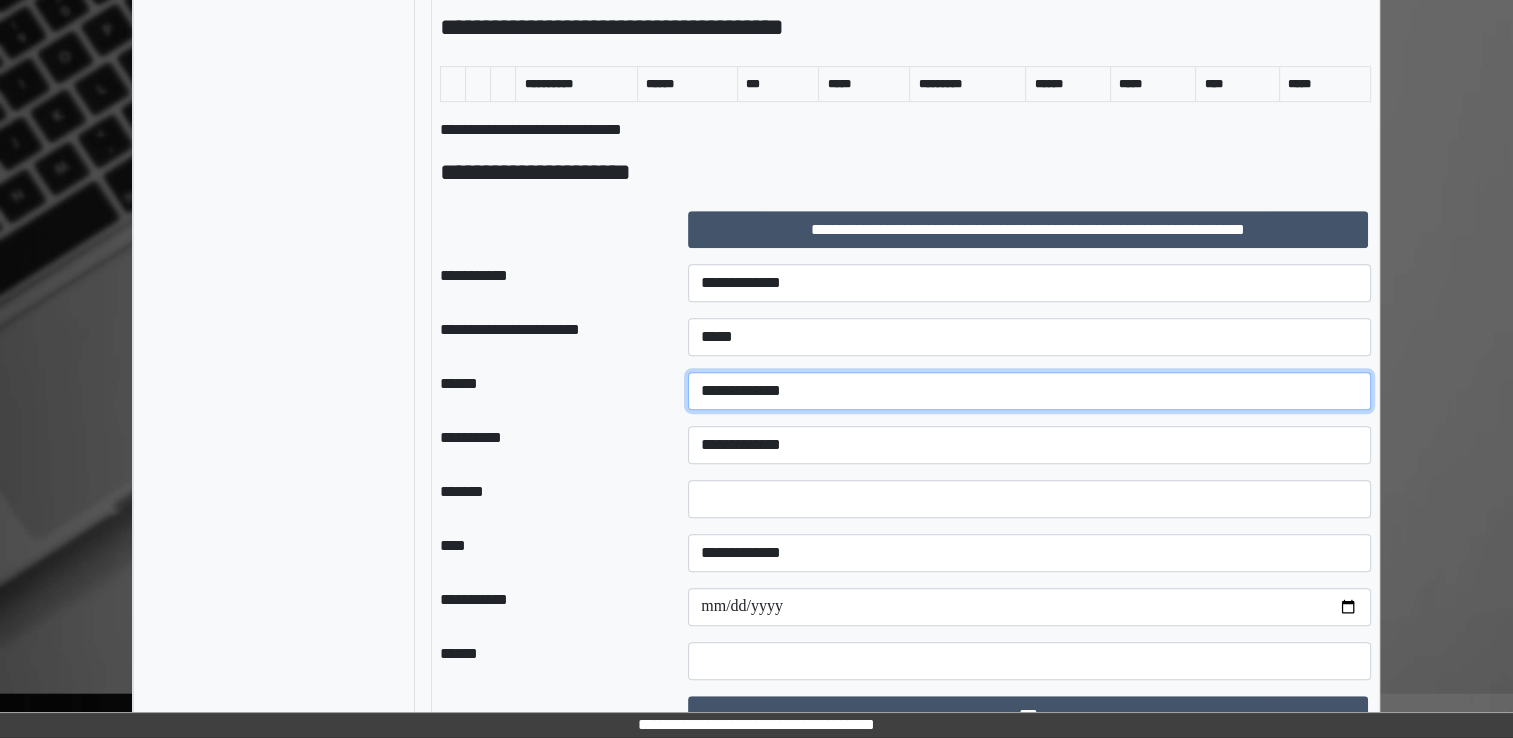 select on "*" 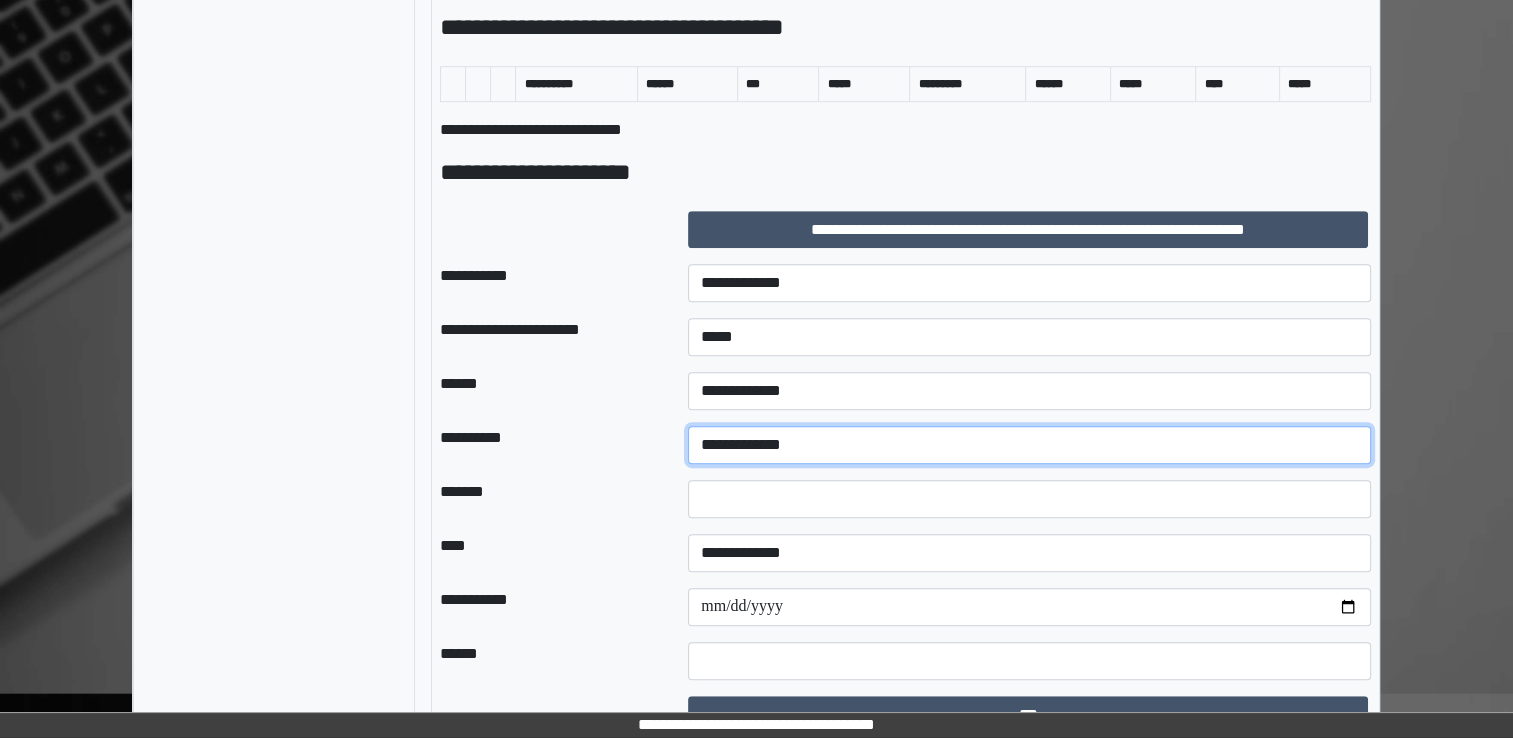click on "**********" at bounding box center (1029, 445) 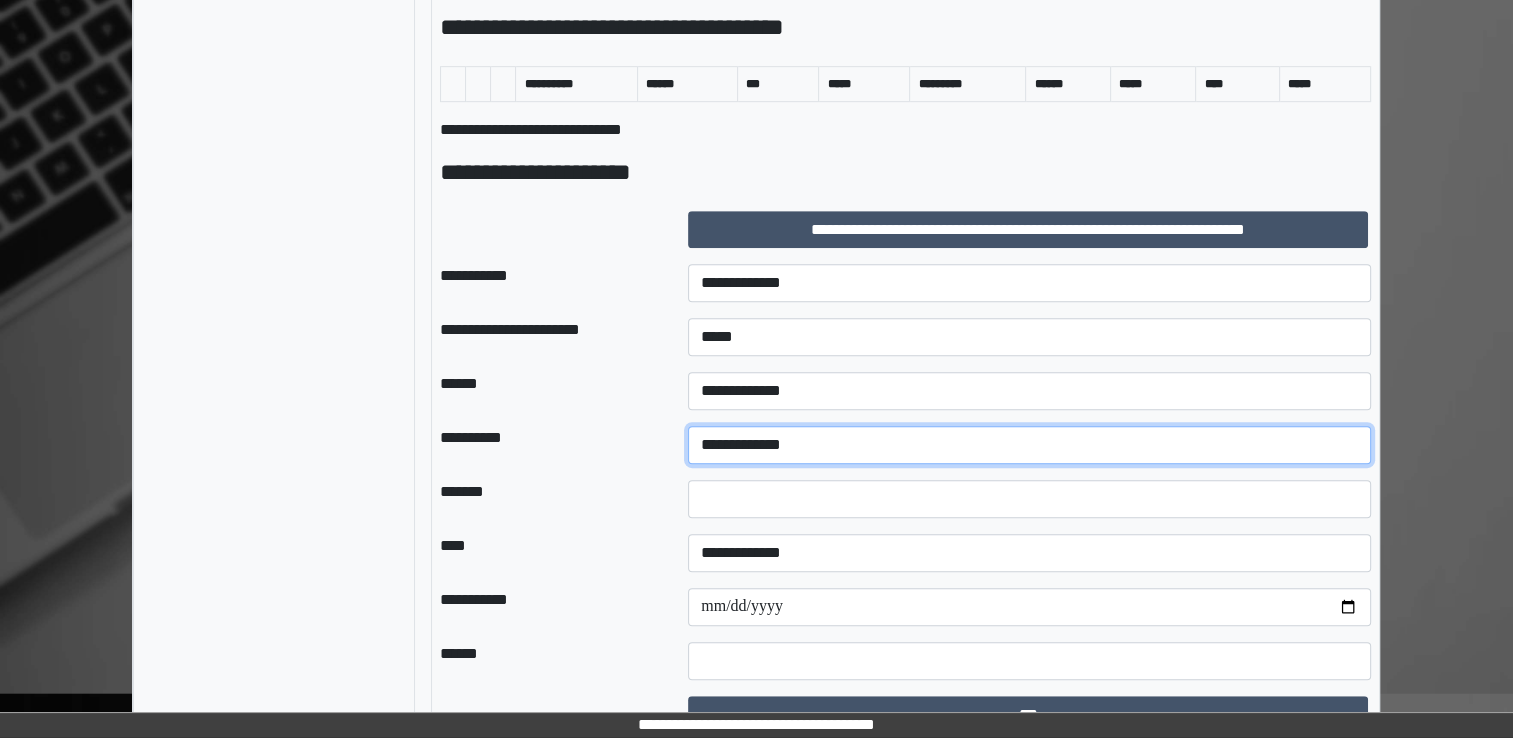 select on "*" 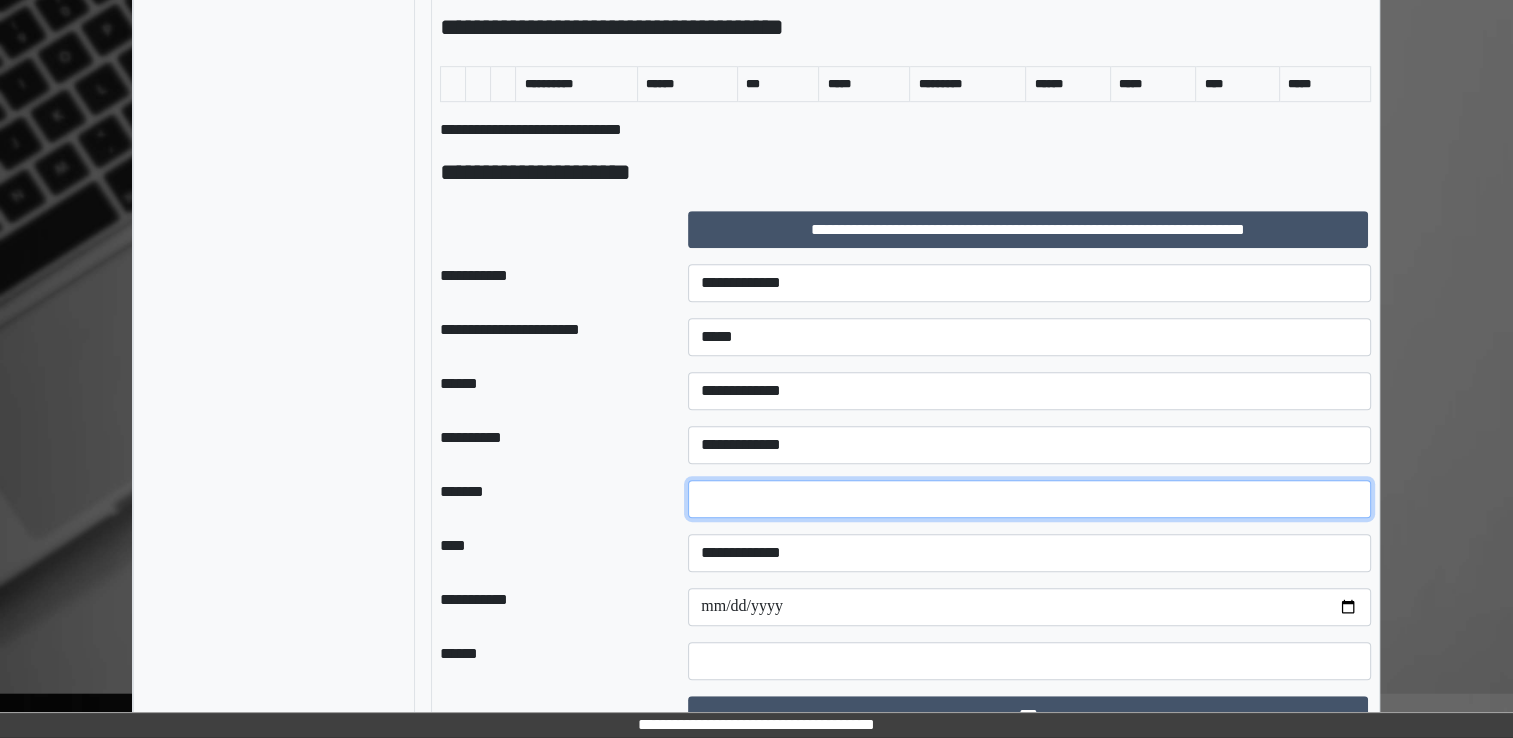 click on "*" at bounding box center (1029, 499) 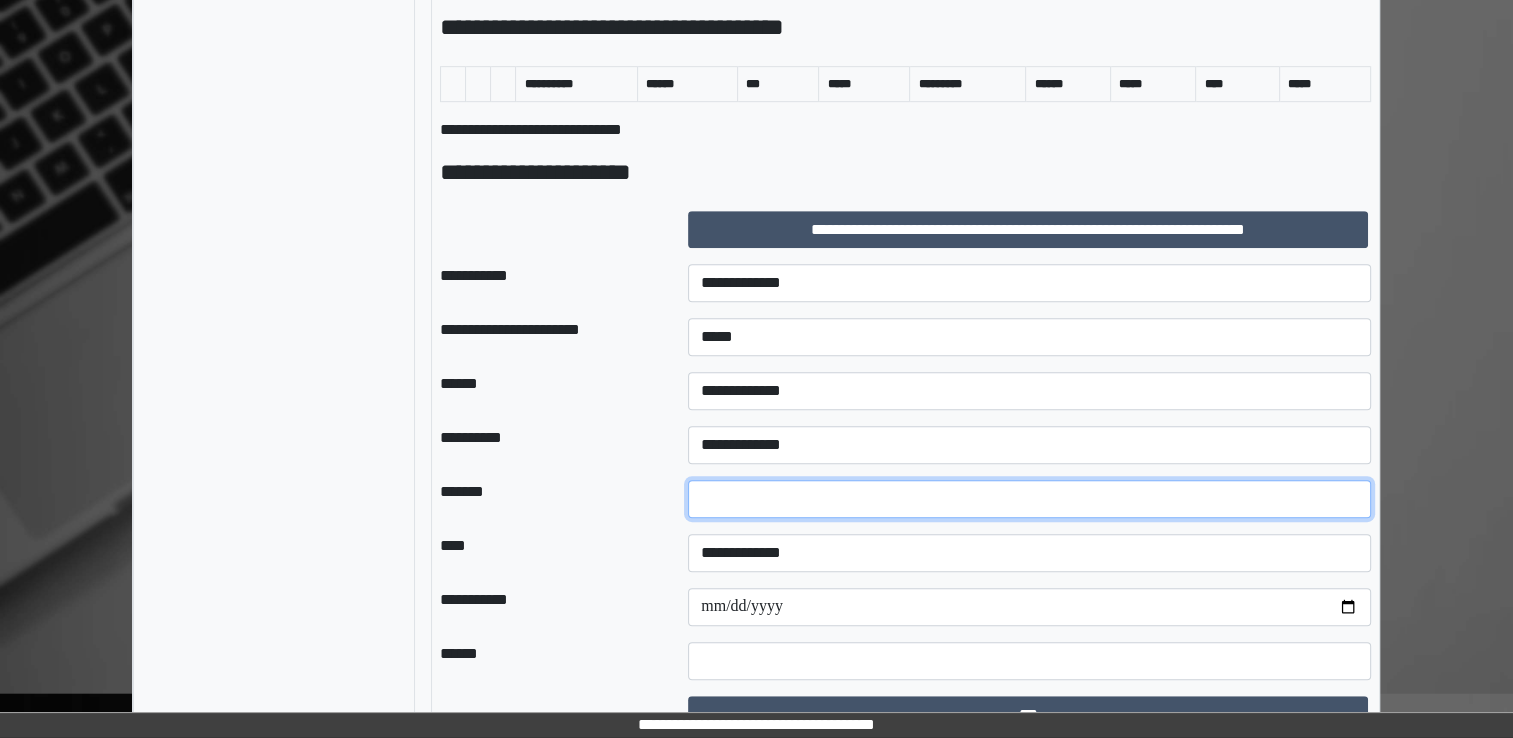 type on "*" 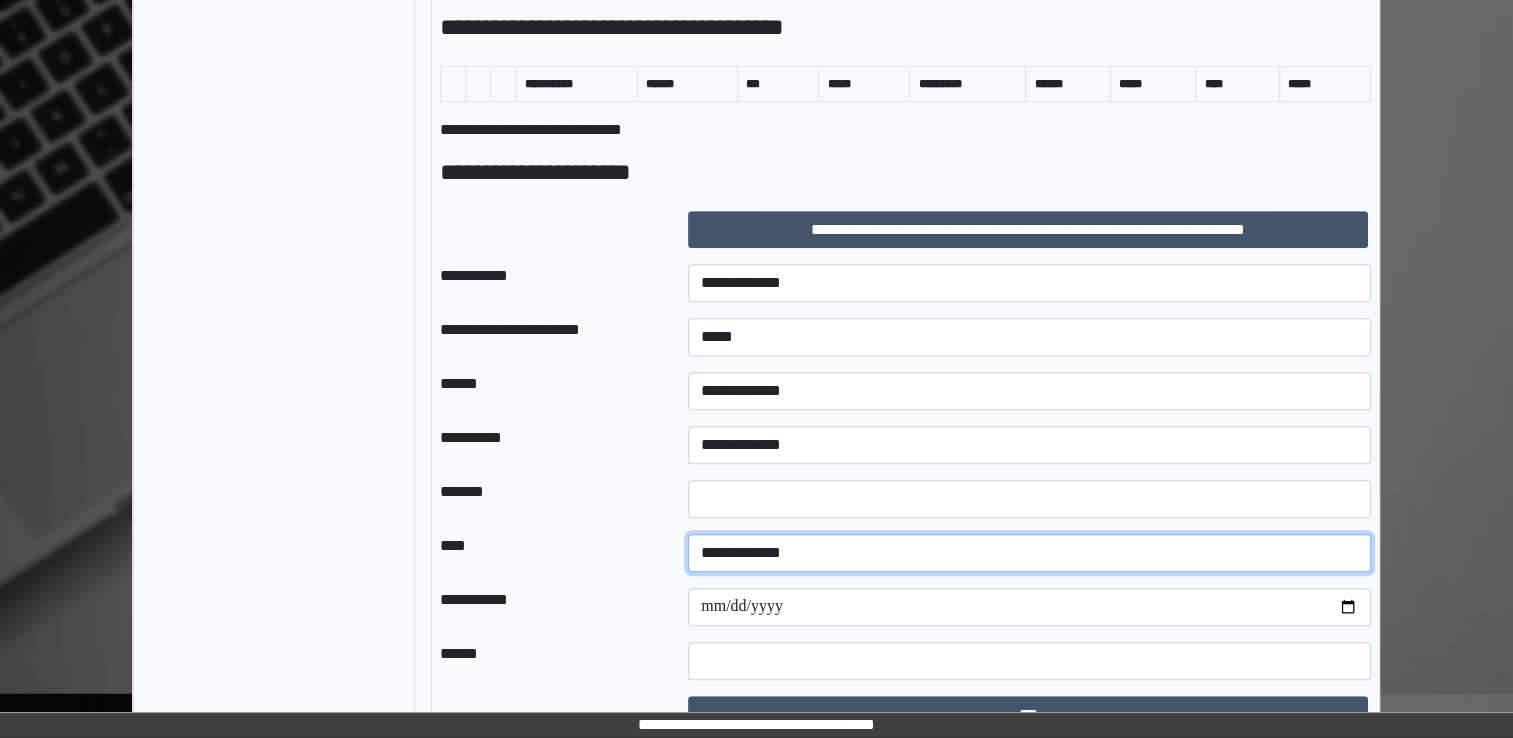 click on "**********" at bounding box center [1029, 553] 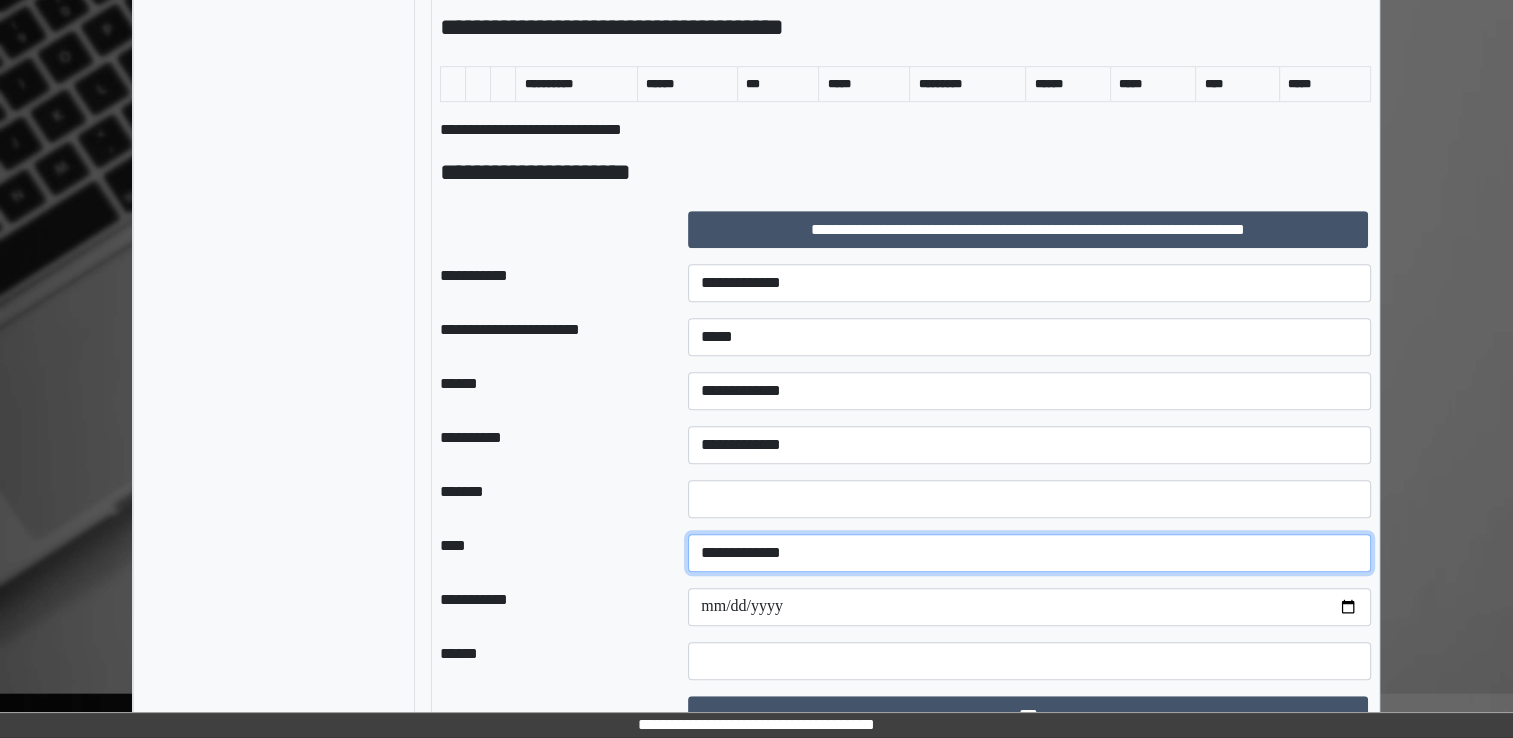select on "*" 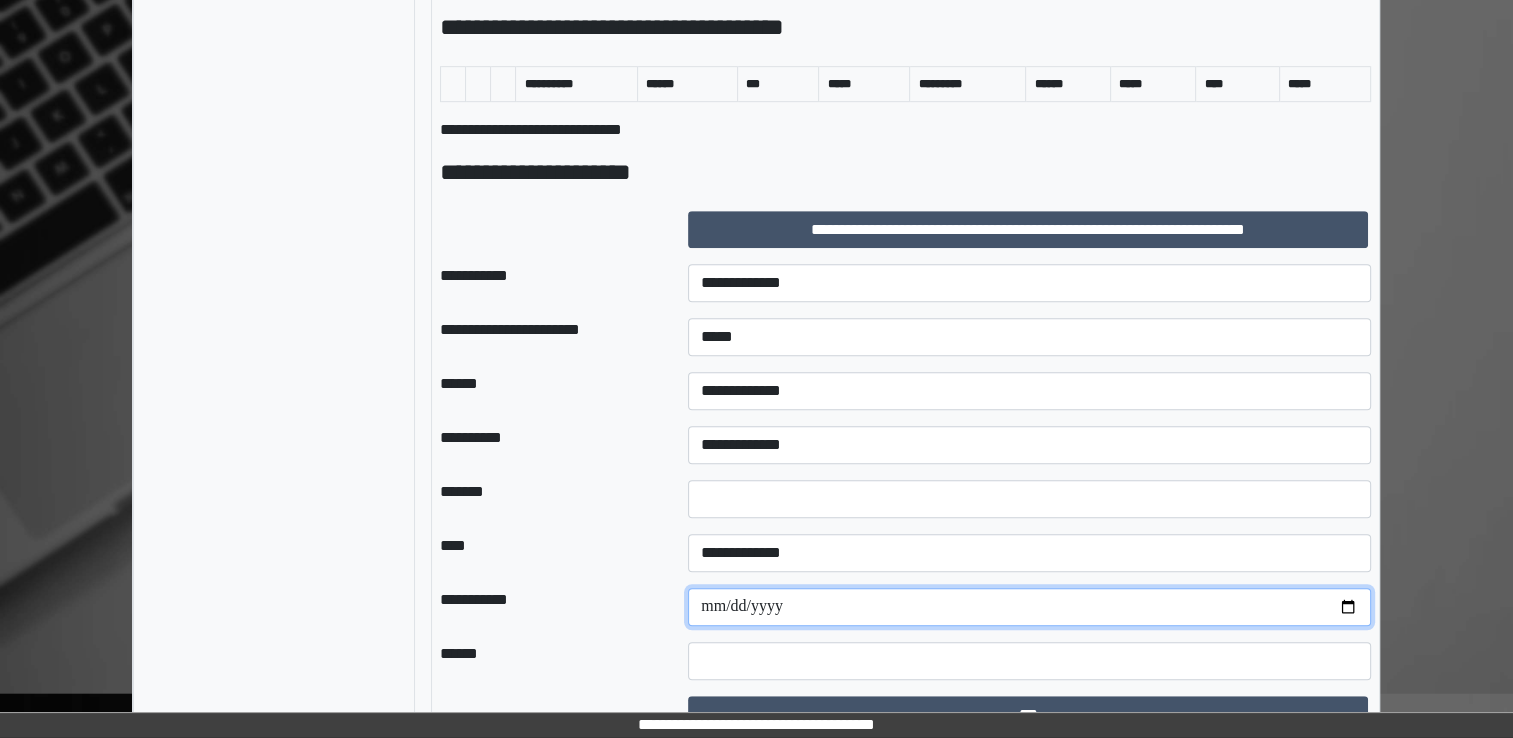 click on "**********" at bounding box center (1029, 607) 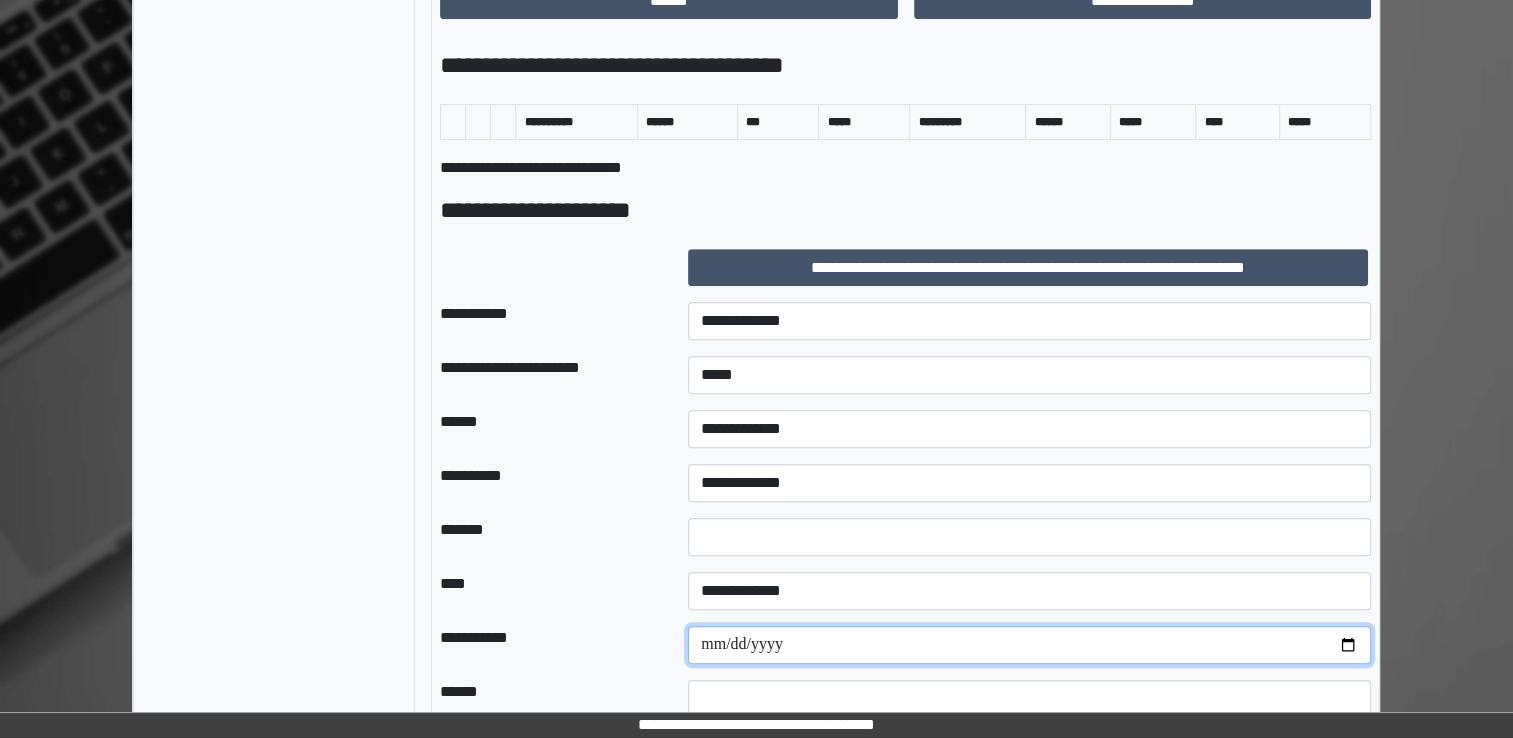scroll, scrollTop: 1084, scrollLeft: 0, axis: vertical 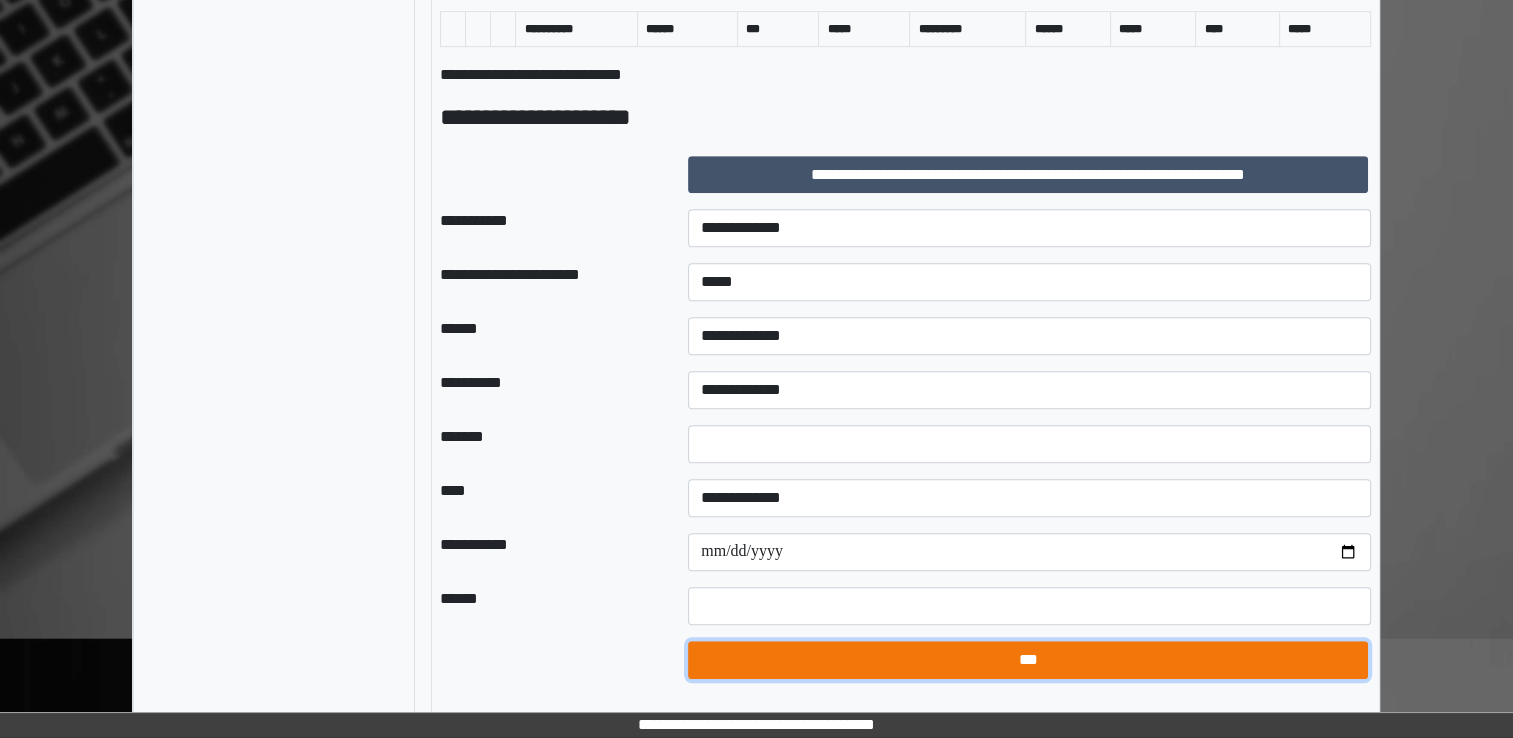 click on "***" at bounding box center (1028, 660) 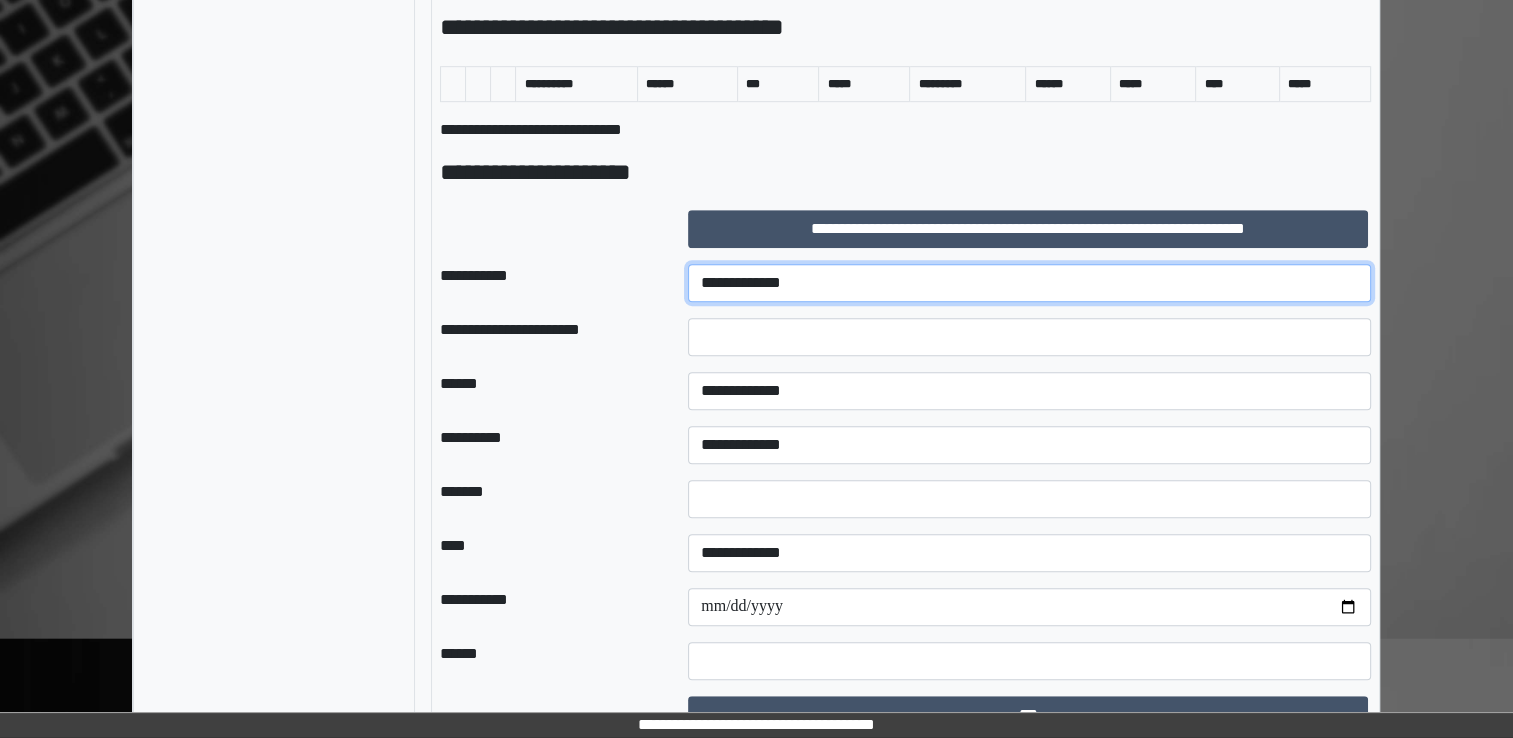 click on "**********" at bounding box center [1029, 283] 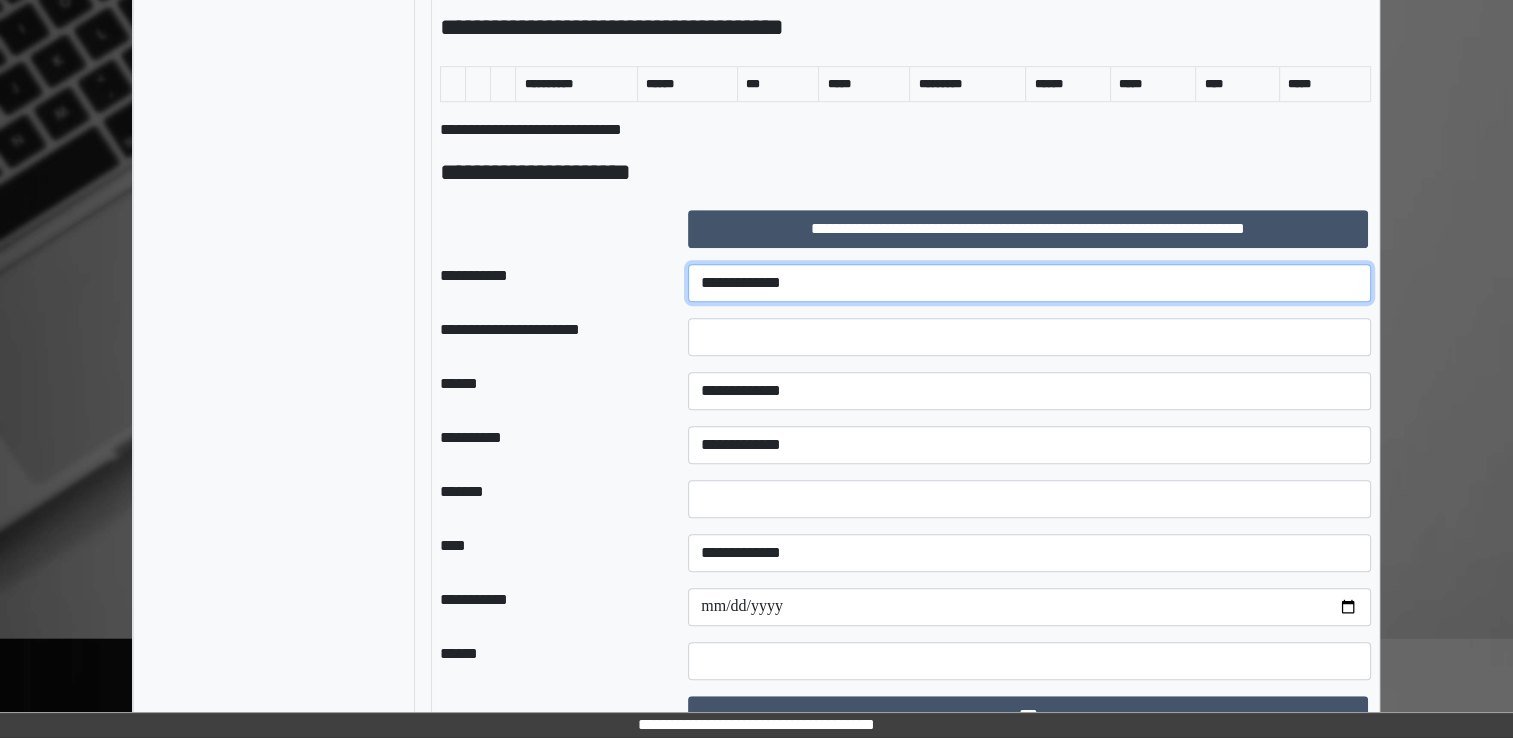 click on "**********" at bounding box center [1029, 283] 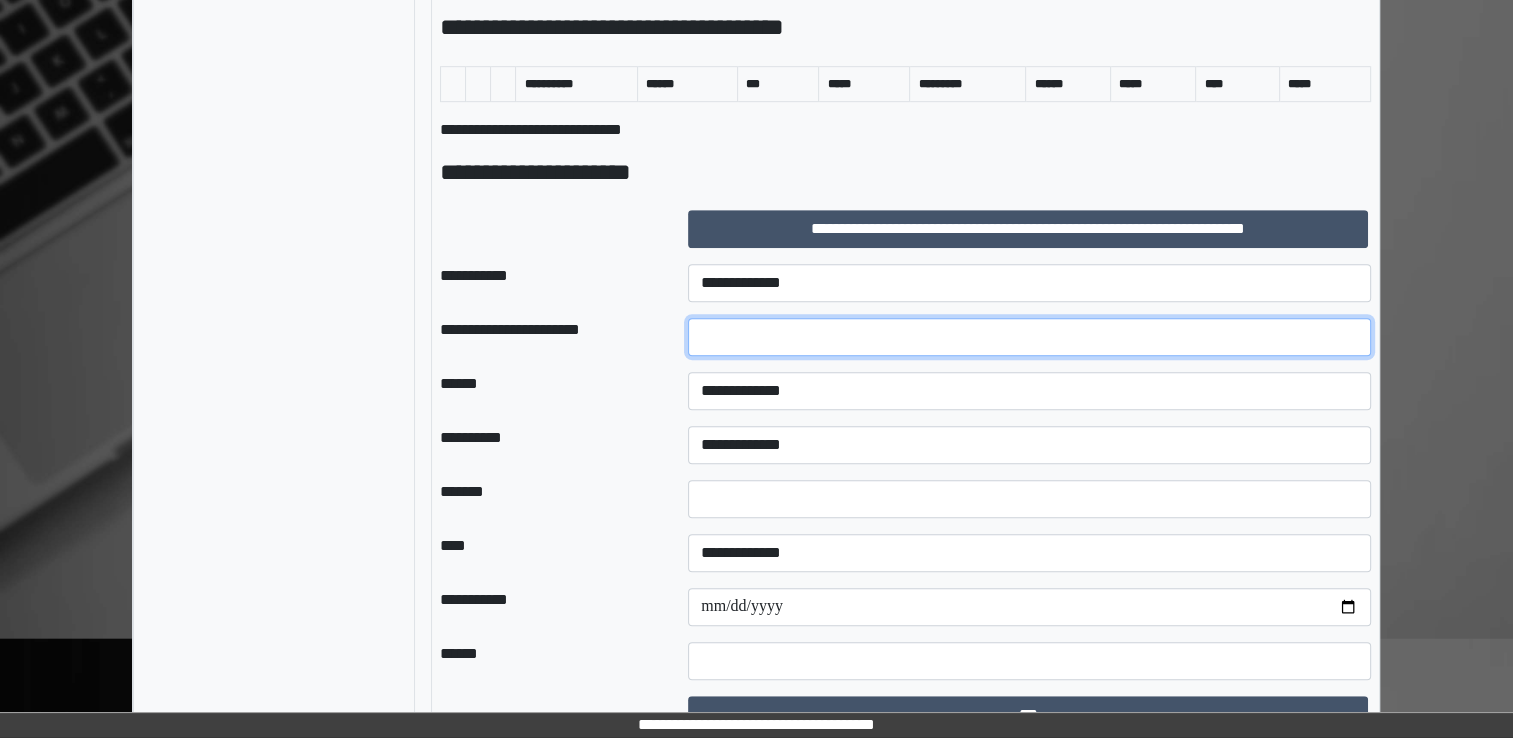 click at bounding box center [1029, 337] 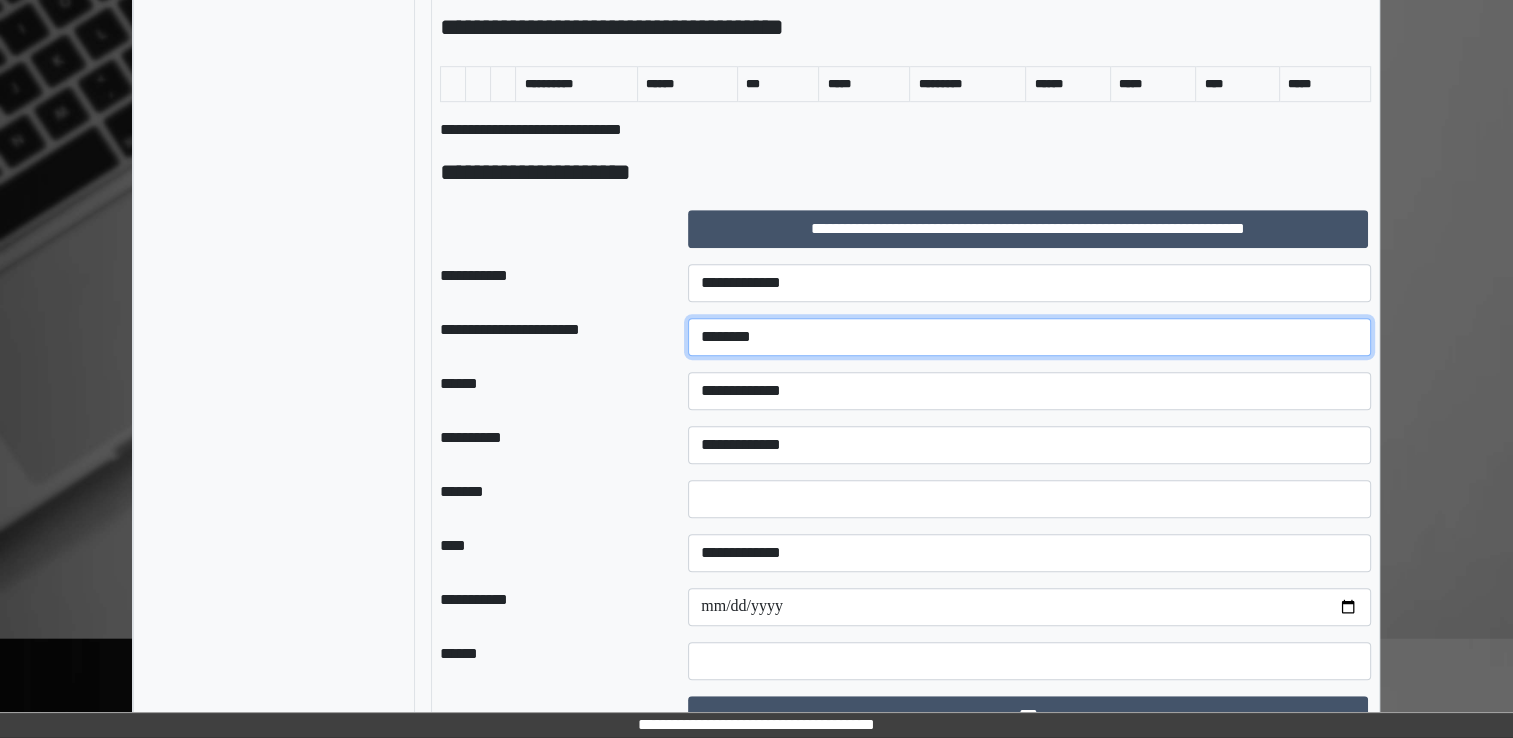 type on "********" 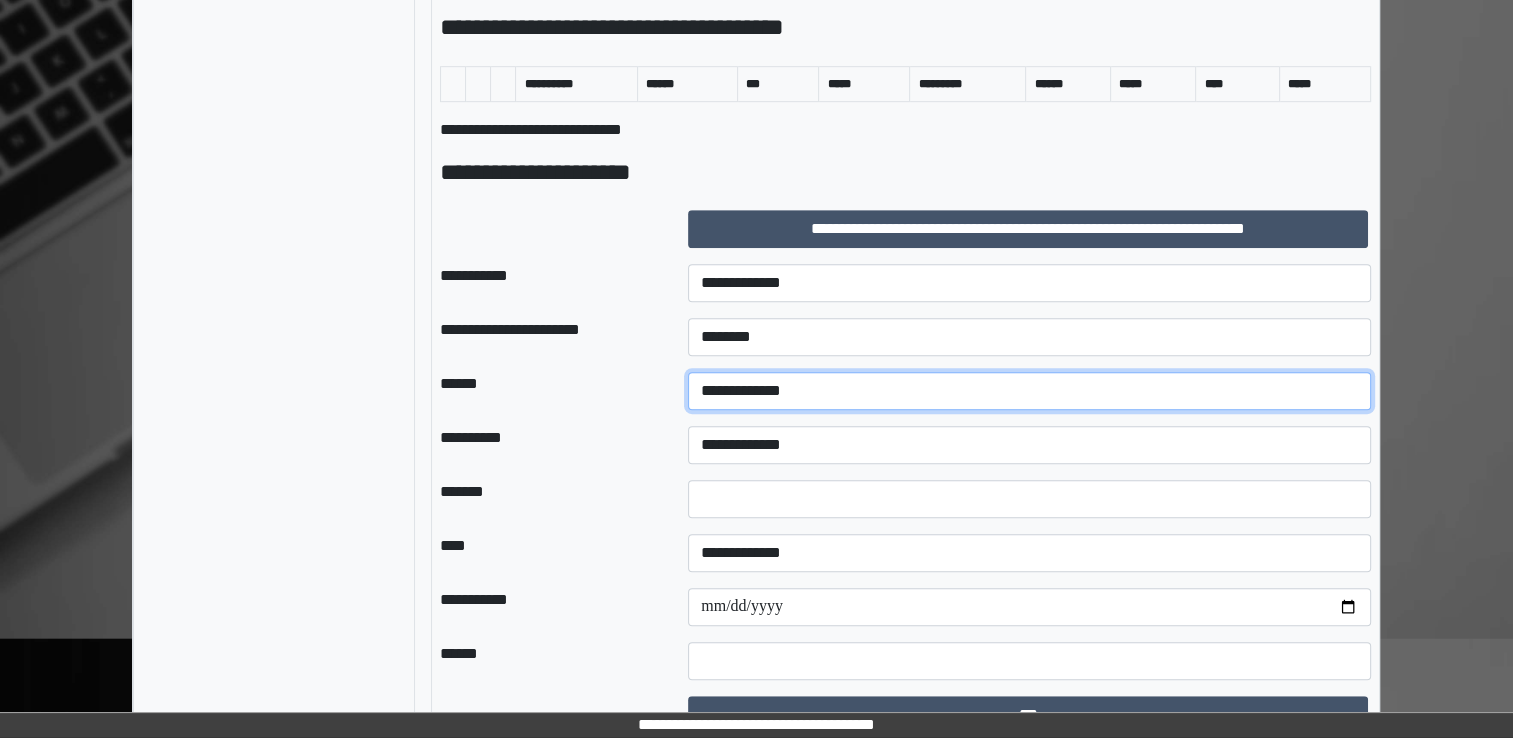 click on "**********" at bounding box center [1029, 391] 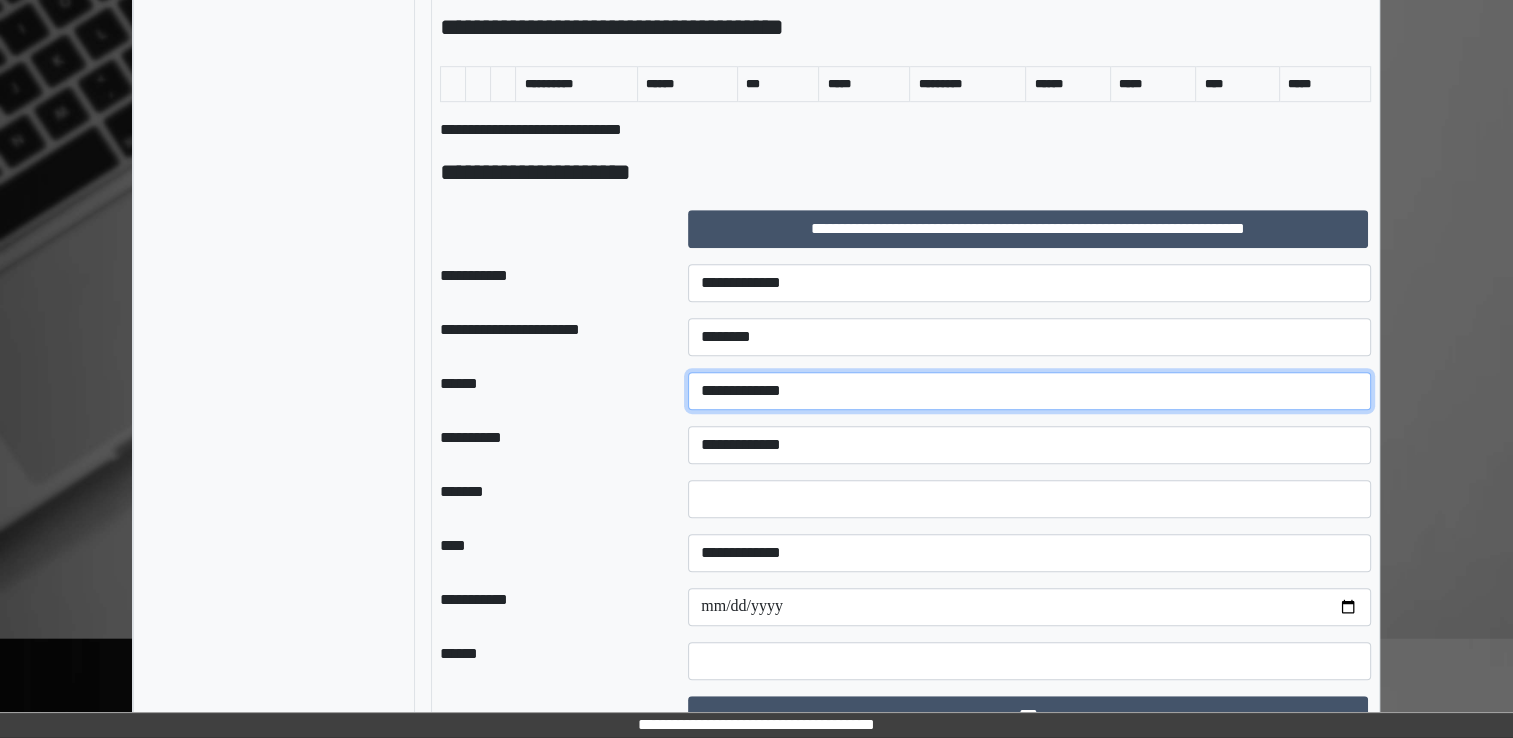select on "**" 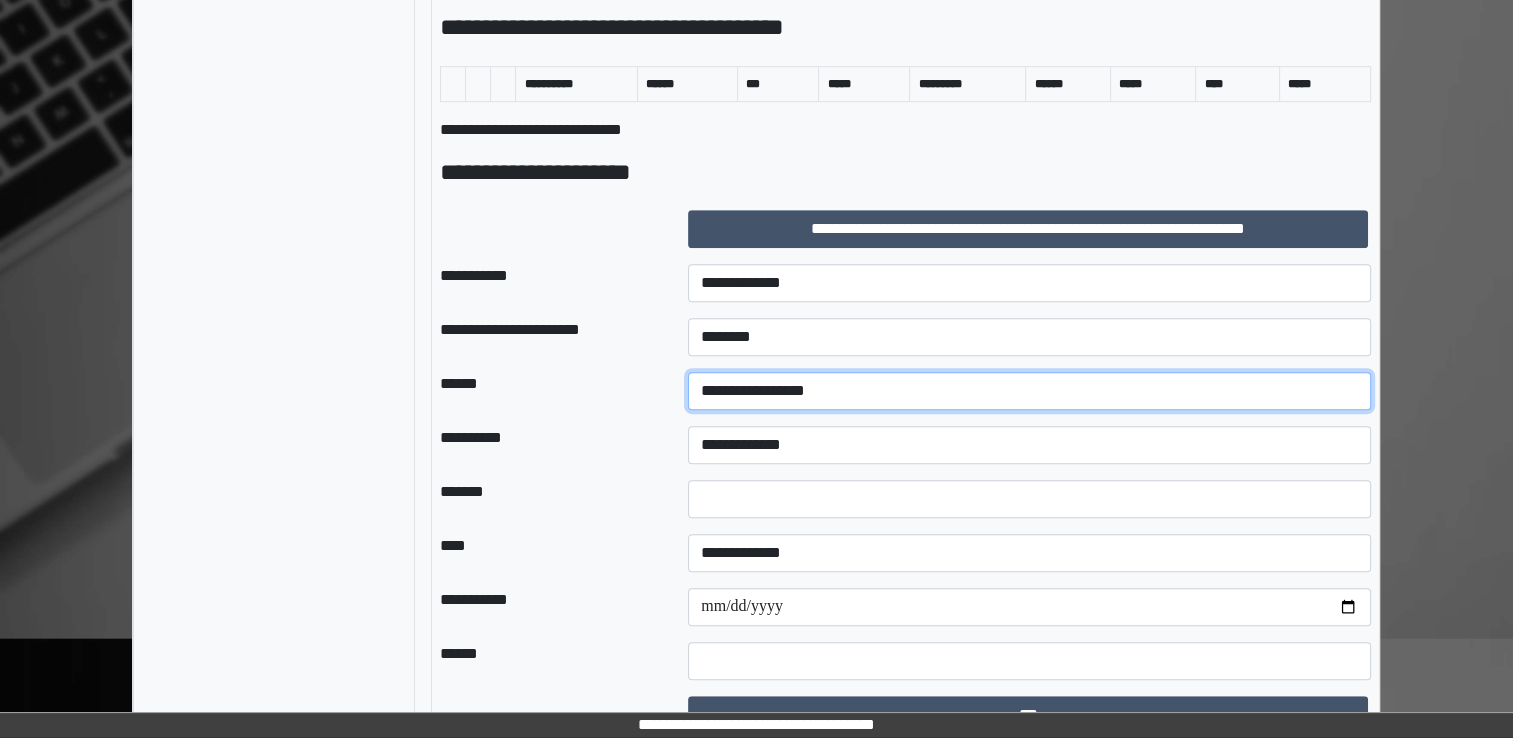click on "**********" at bounding box center [1029, 391] 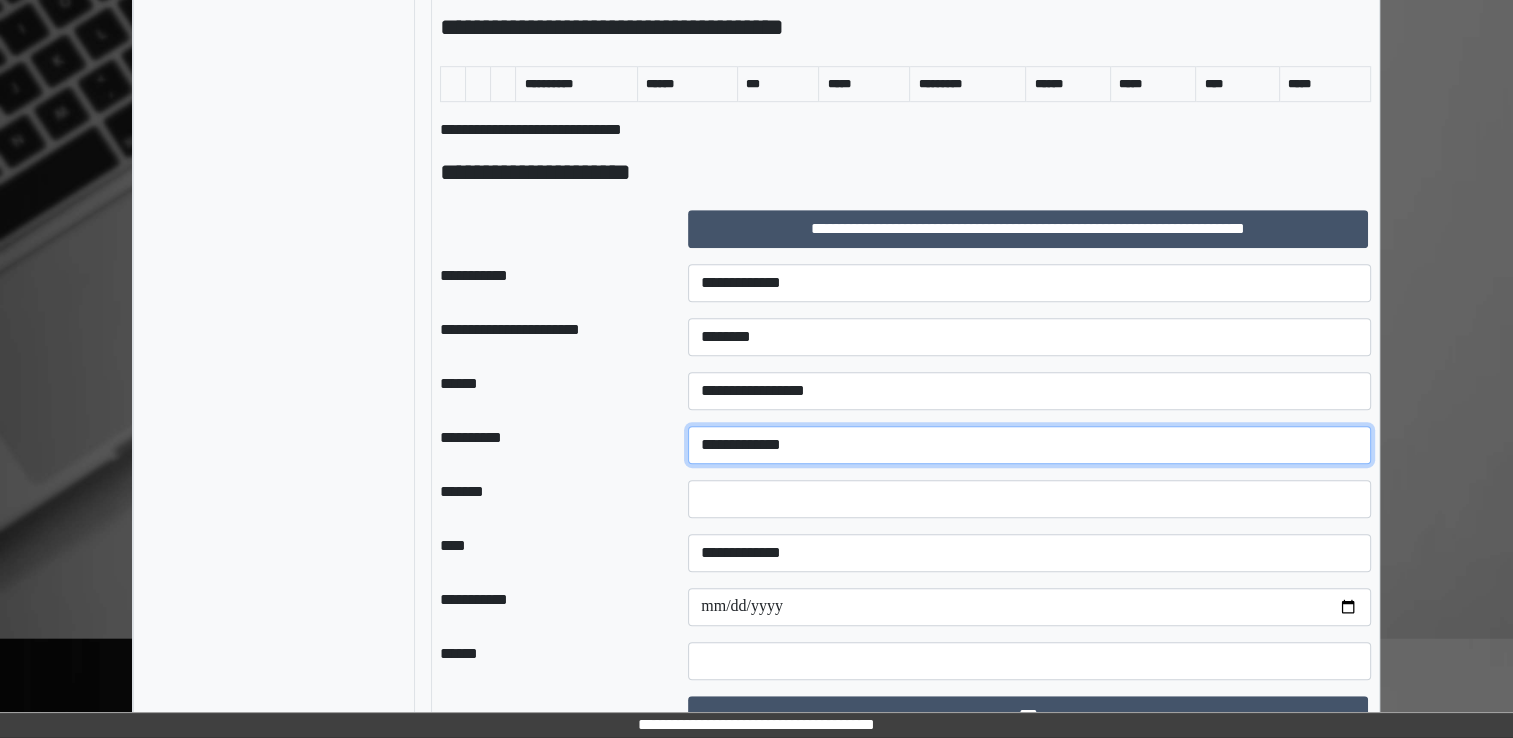 click on "**********" at bounding box center (1029, 445) 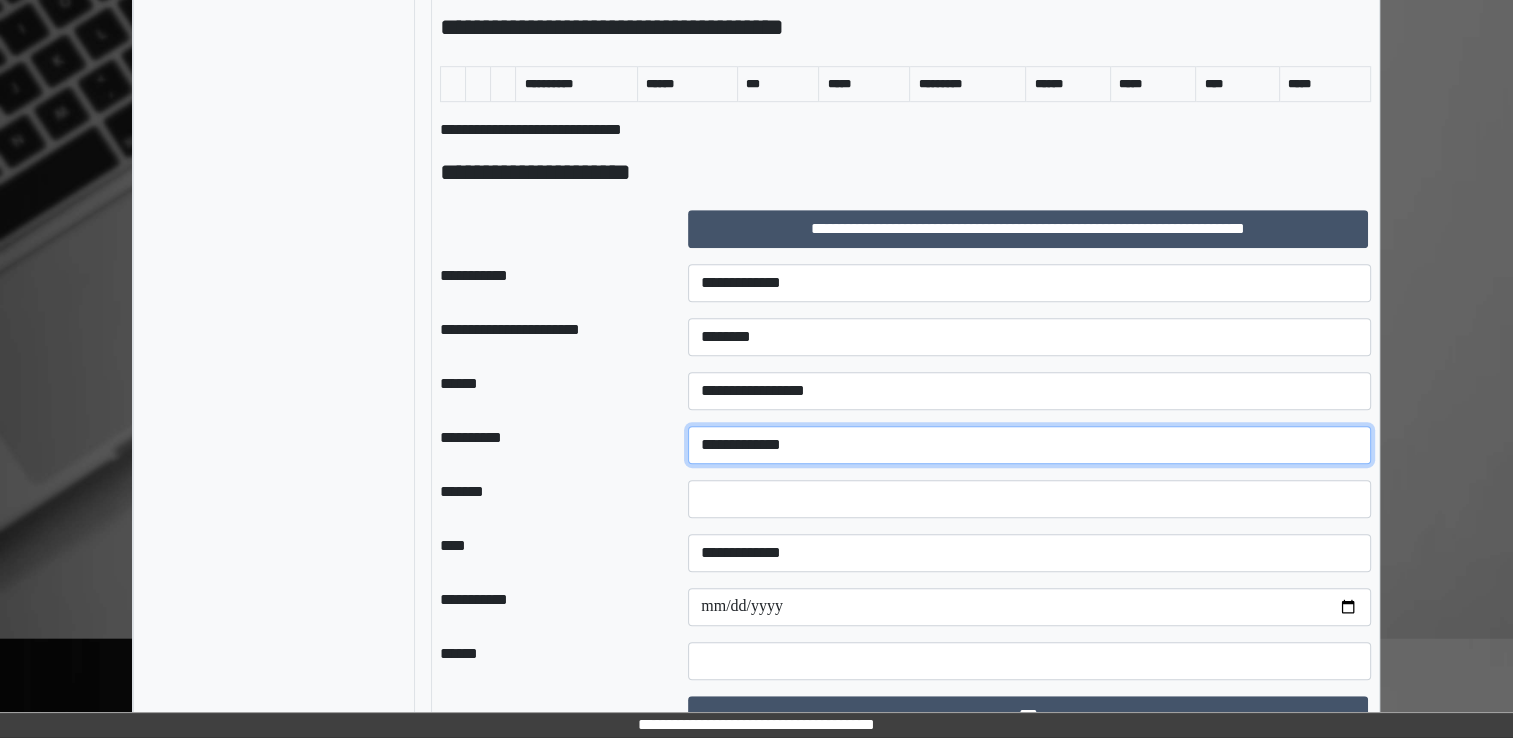 select on "**" 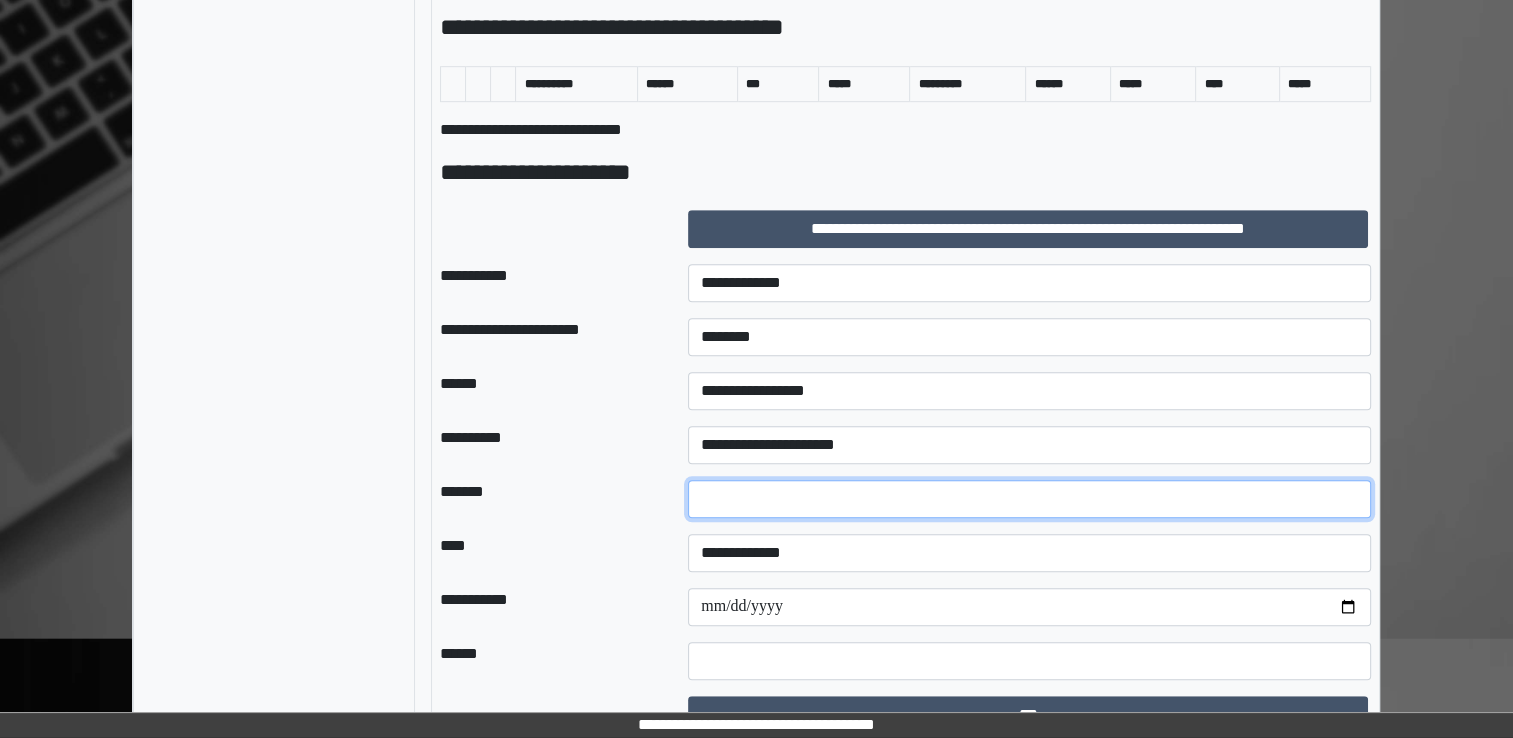 click on "*" at bounding box center (1029, 499) 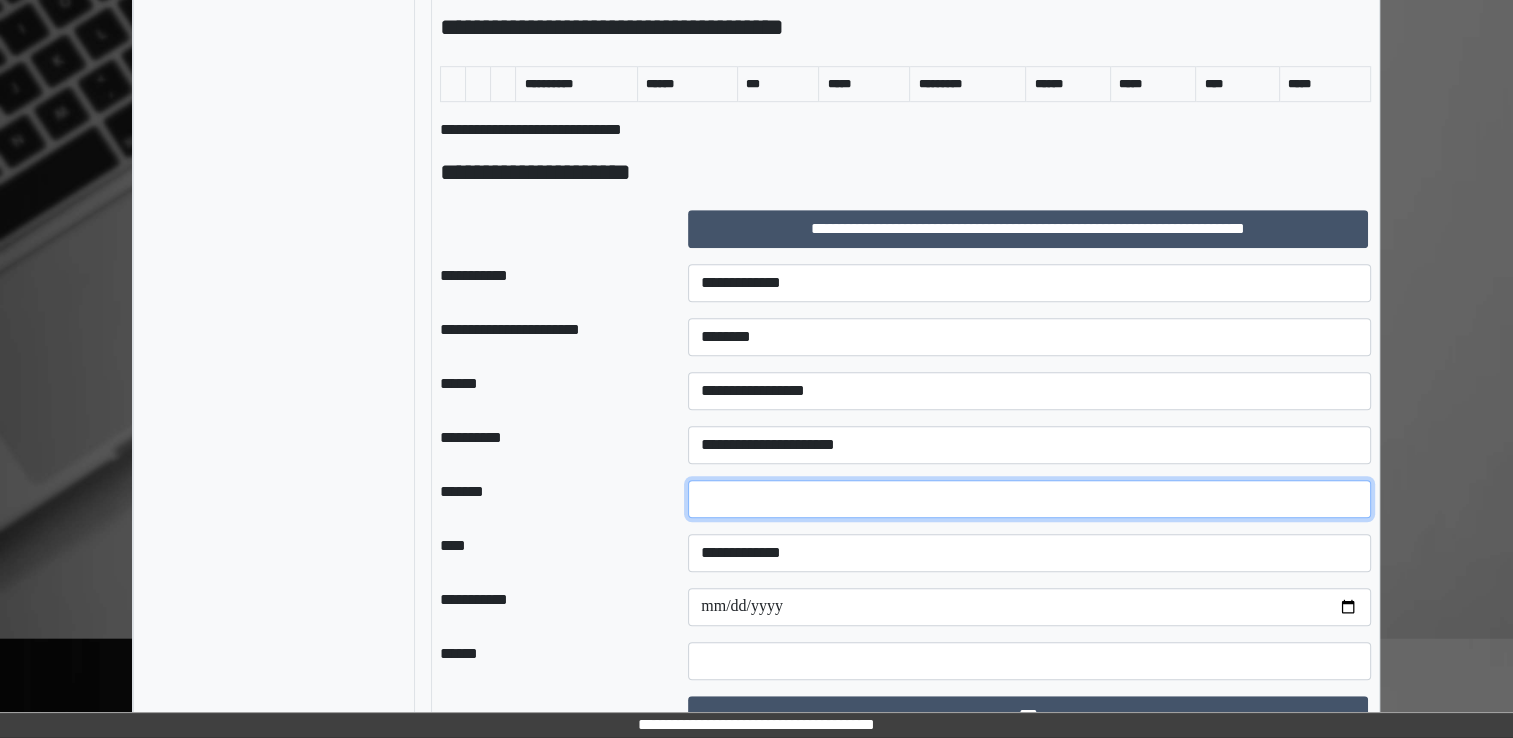 type on "*" 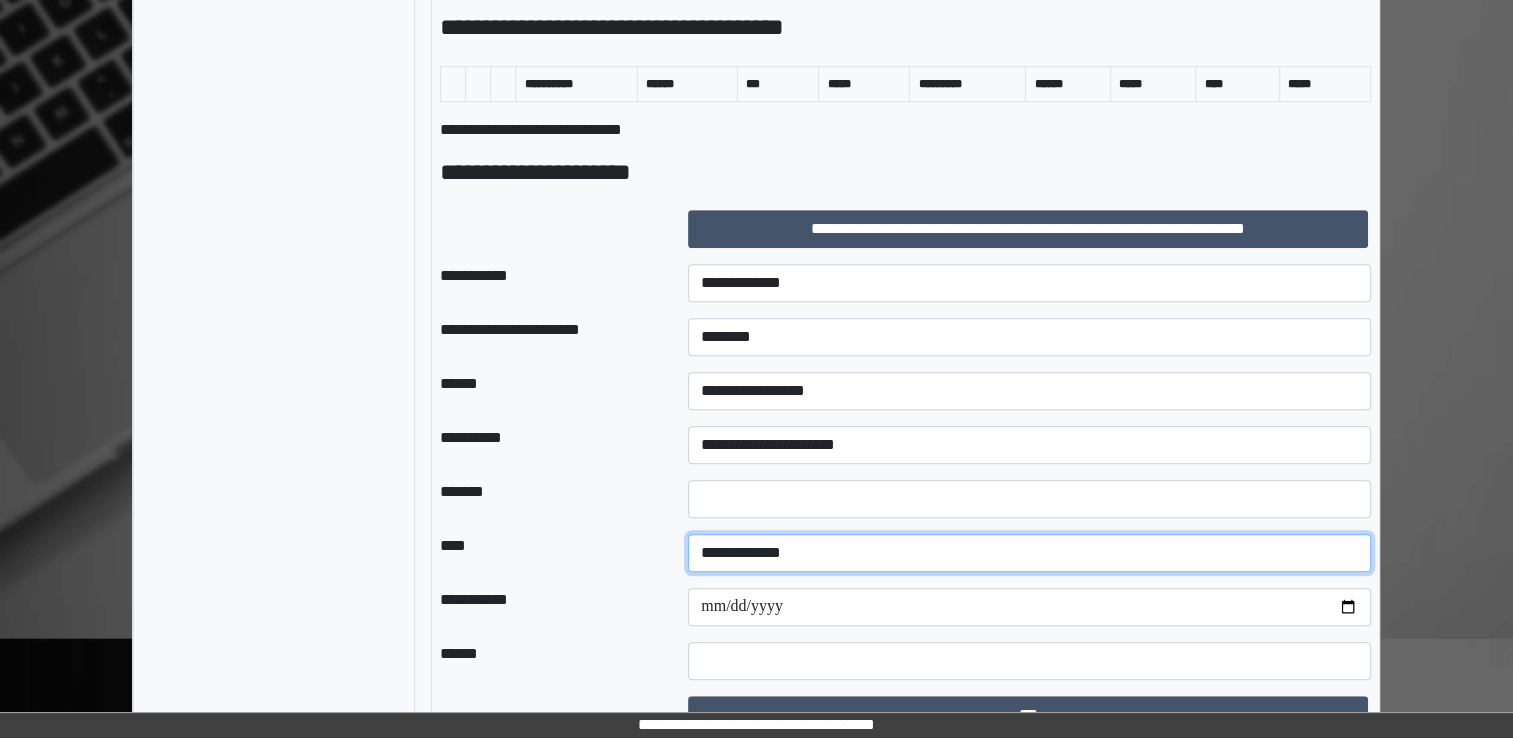 click on "**********" at bounding box center [1029, 553] 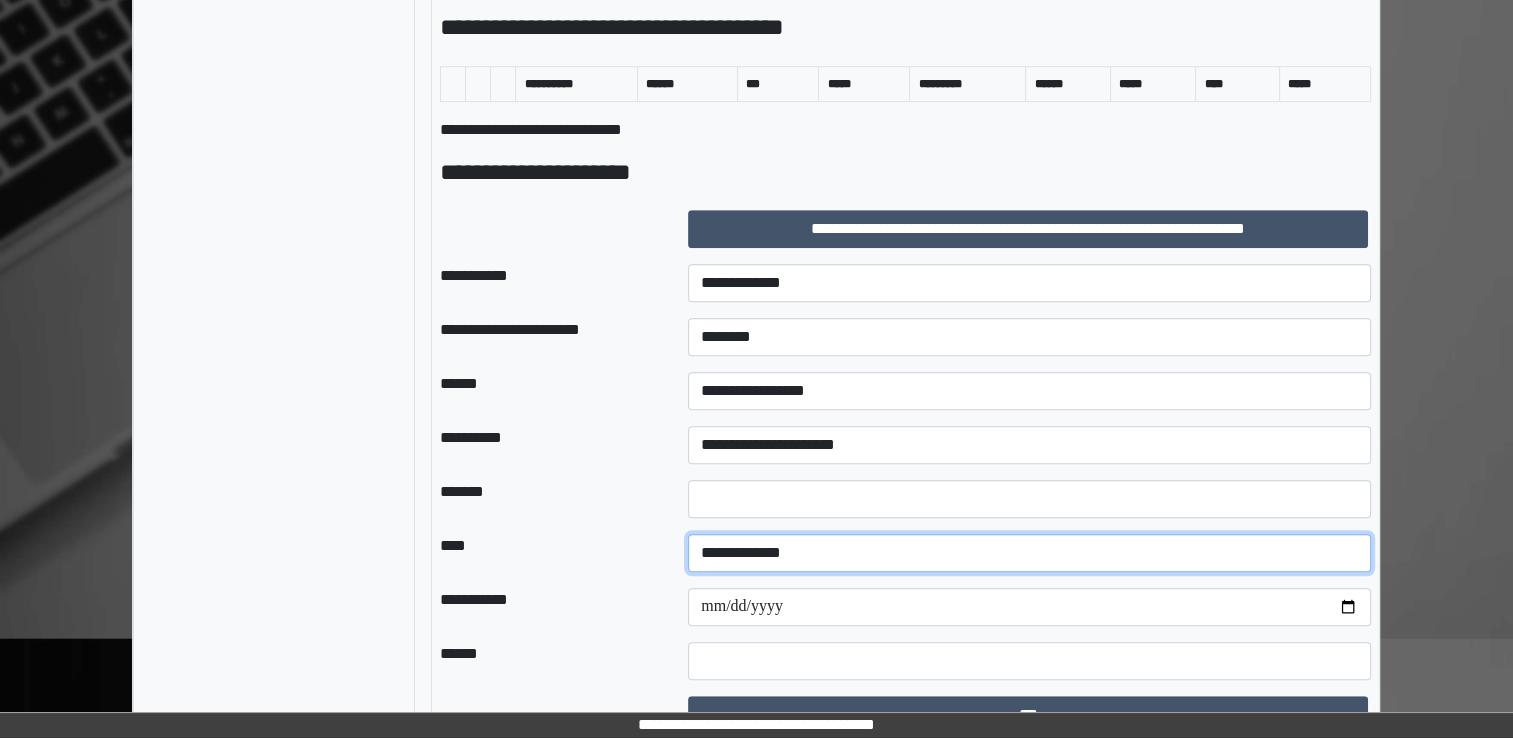 select on "*" 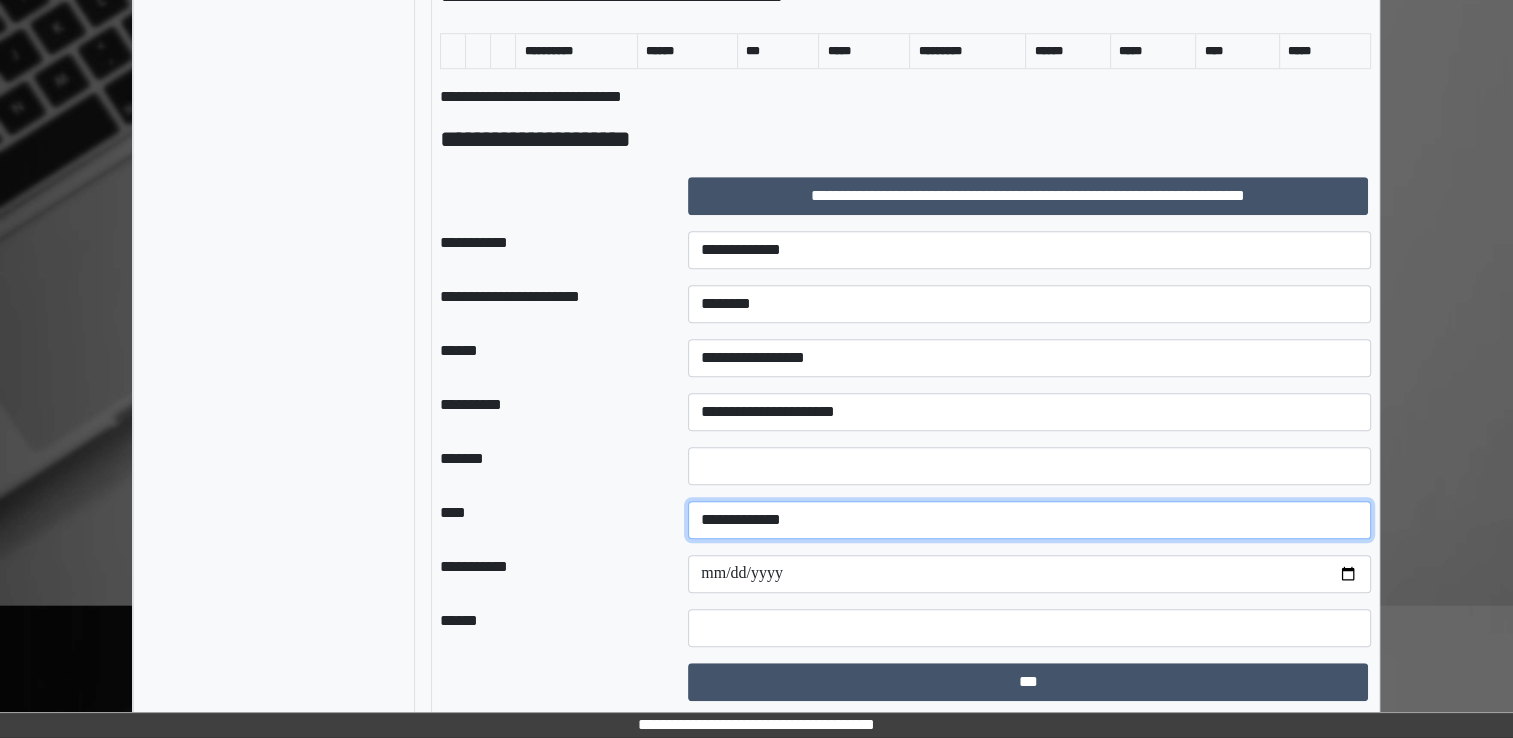 scroll, scrollTop: 1233, scrollLeft: 0, axis: vertical 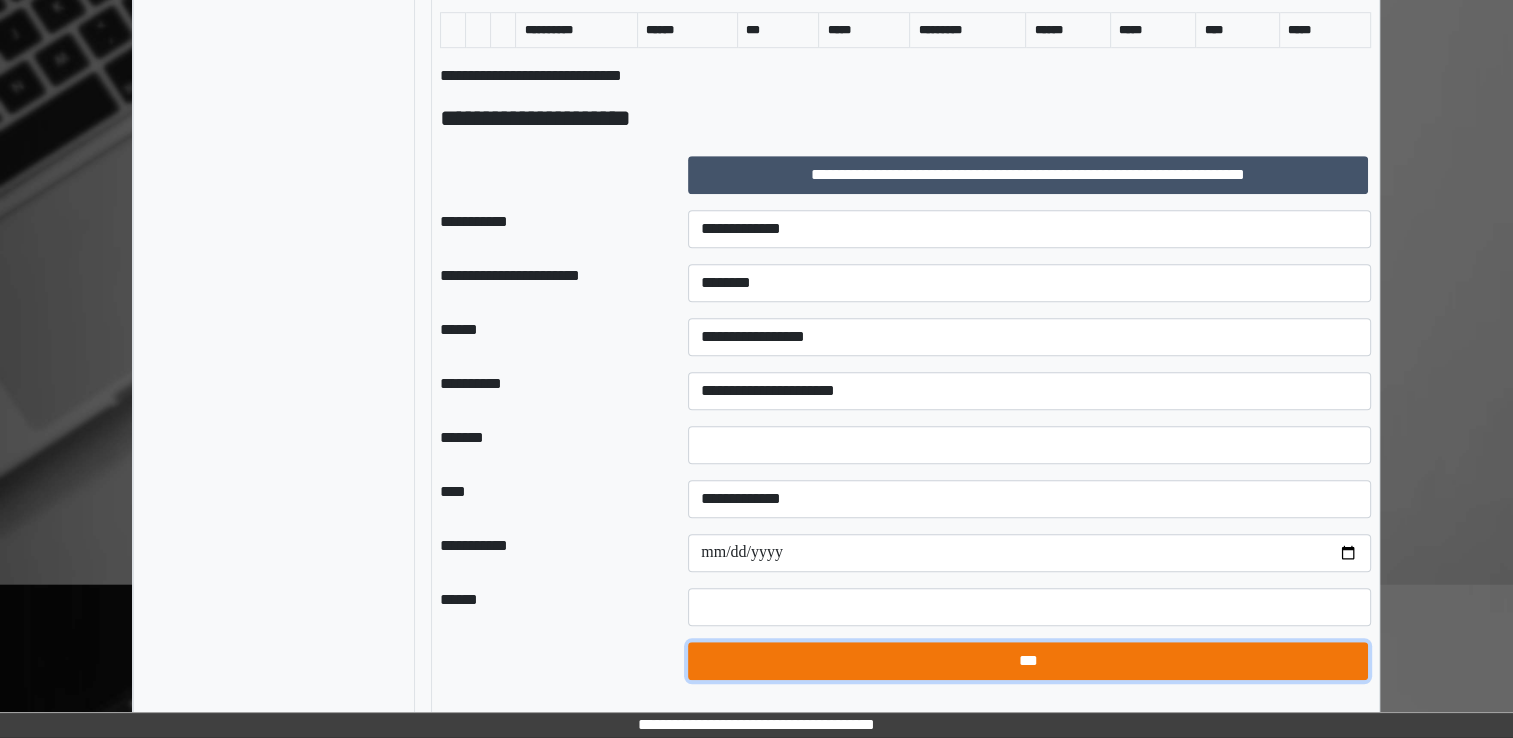 click on "***" at bounding box center [1028, 661] 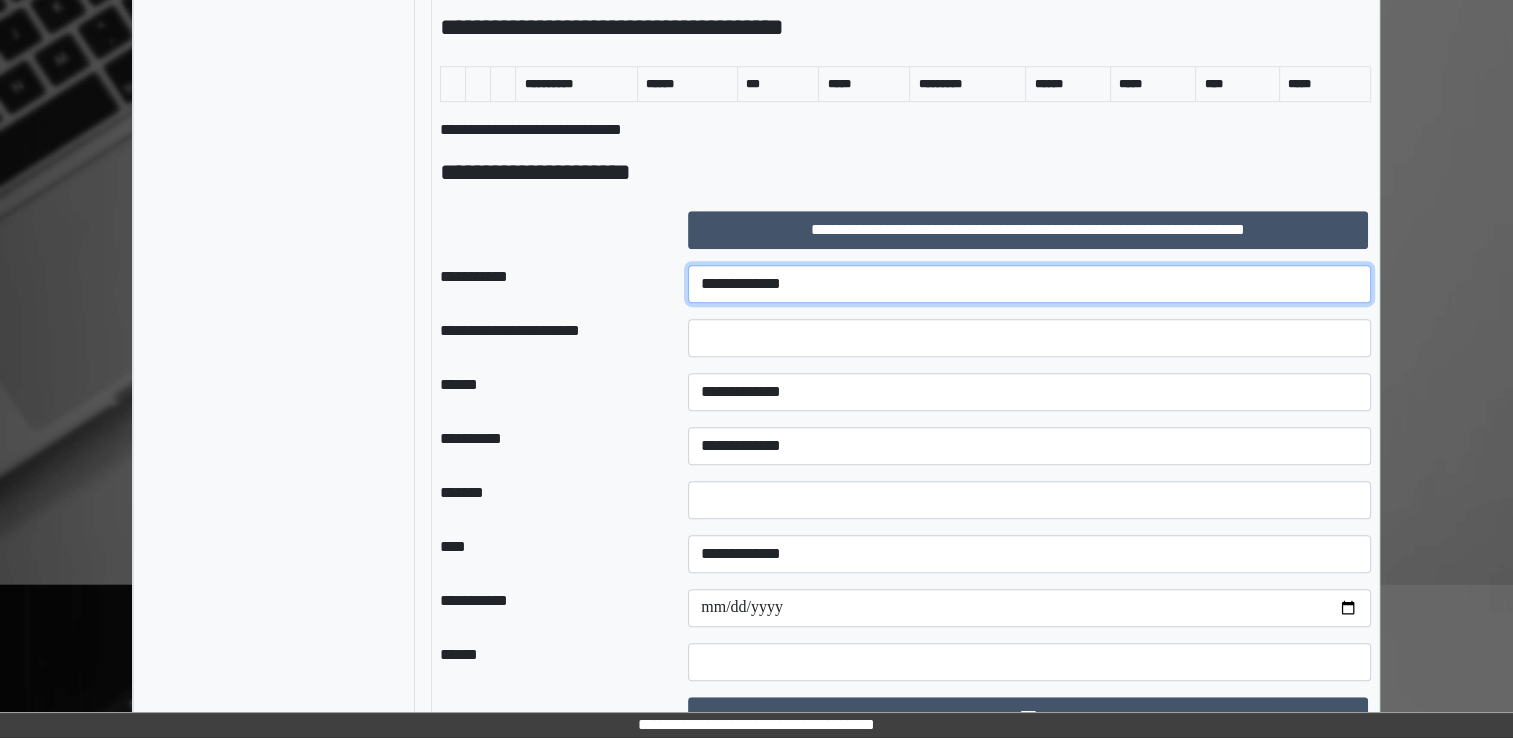 click on "**********" at bounding box center (1029, 284) 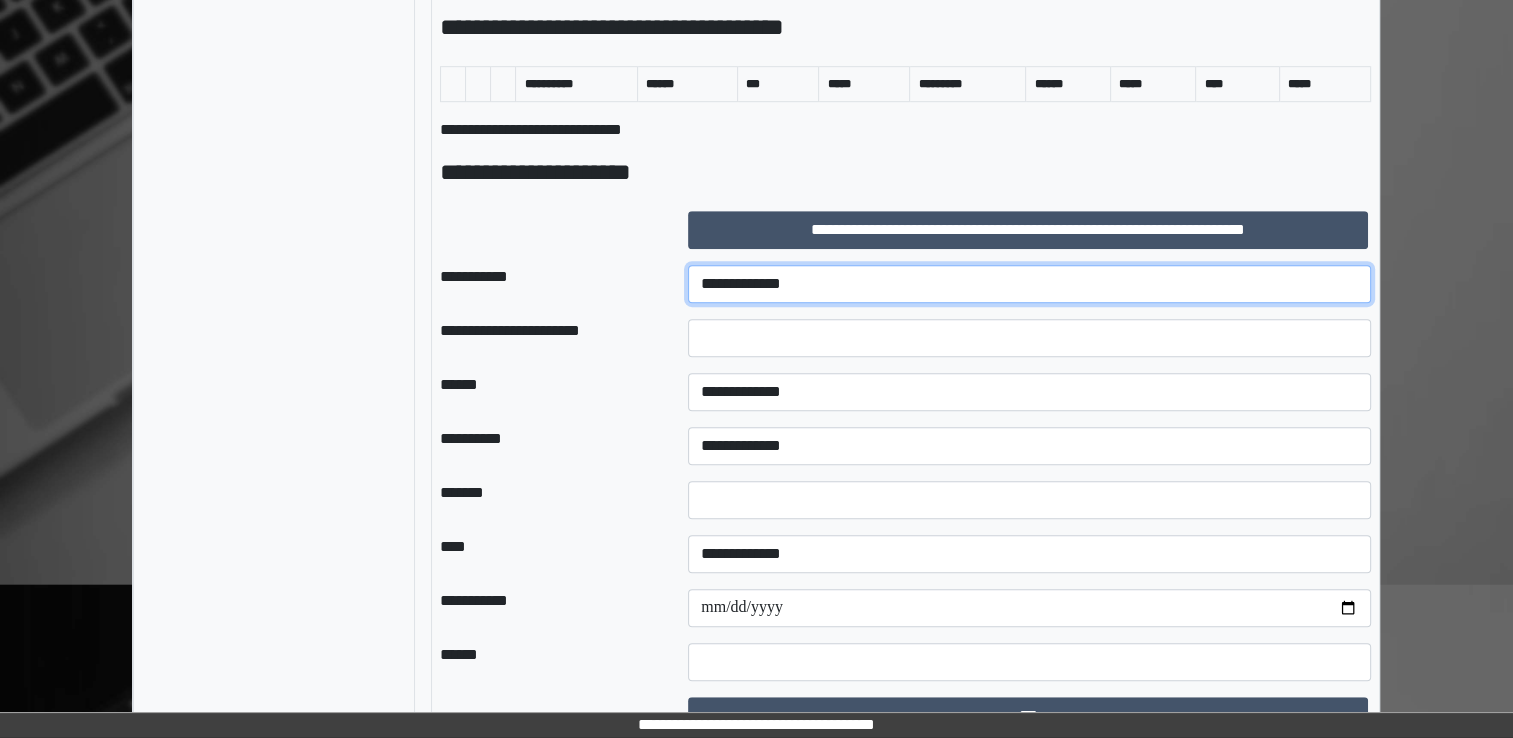 click on "**********" at bounding box center [1029, 284] 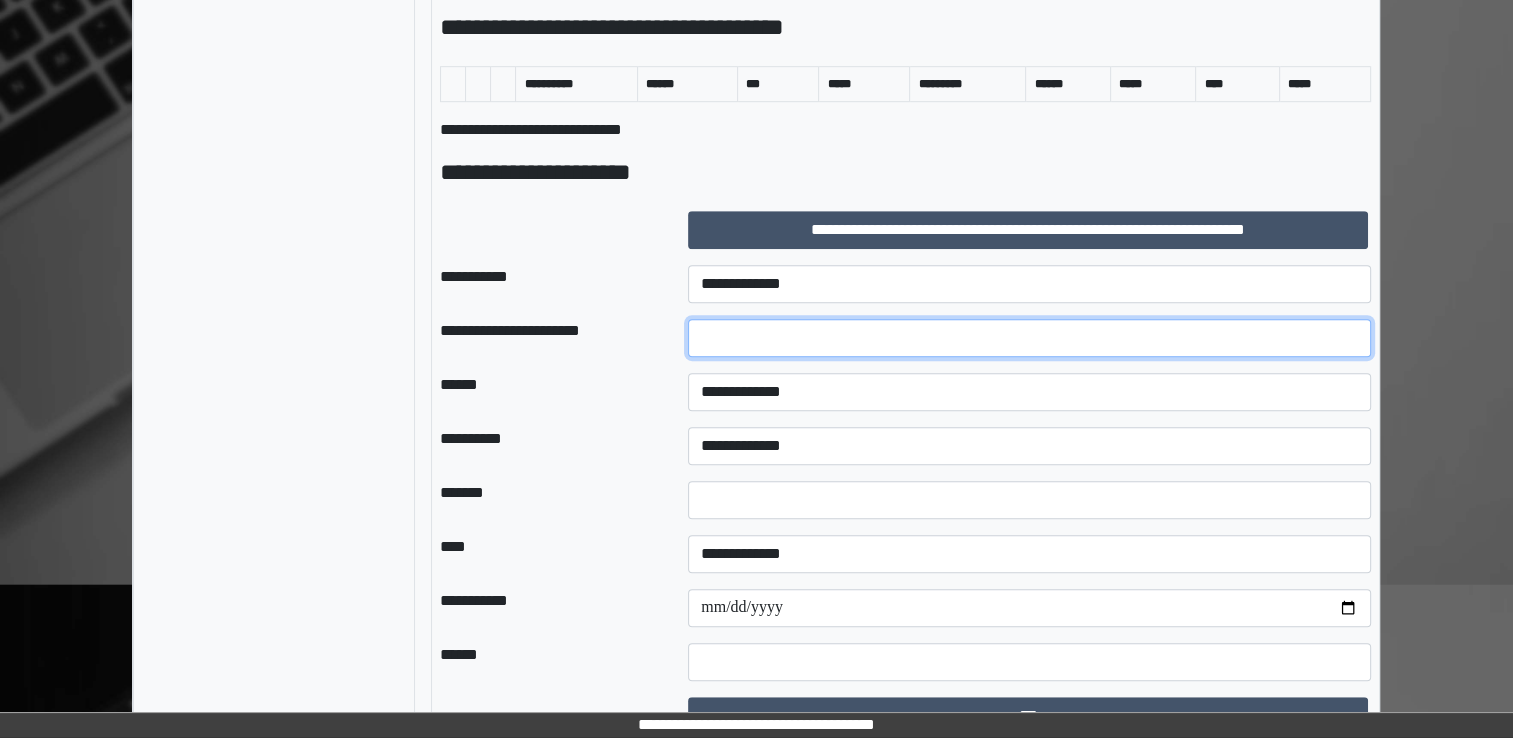 click at bounding box center (1029, 338) 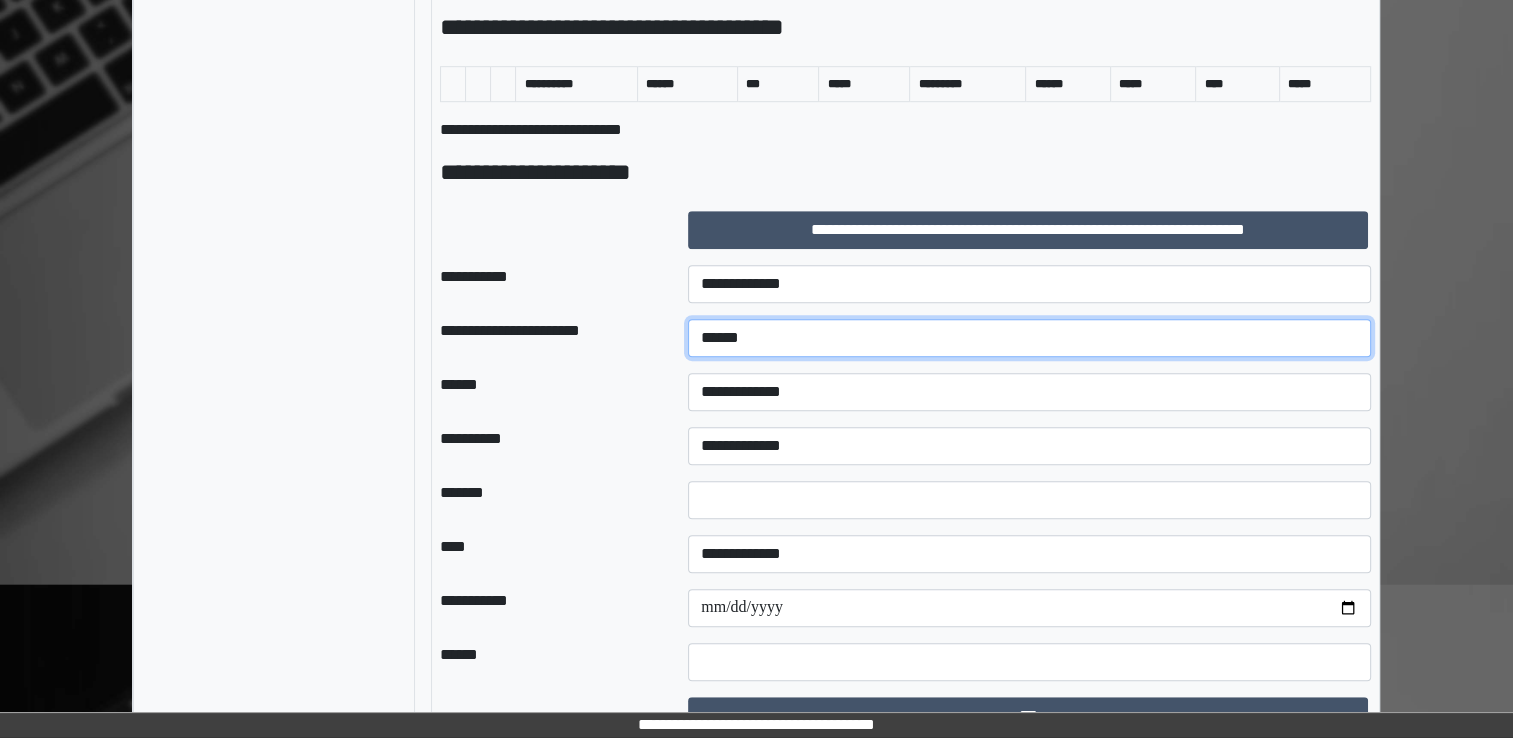 type on "******" 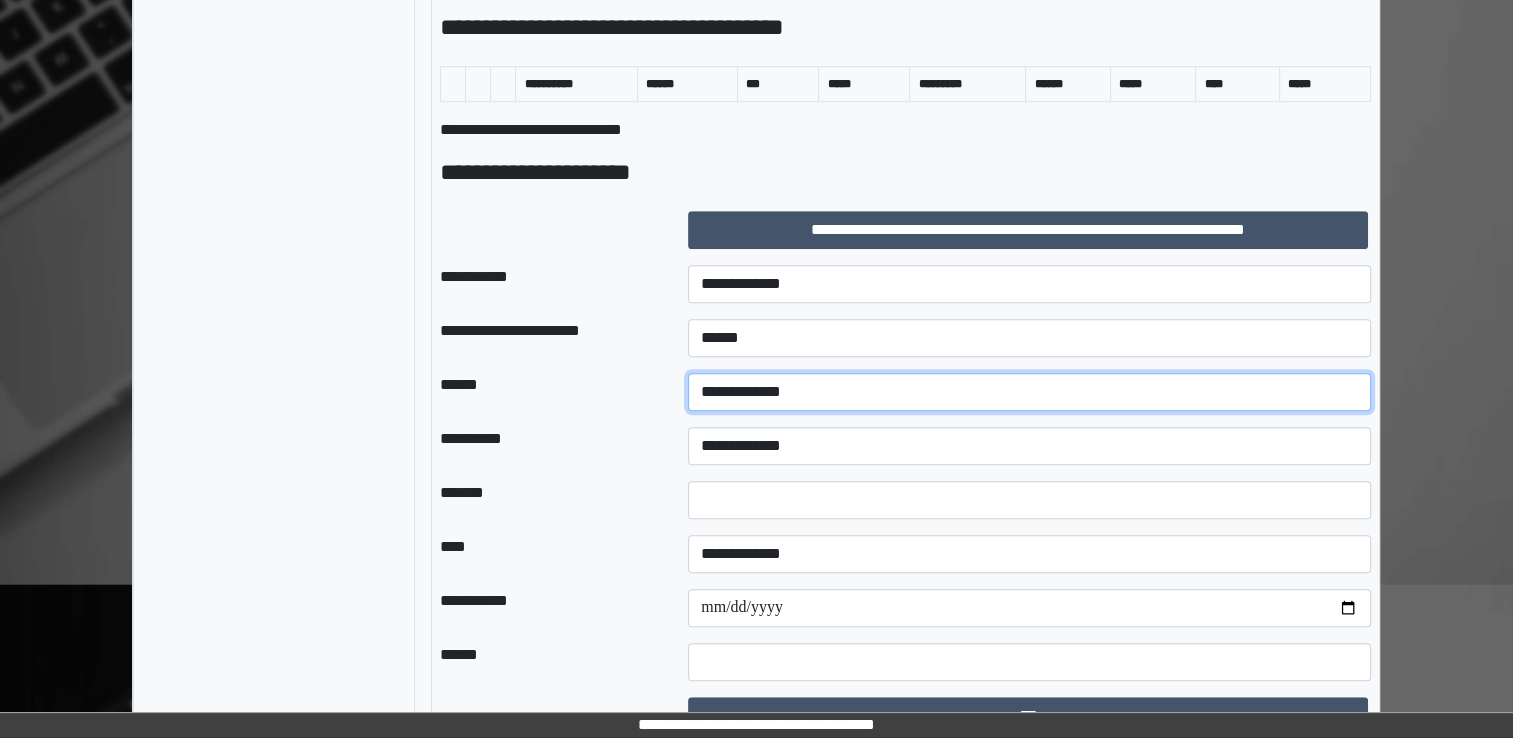click on "**********" at bounding box center [1029, 392] 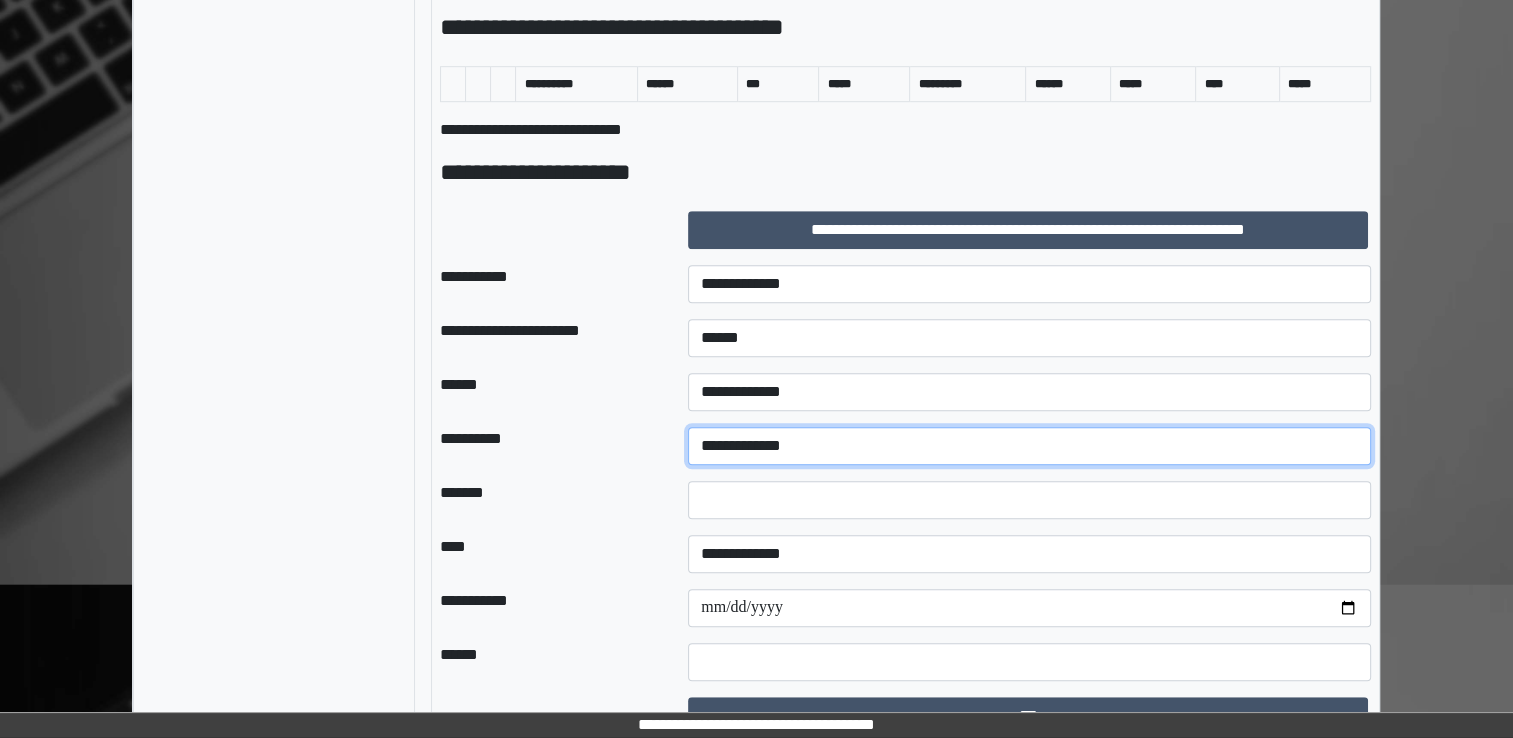click on "**********" at bounding box center (1029, 446) 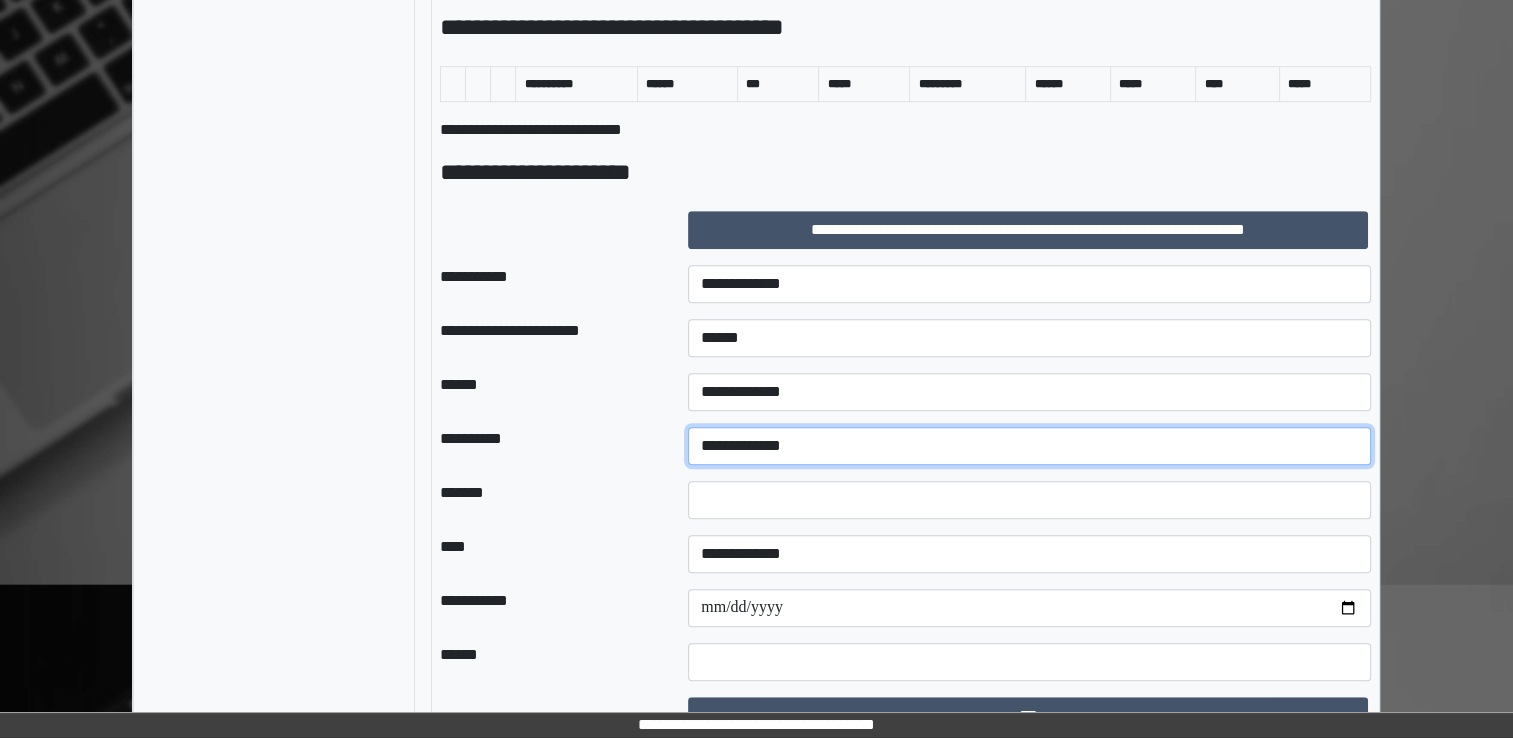 select on "**" 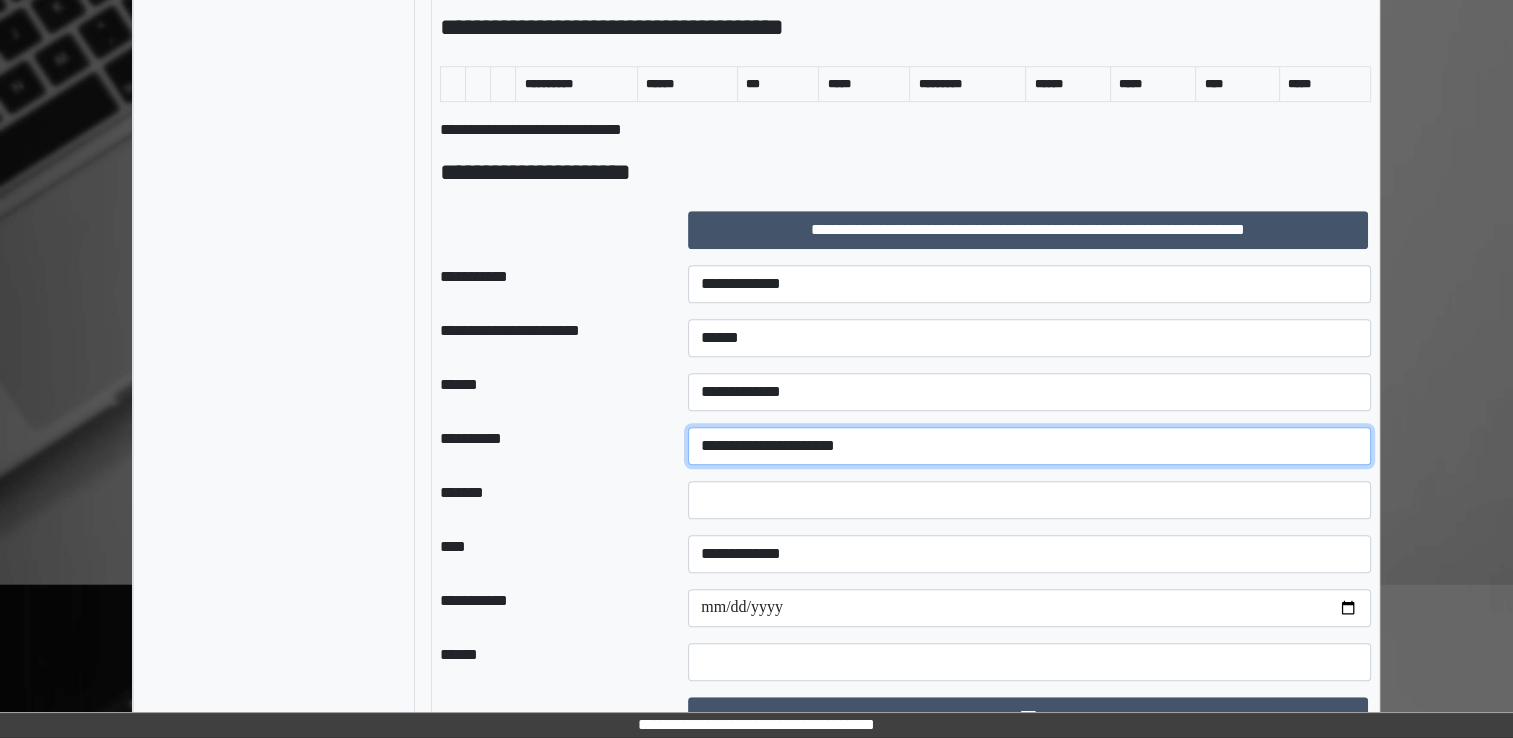 click on "**********" at bounding box center (1029, 446) 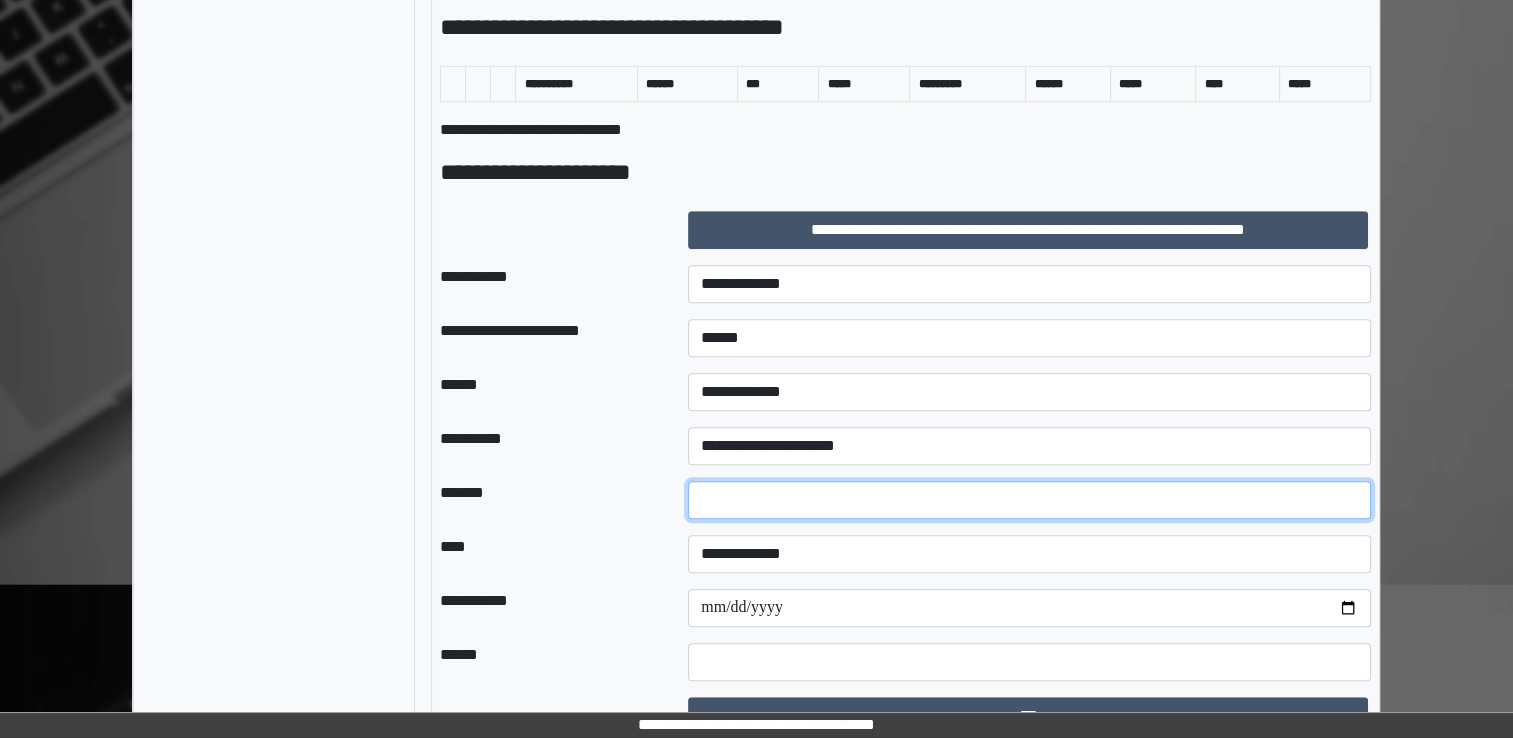 click on "*" at bounding box center [1029, 500] 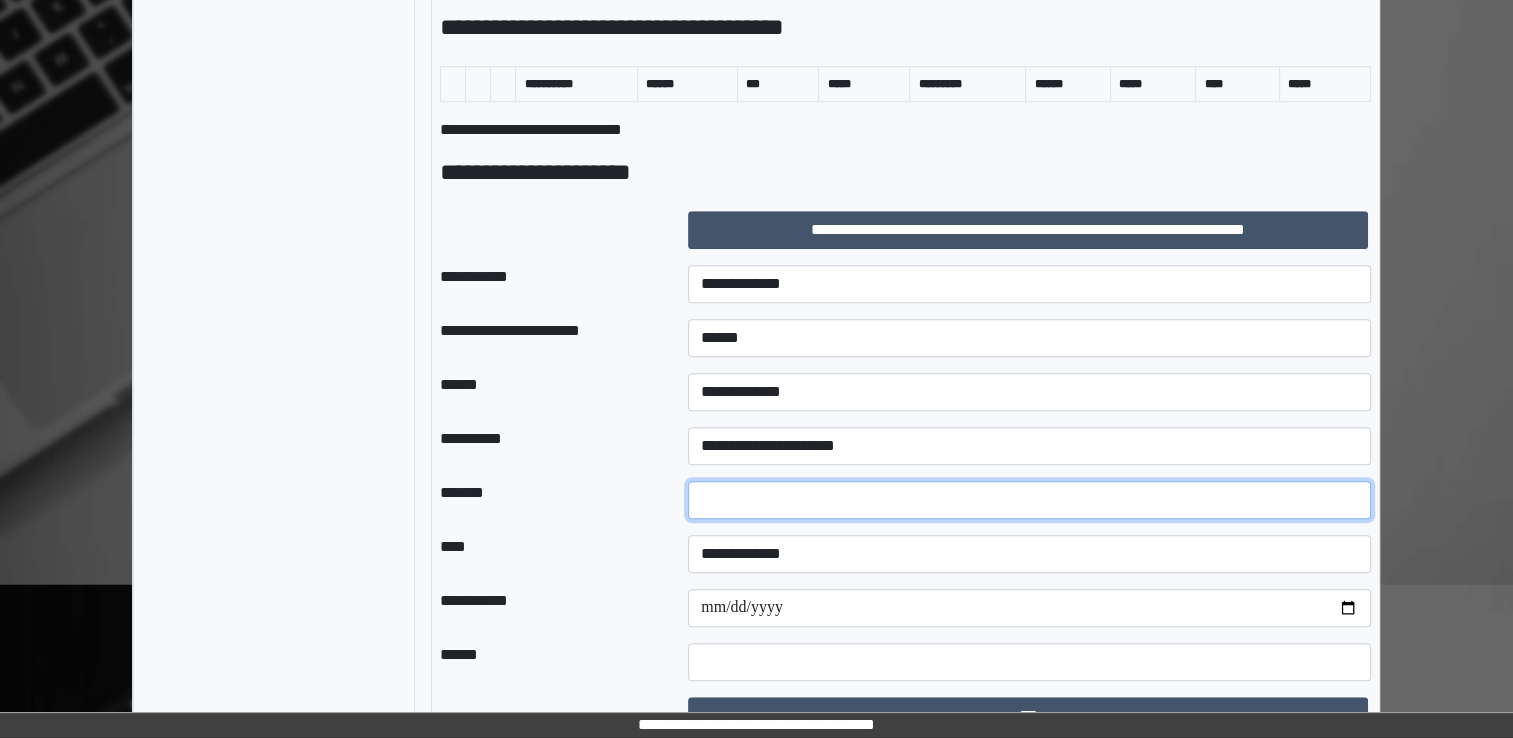 type on "**" 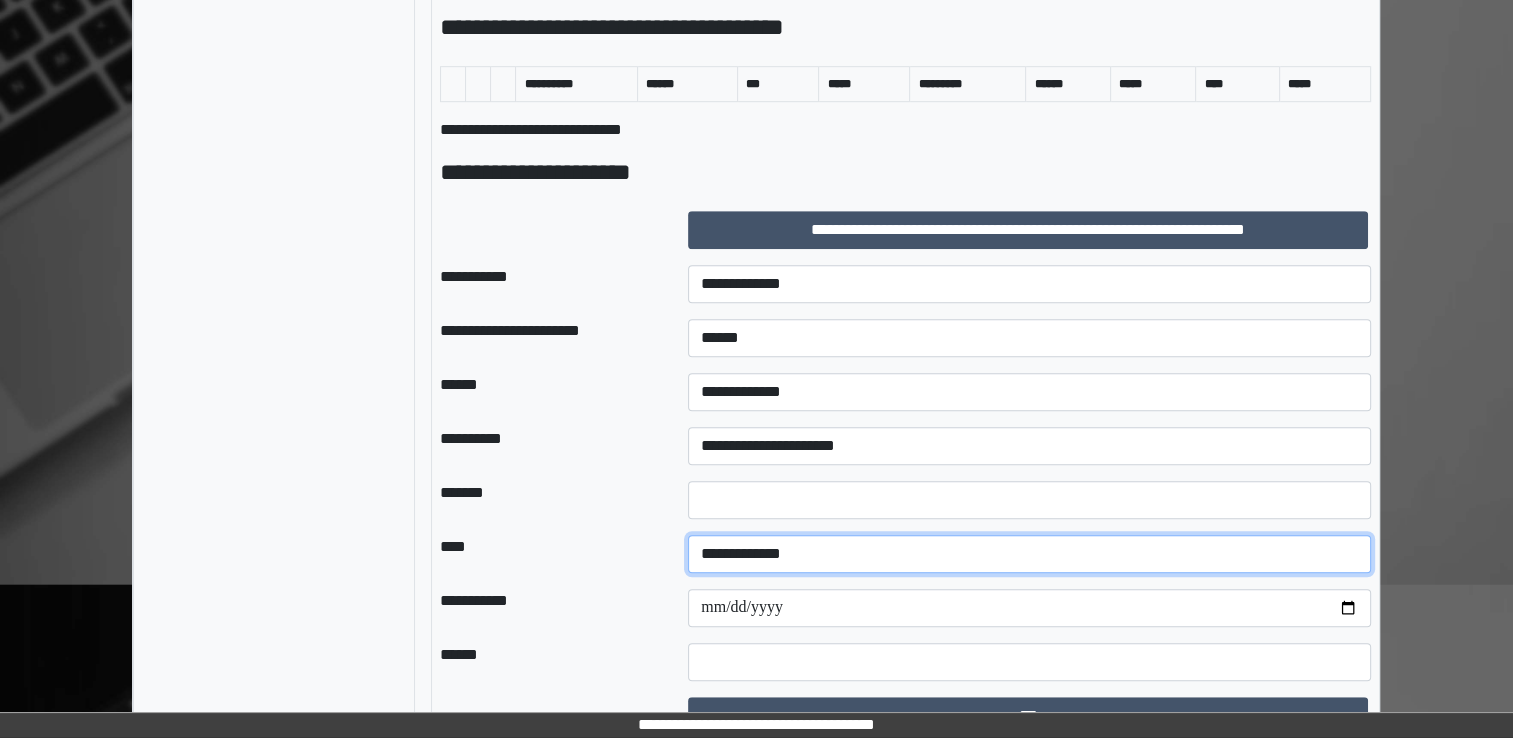 click on "**********" at bounding box center (1029, 554) 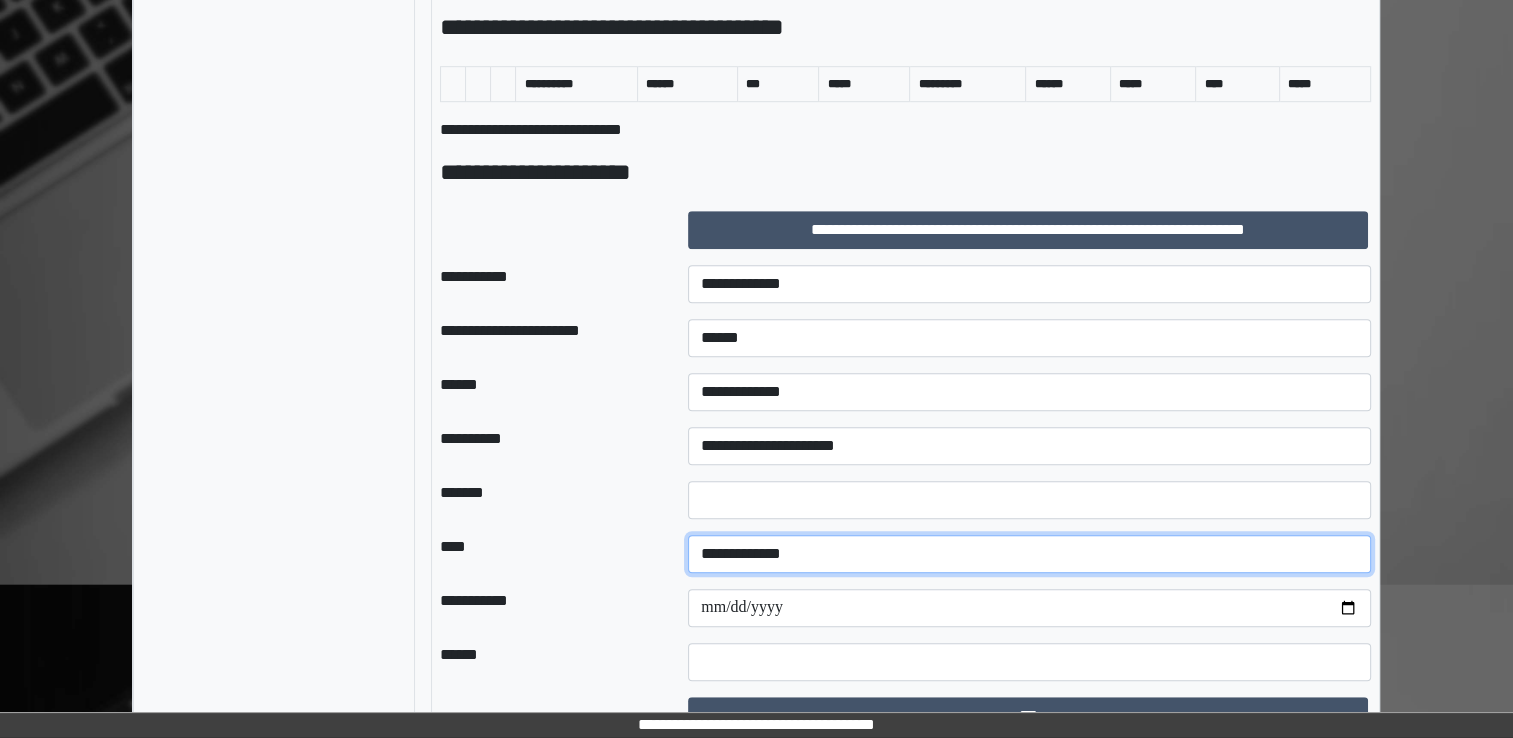 select on "*" 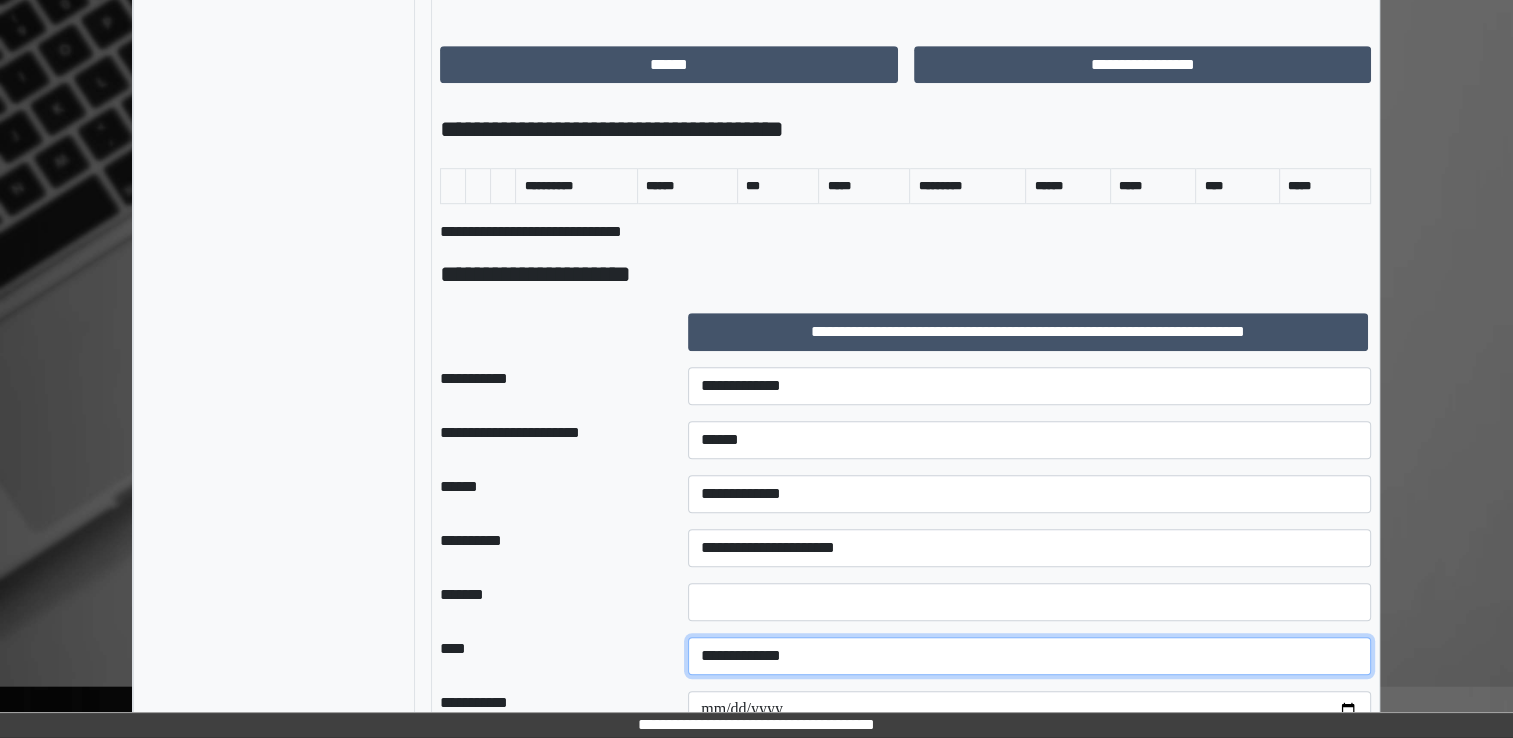 scroll, scrollTop: 1291, scrollLeft: 0, axis: vertical 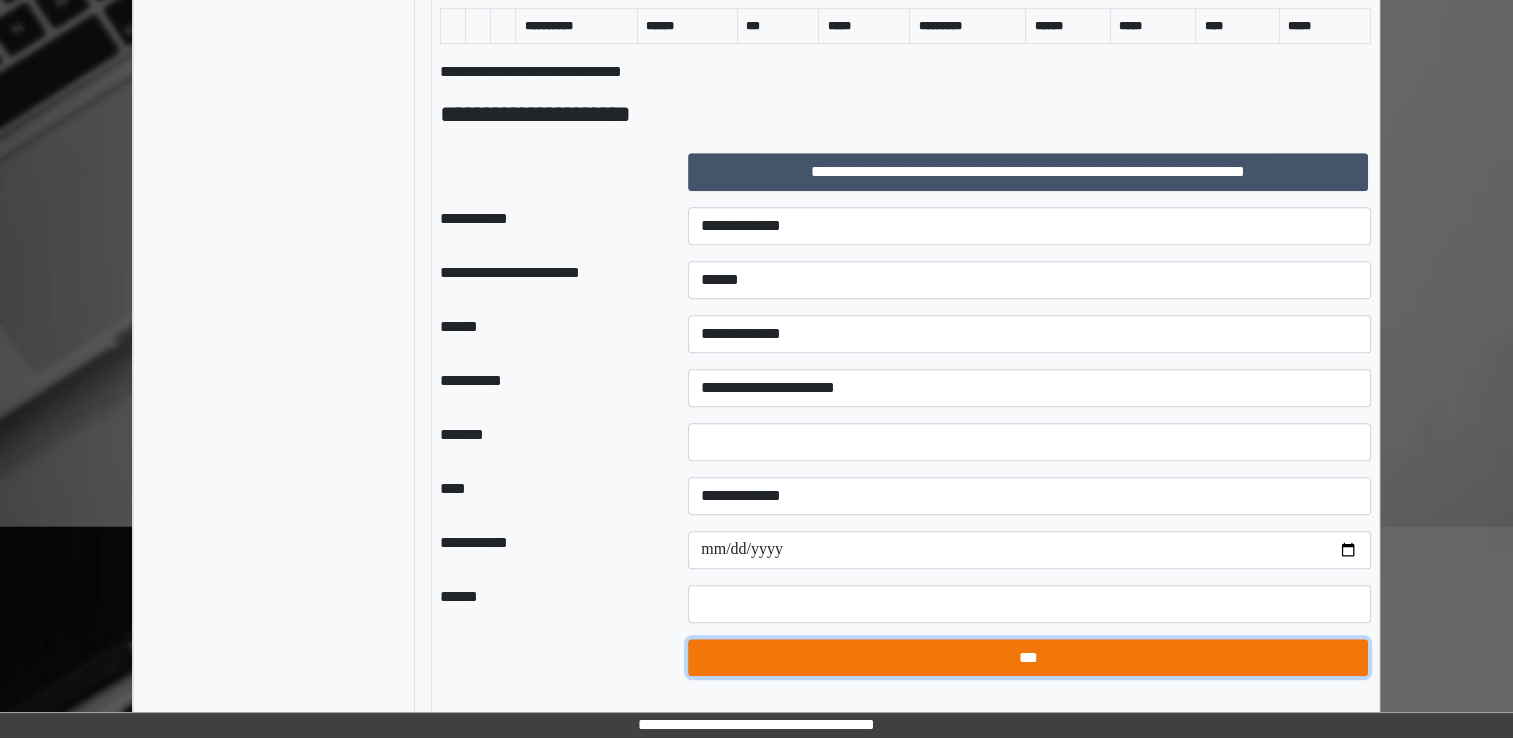 click on "***" at bounding box center (1028, 658) 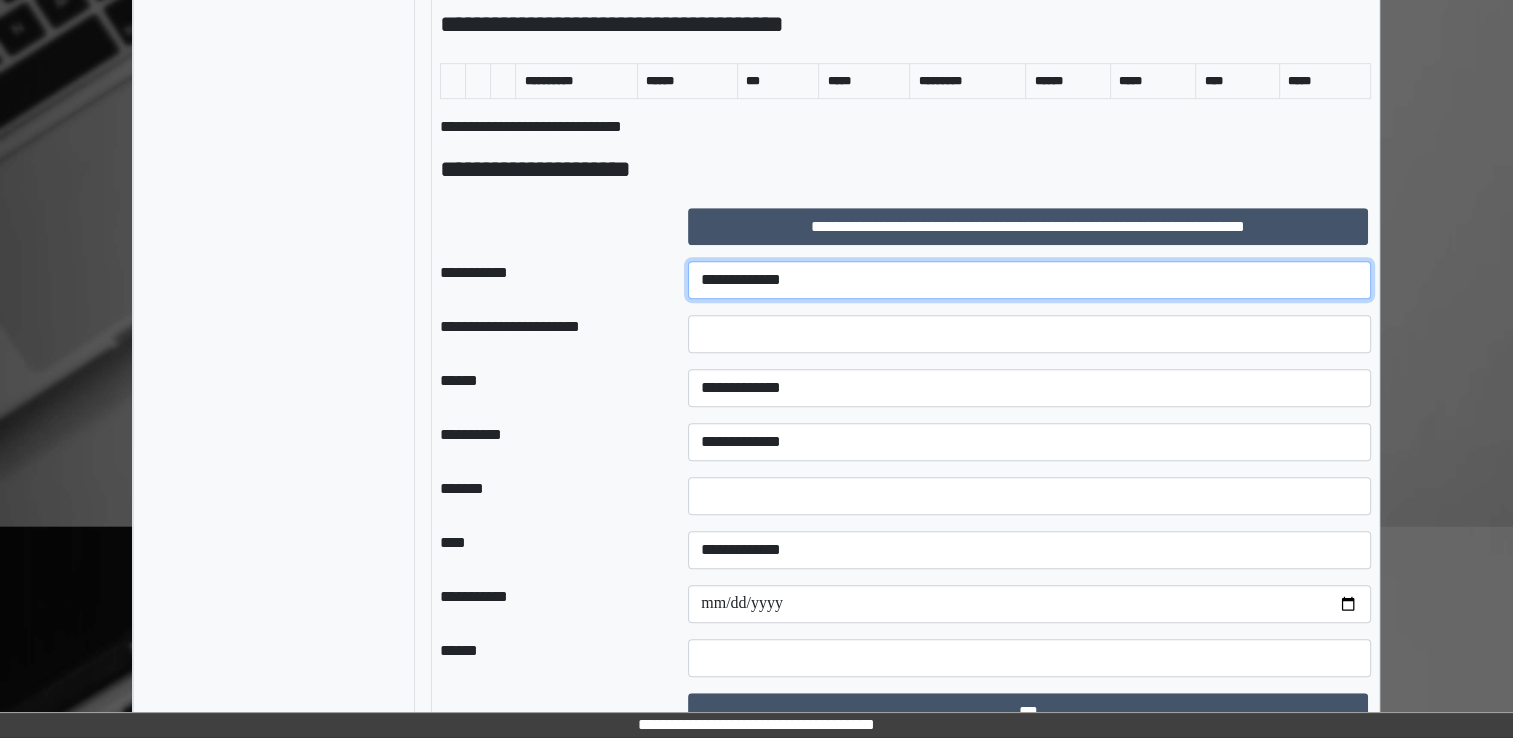click on "**********" at bounding box center [1029, 280] 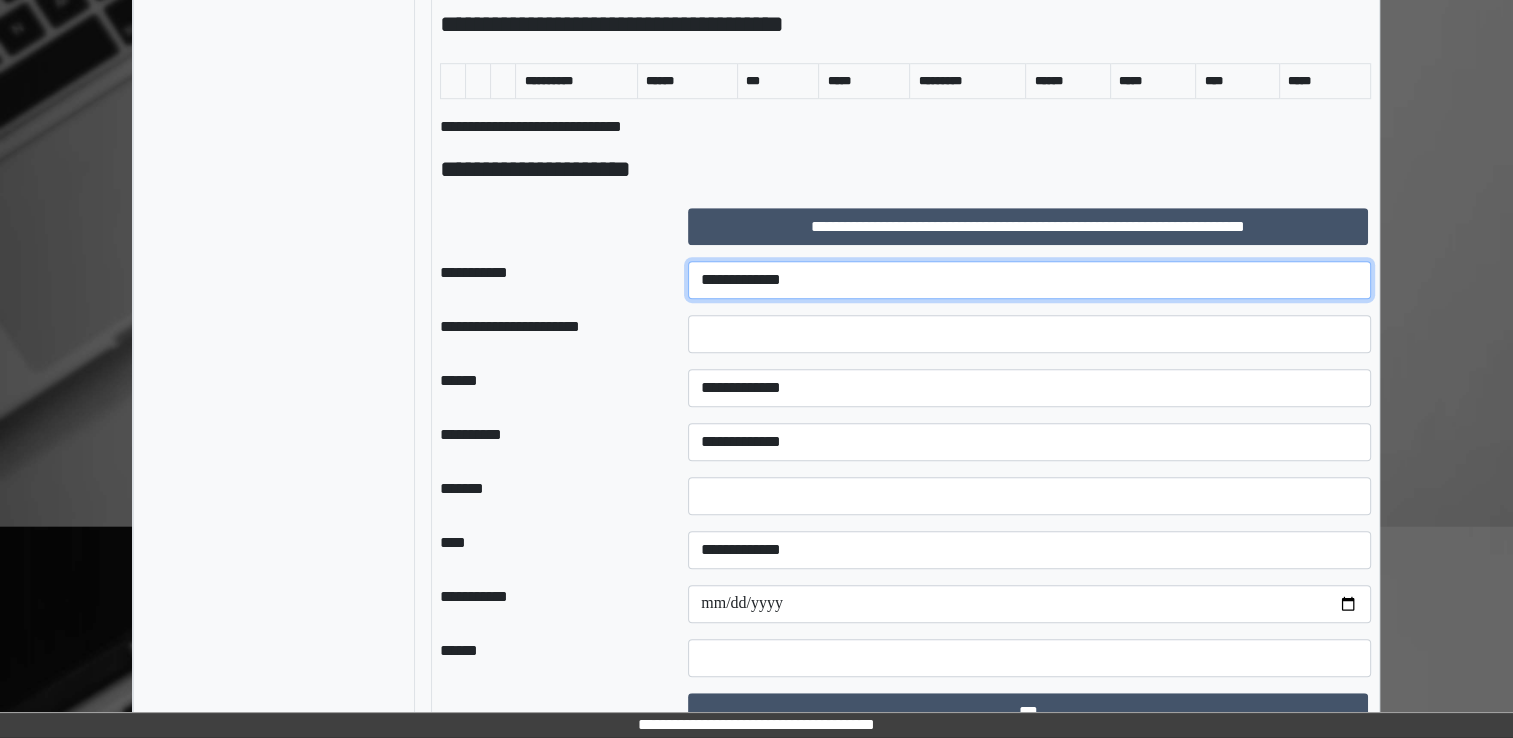 click on "**********" at bounding box center [1029, 280] 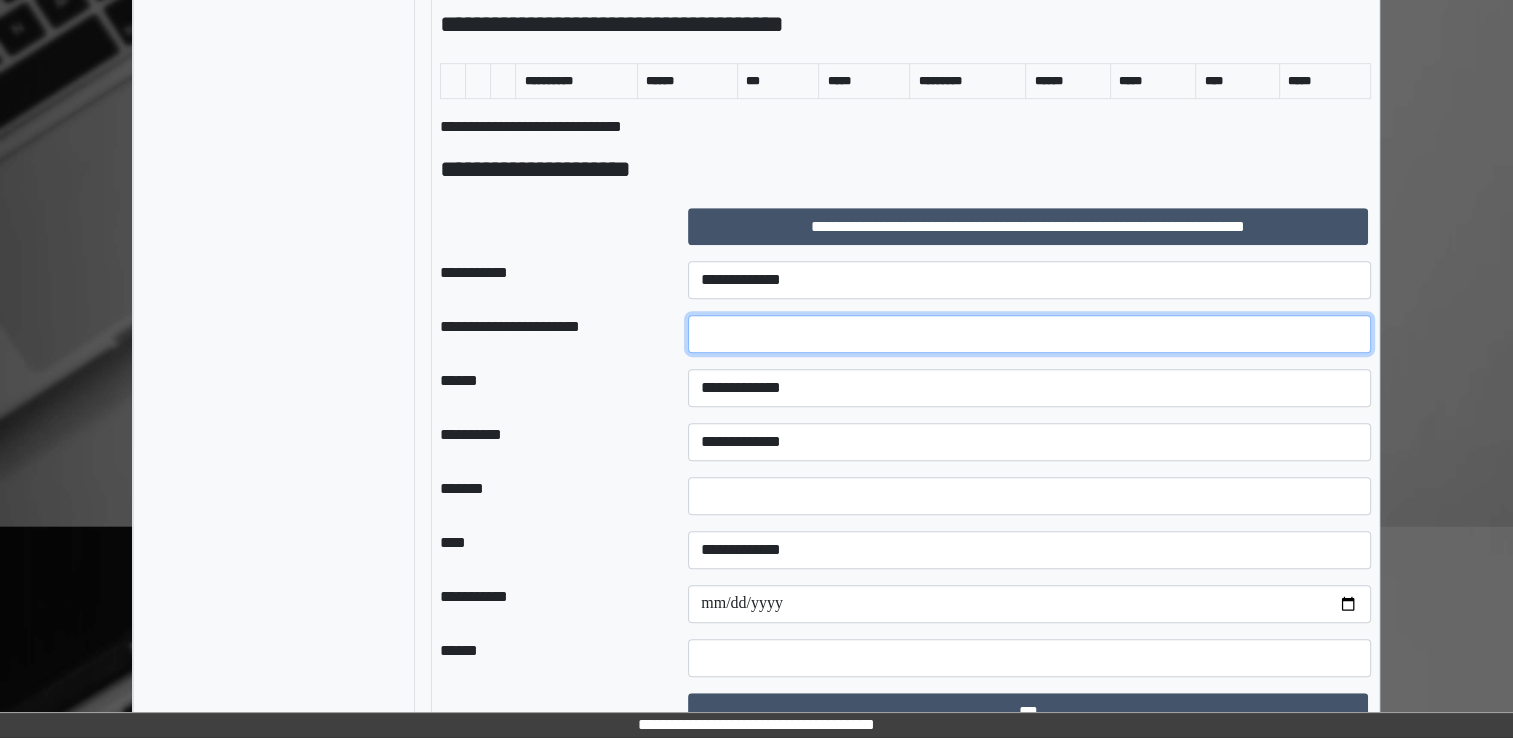click at bounding box center (1029, 334) 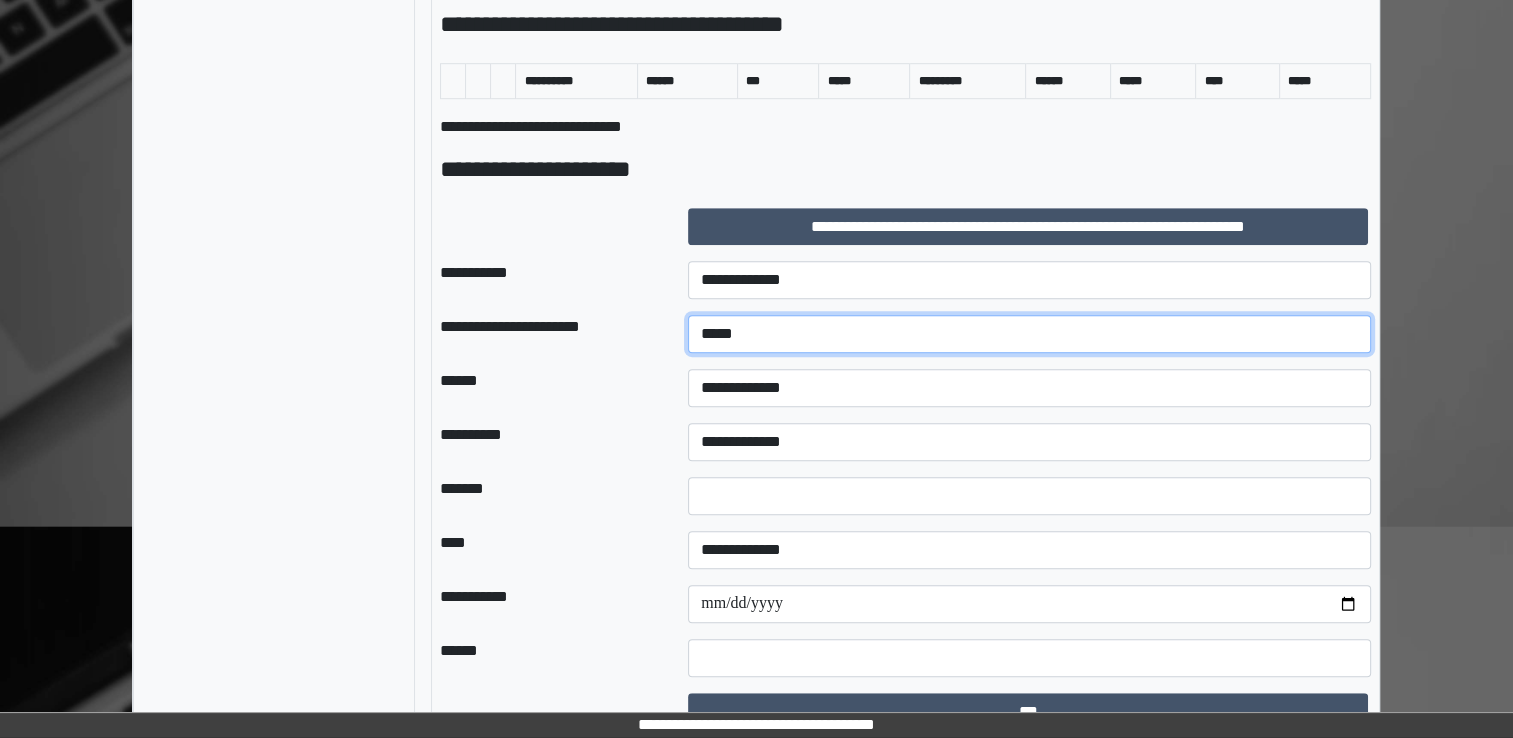 type on "*****" 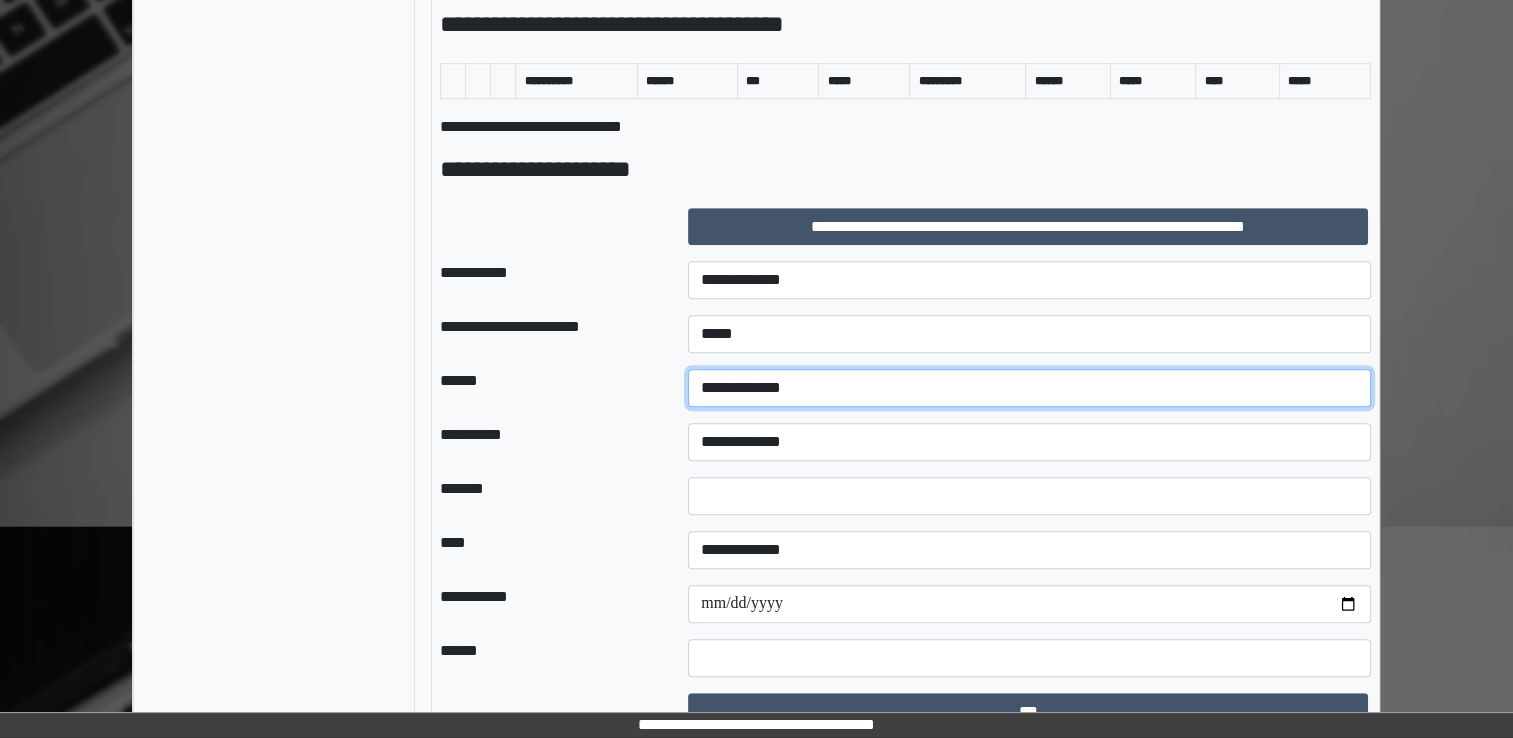 click on "**********" at bounding box center [1029, 388] 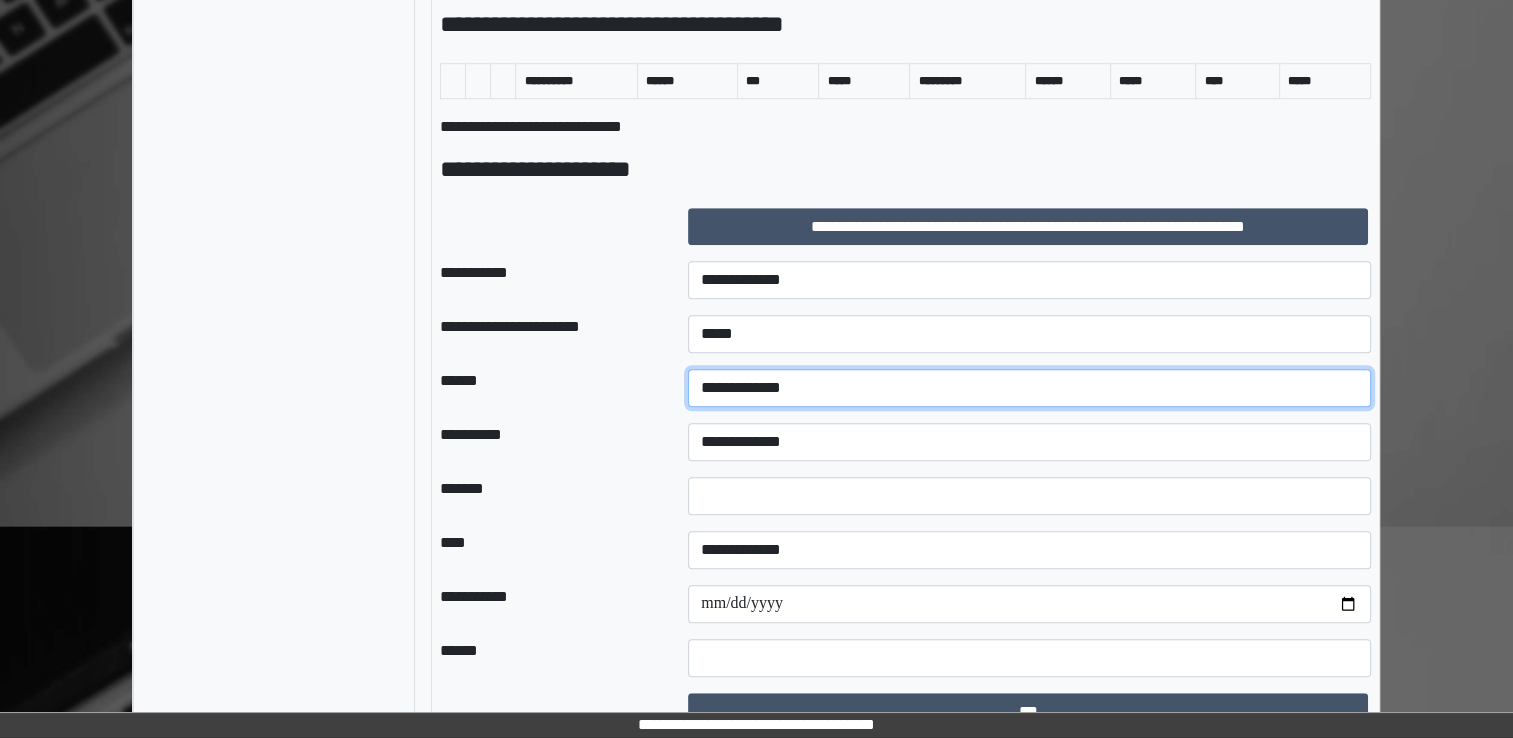 select on "*" 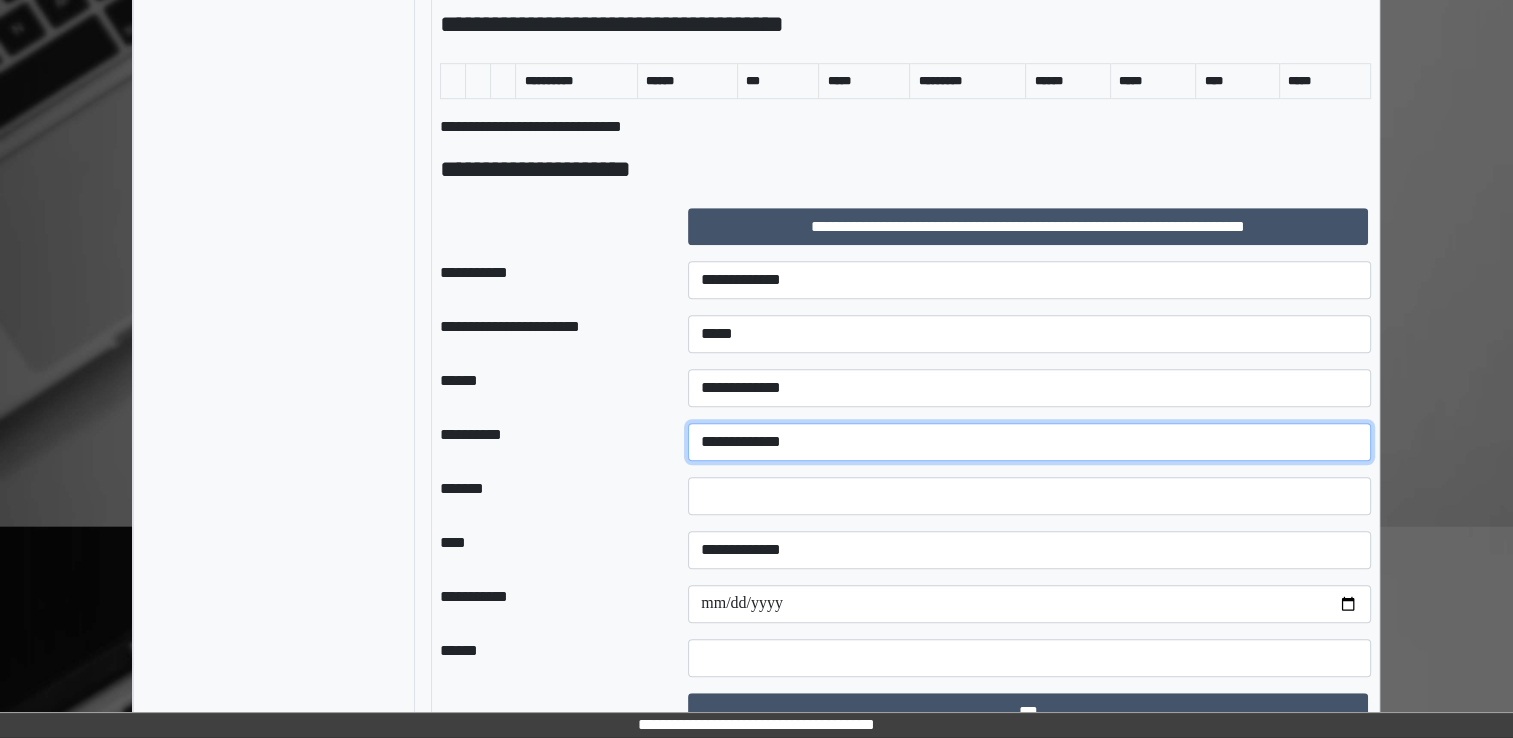 click on "**********" at bounding box center [1029, 442] 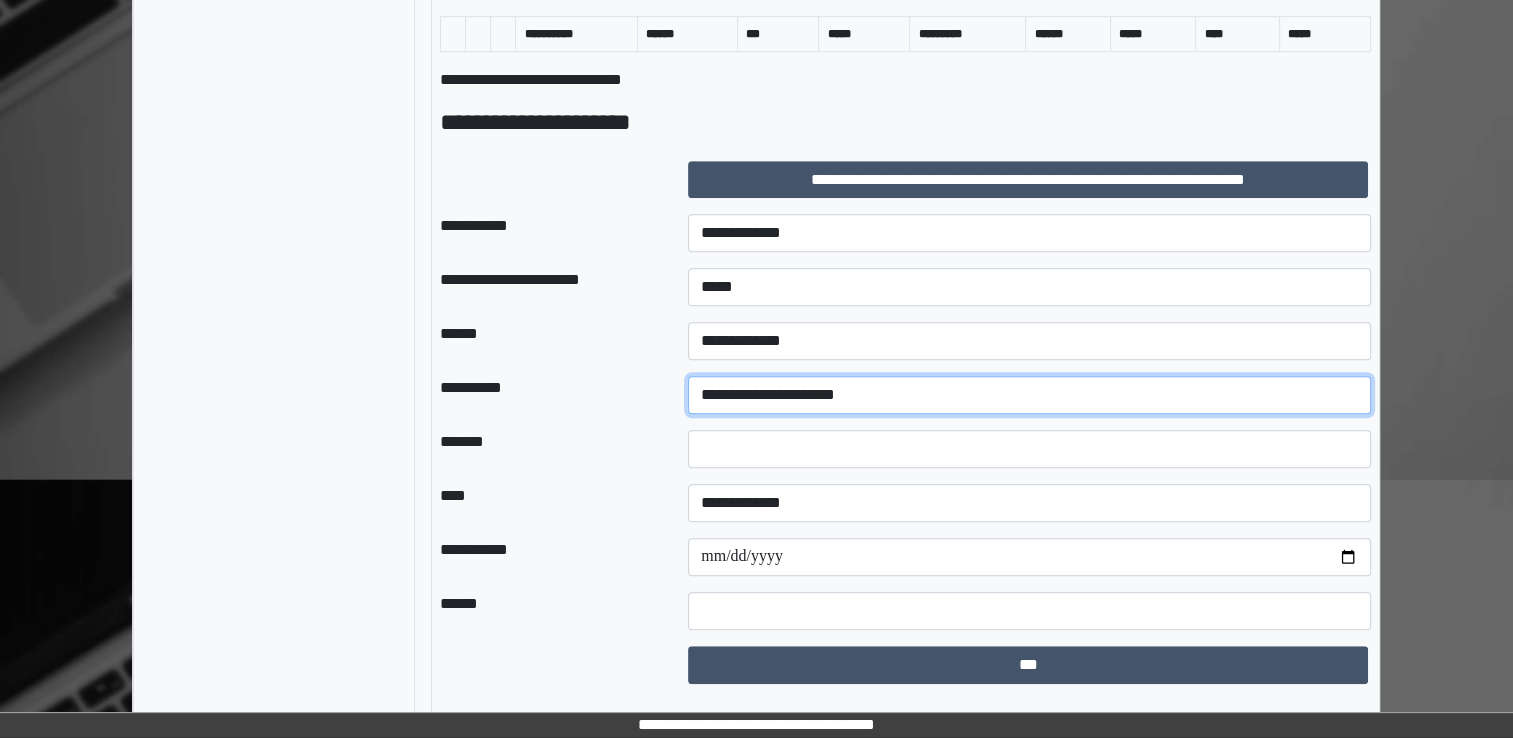 scroll, scrollTop: 1345, scrollLeft: 0, axis: vertical 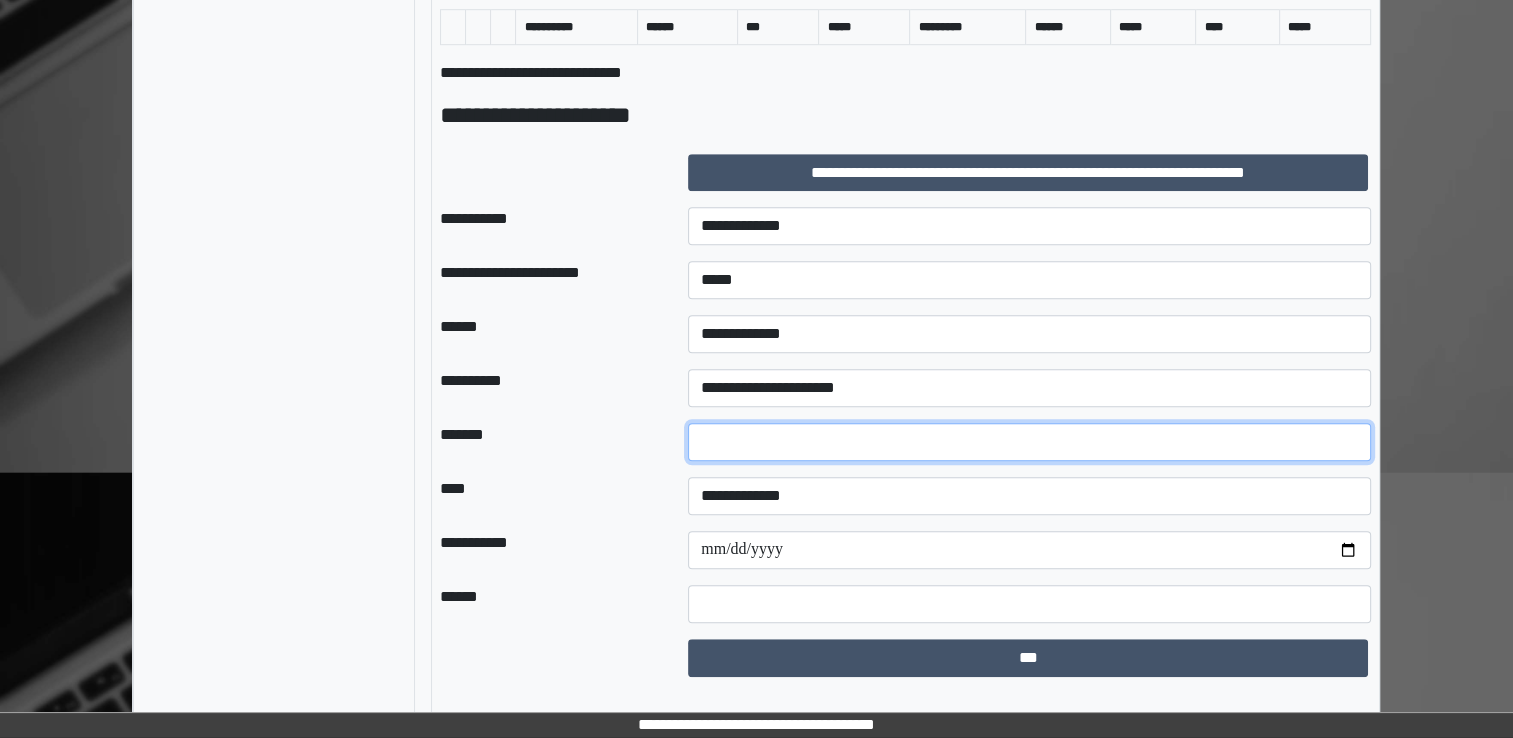 click on "*" at bounding box center [1029, 442] 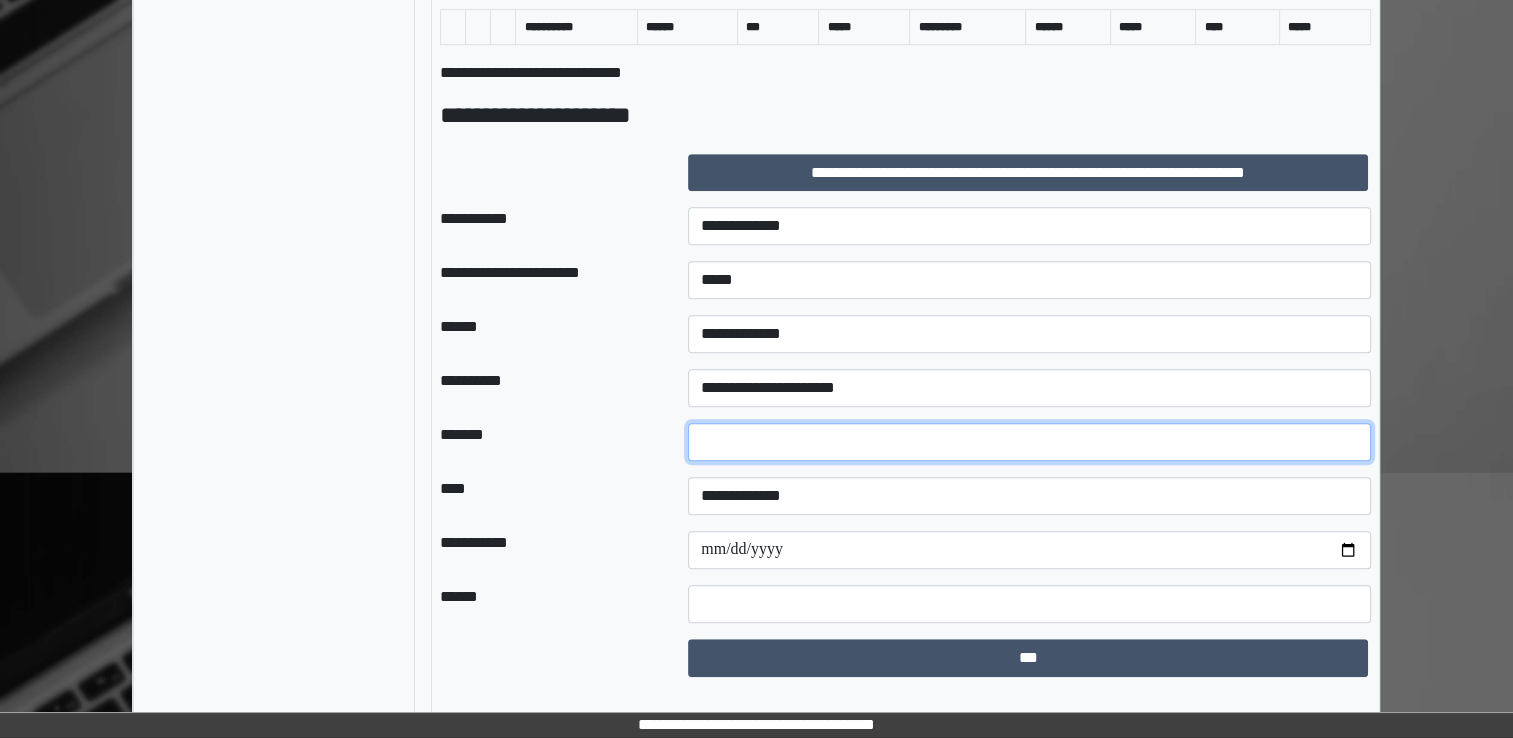 type on "*" 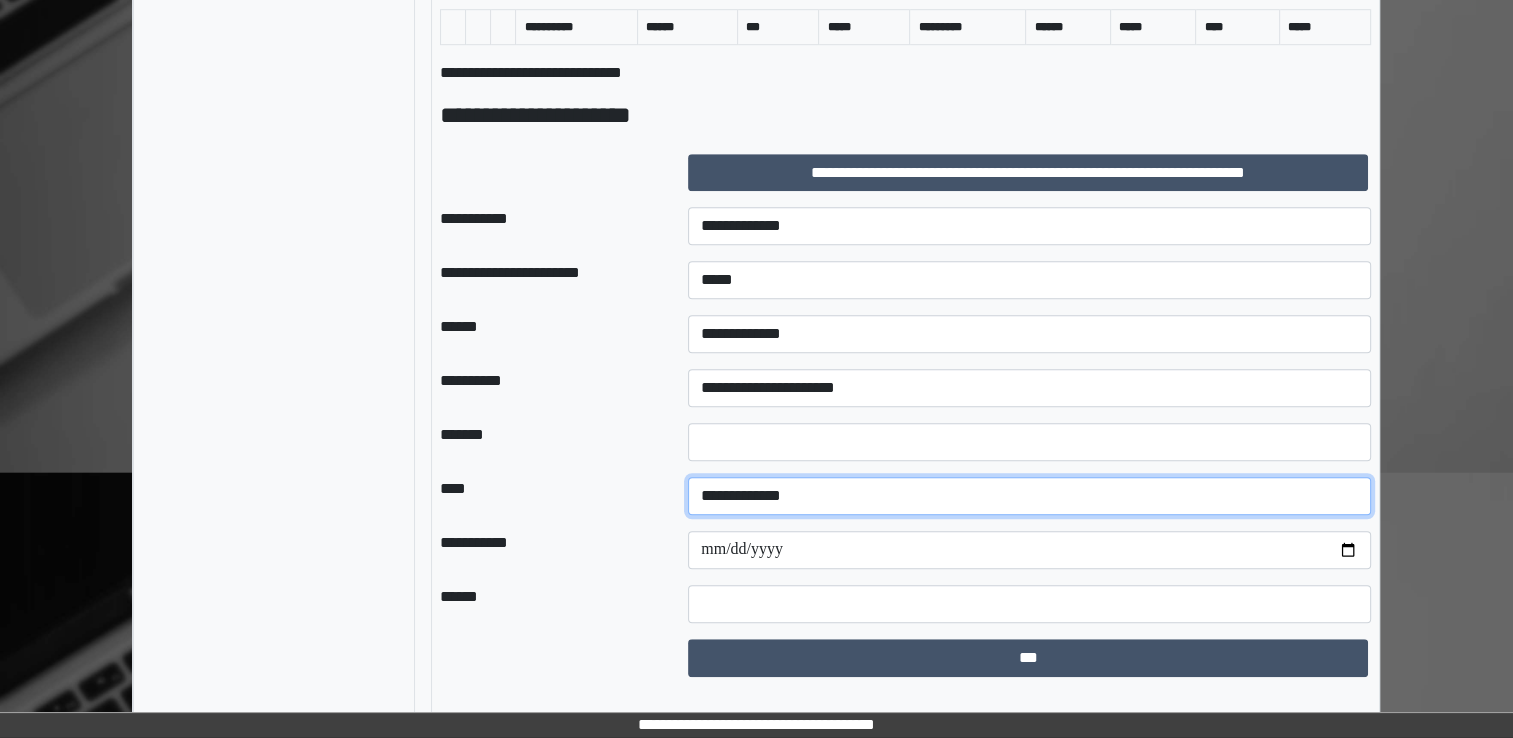click on "**********" at bounding box center [1029, 496] 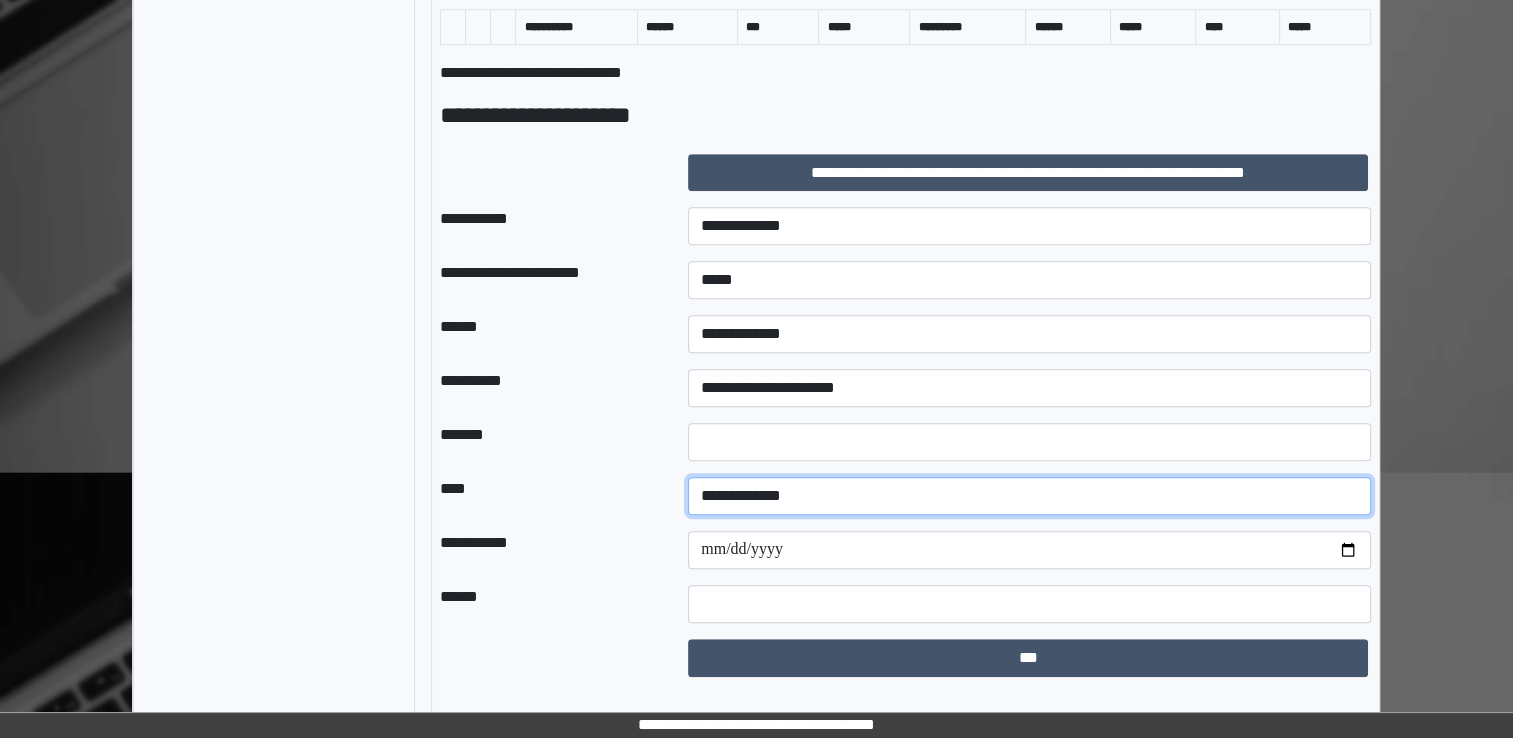 select on "*" 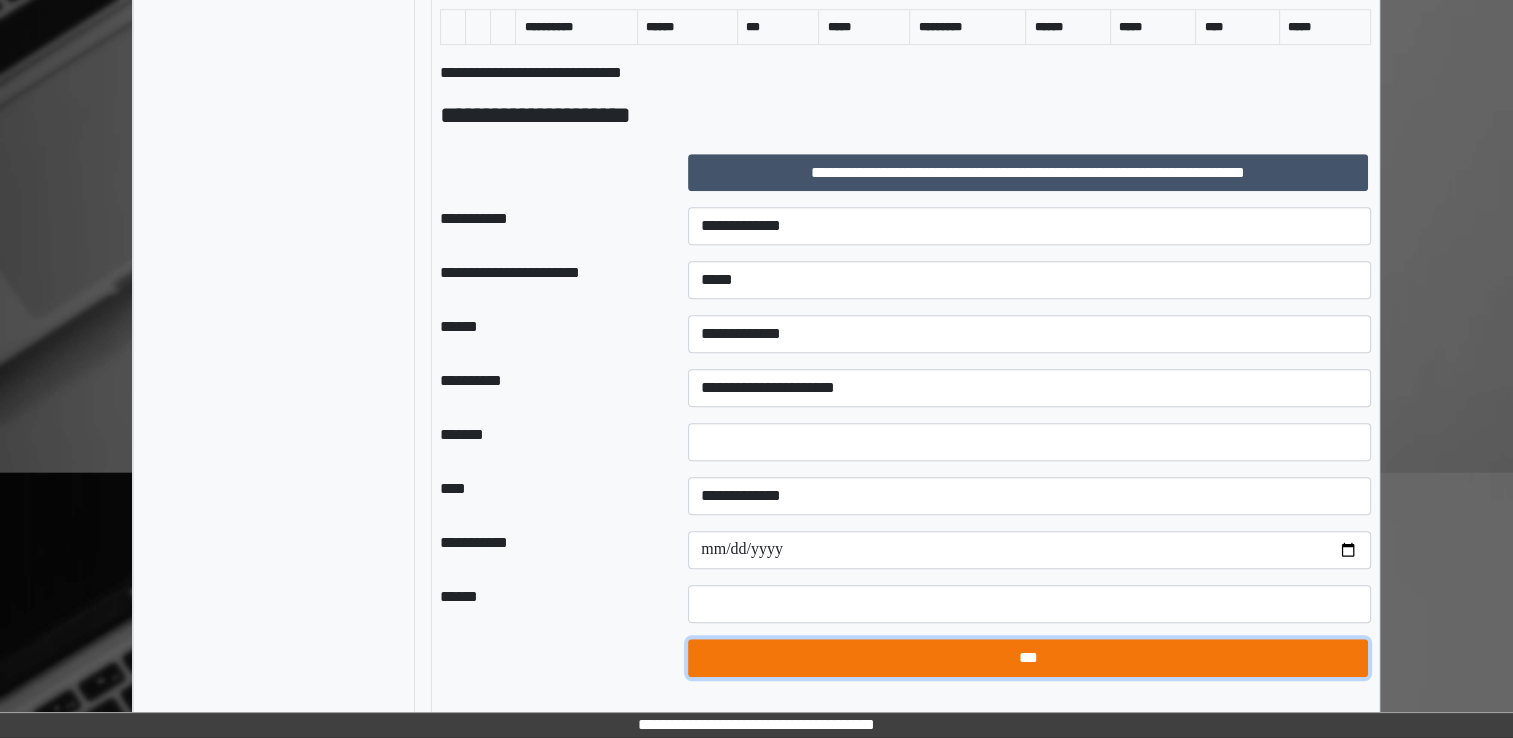 click on "***" at bounding box center [1028, 658] 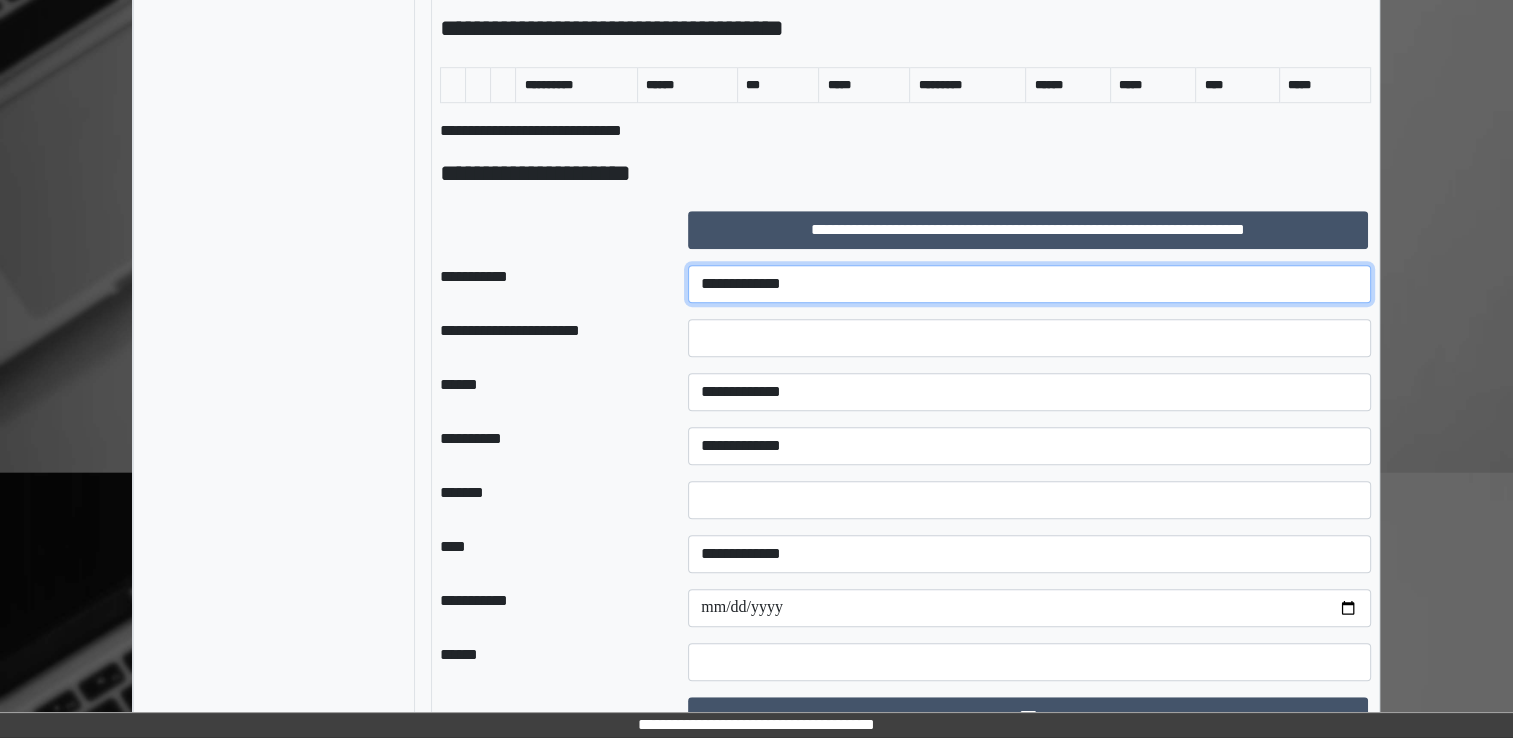 click on "**********" at bounding box center [1029, 284] 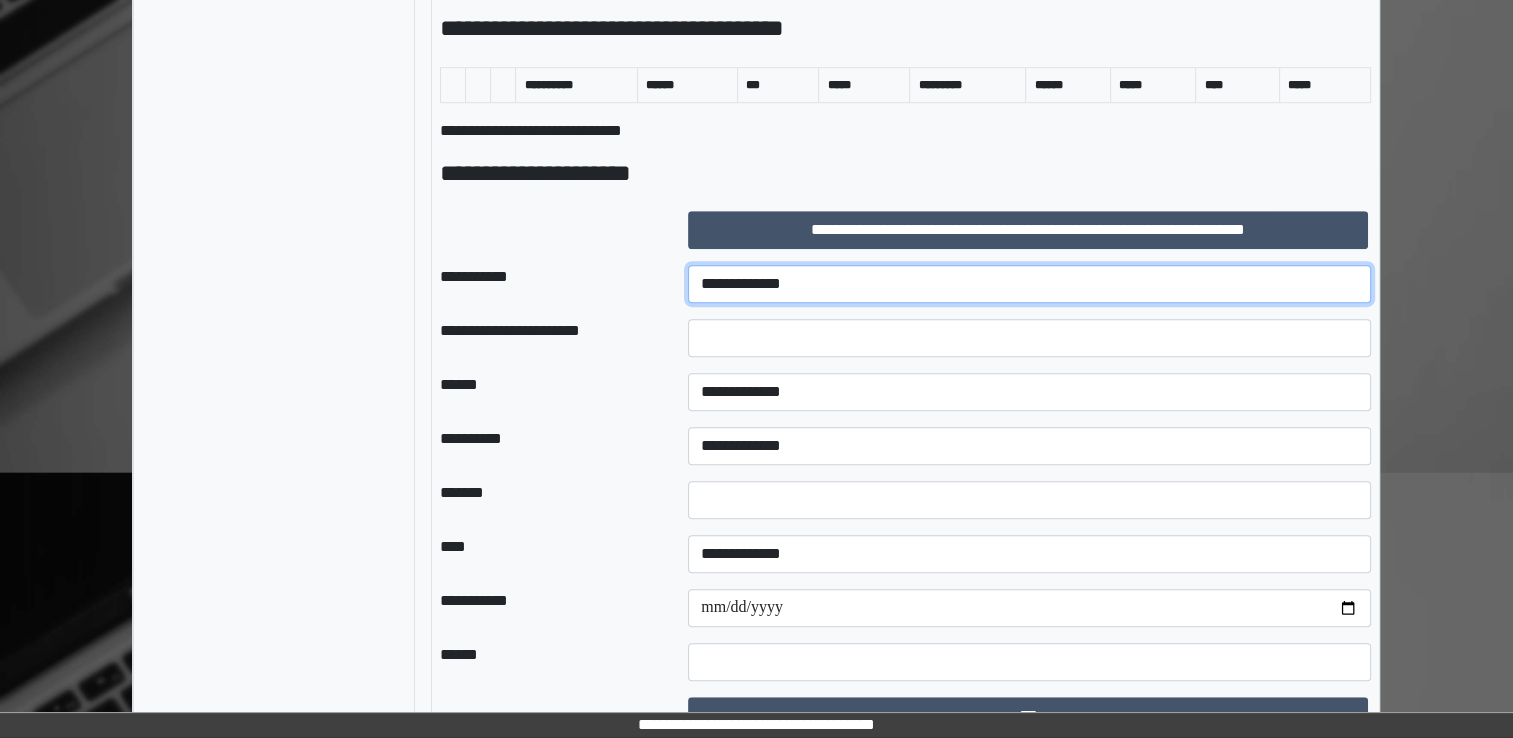click on "**********" at bounding box center [1029, 284] 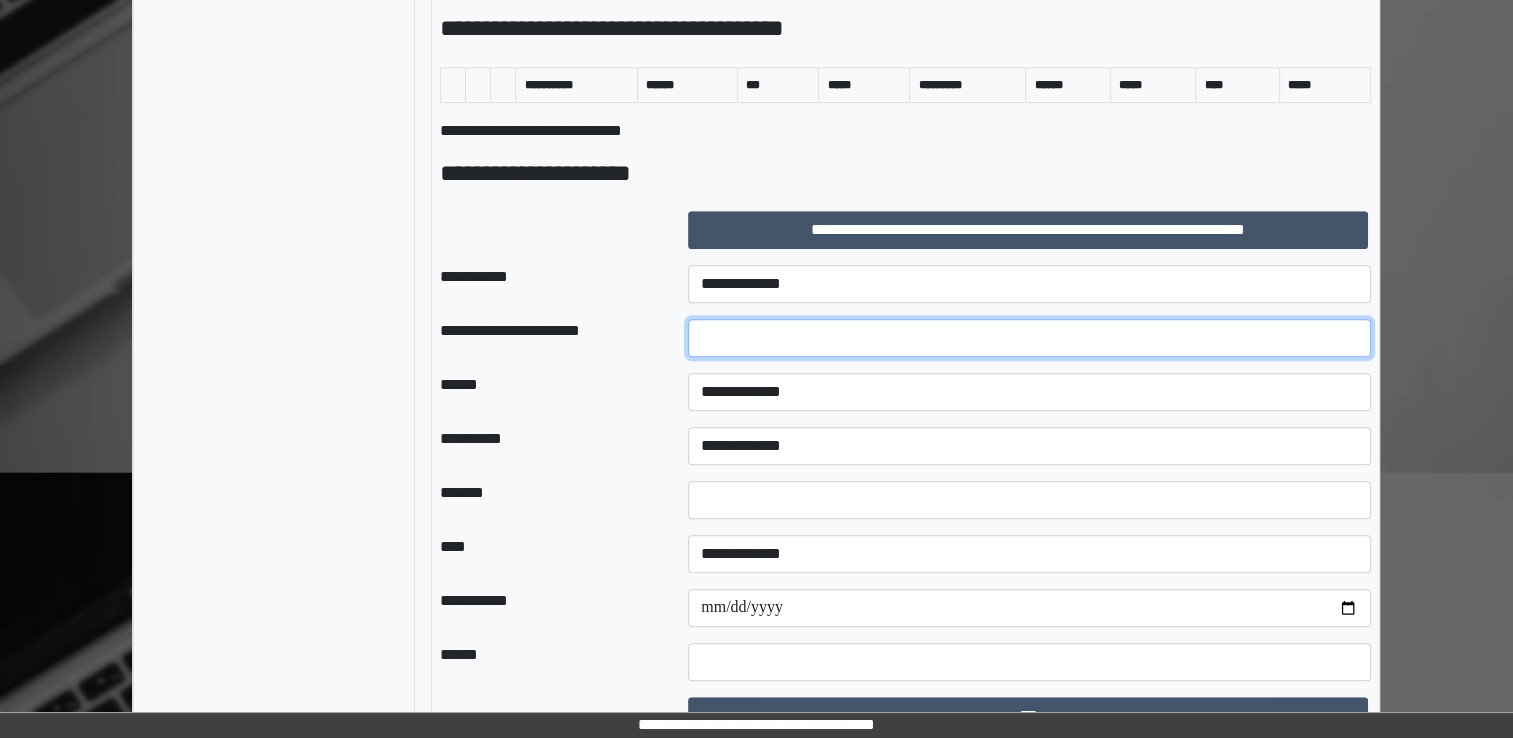 click at bounding box center [1029, 338] 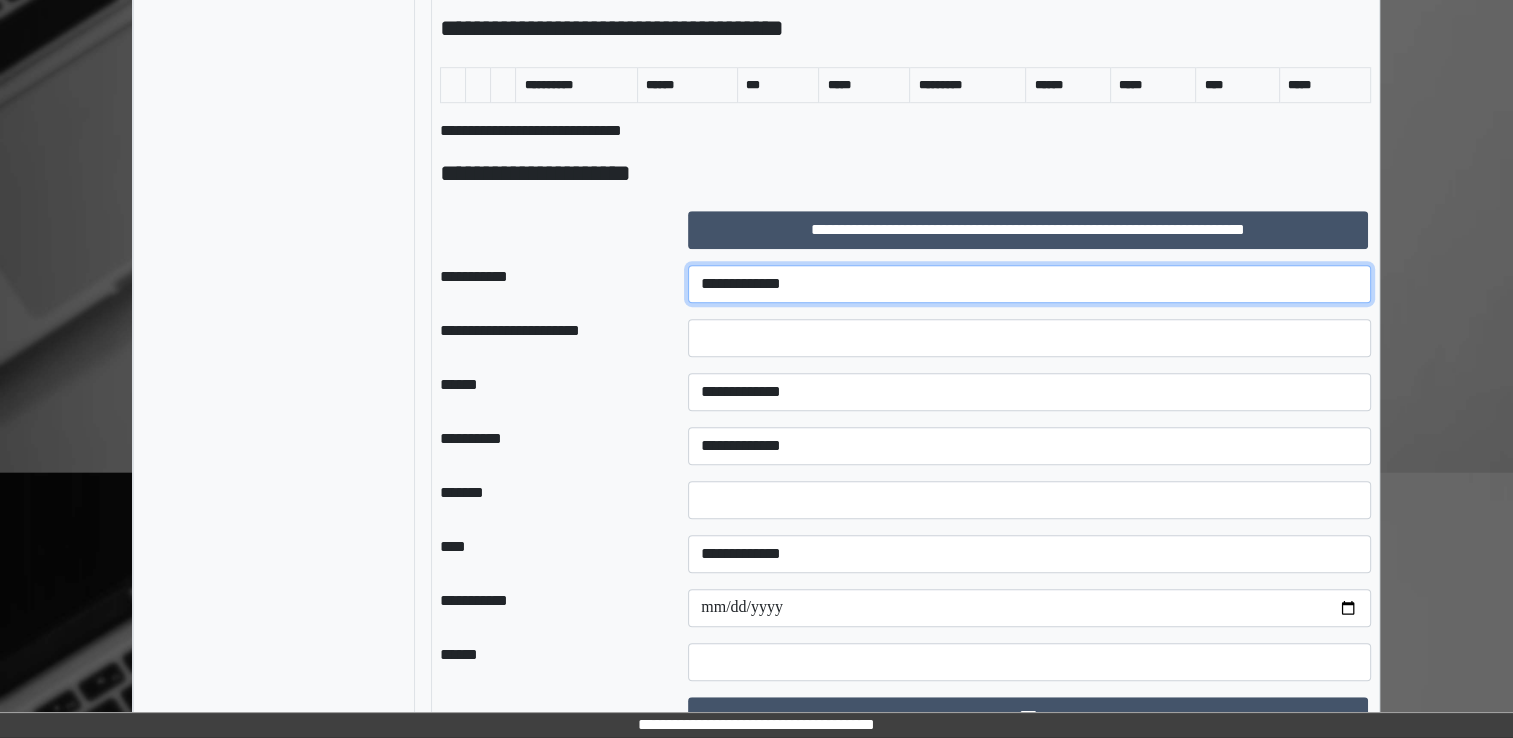 click on "**********" at bounding box center [1029, 284] 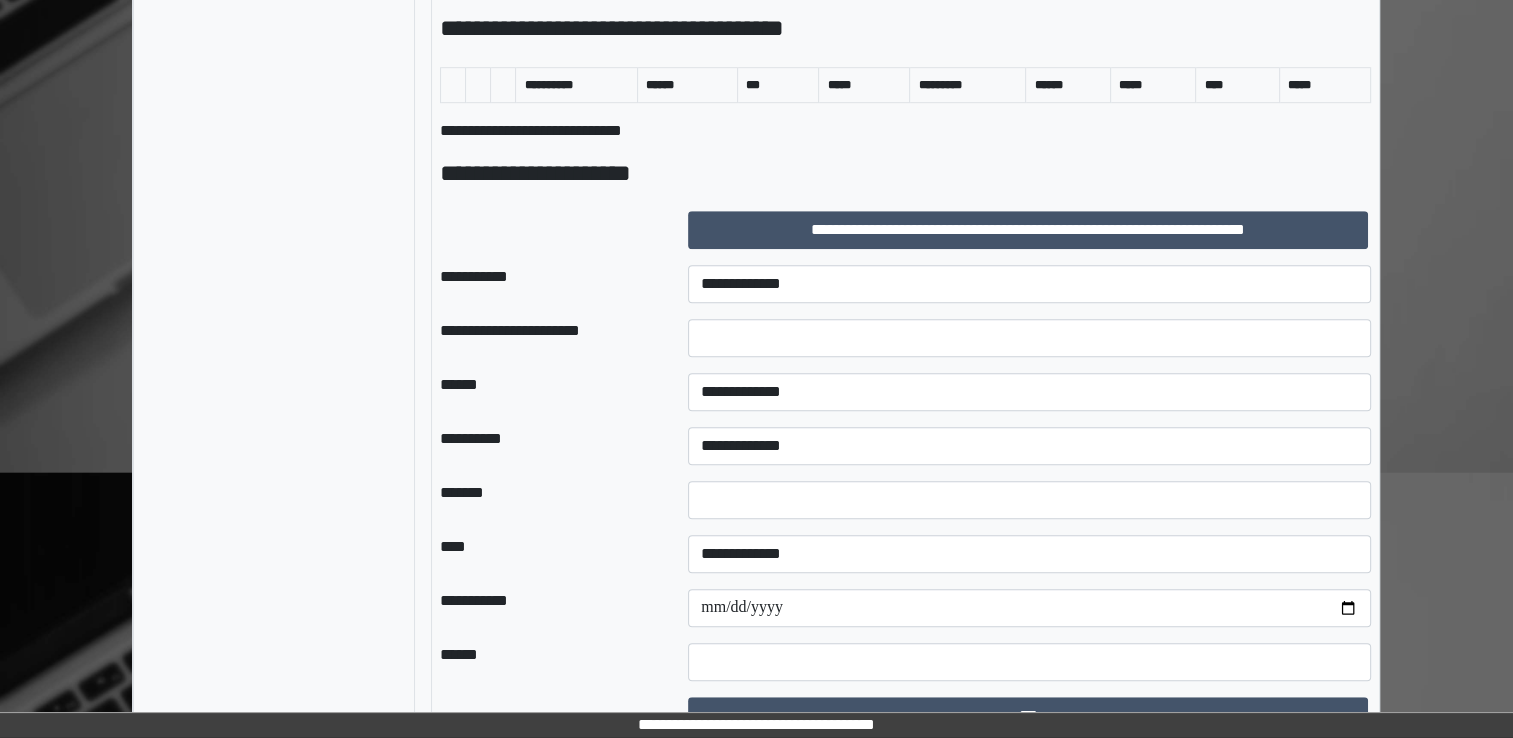 drag, startPoint x: 655, startPoint y: 358, endPoint x: 732, endPoint y: 354, distance: 77.10383 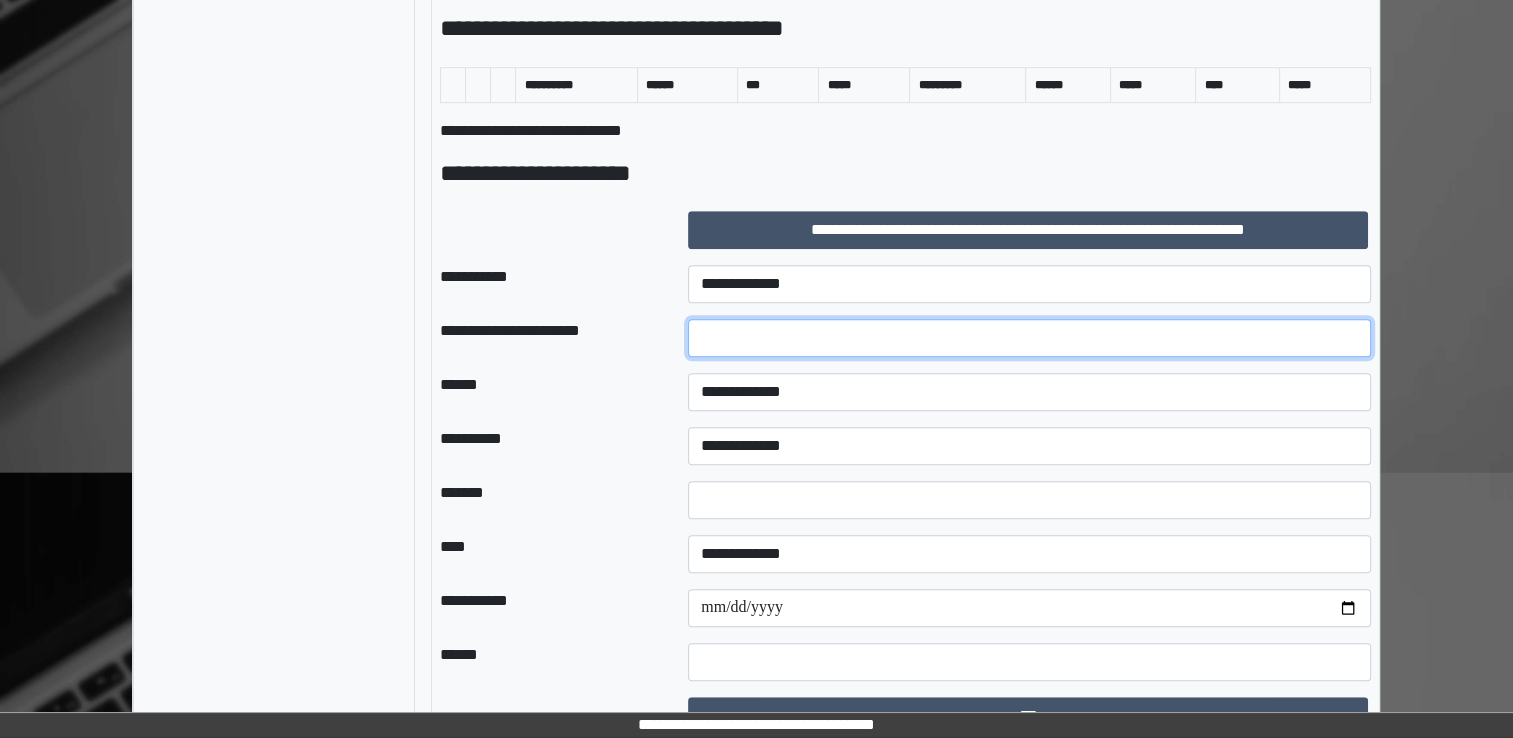 click at bounding box center (1029, 338) 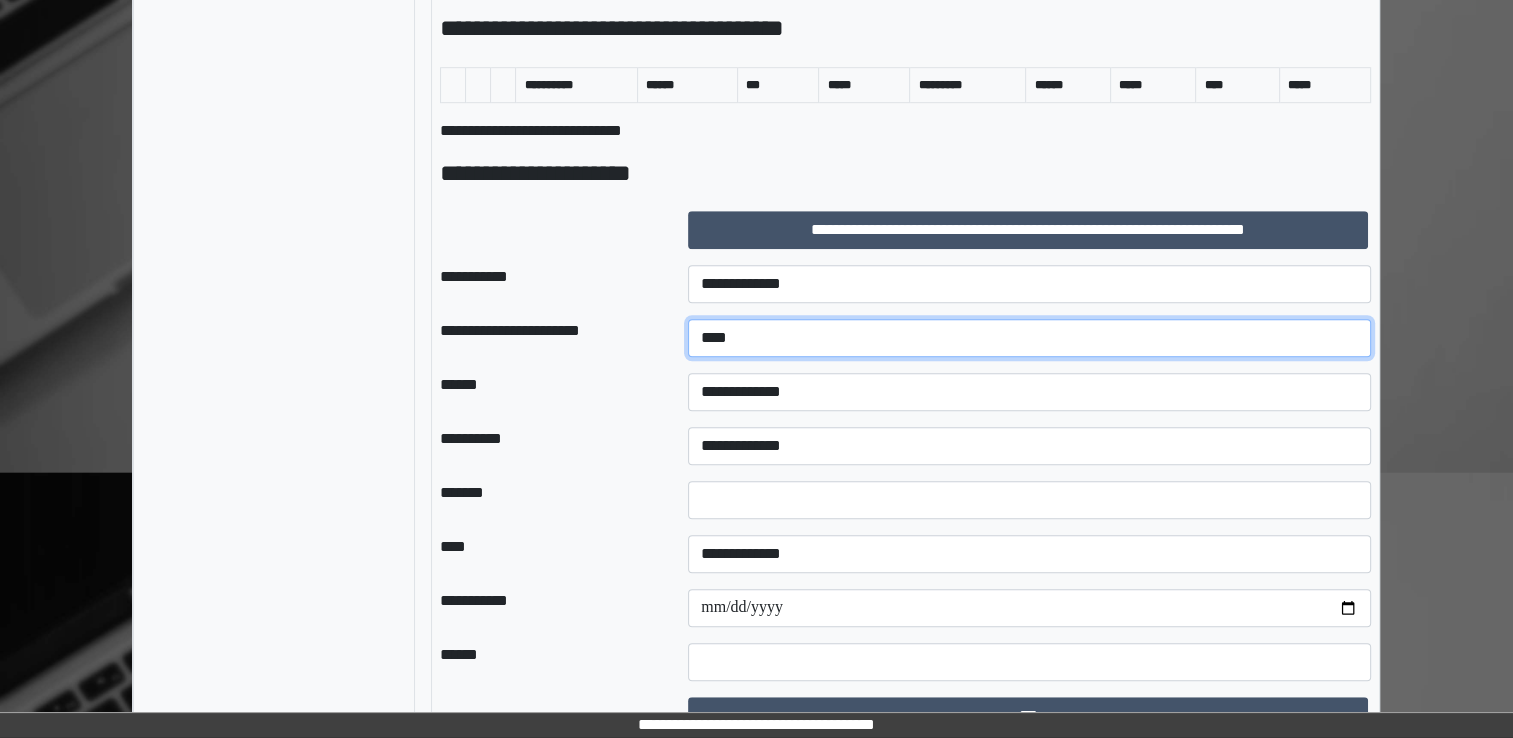 click on "****" at bounding box center [1029, 338] 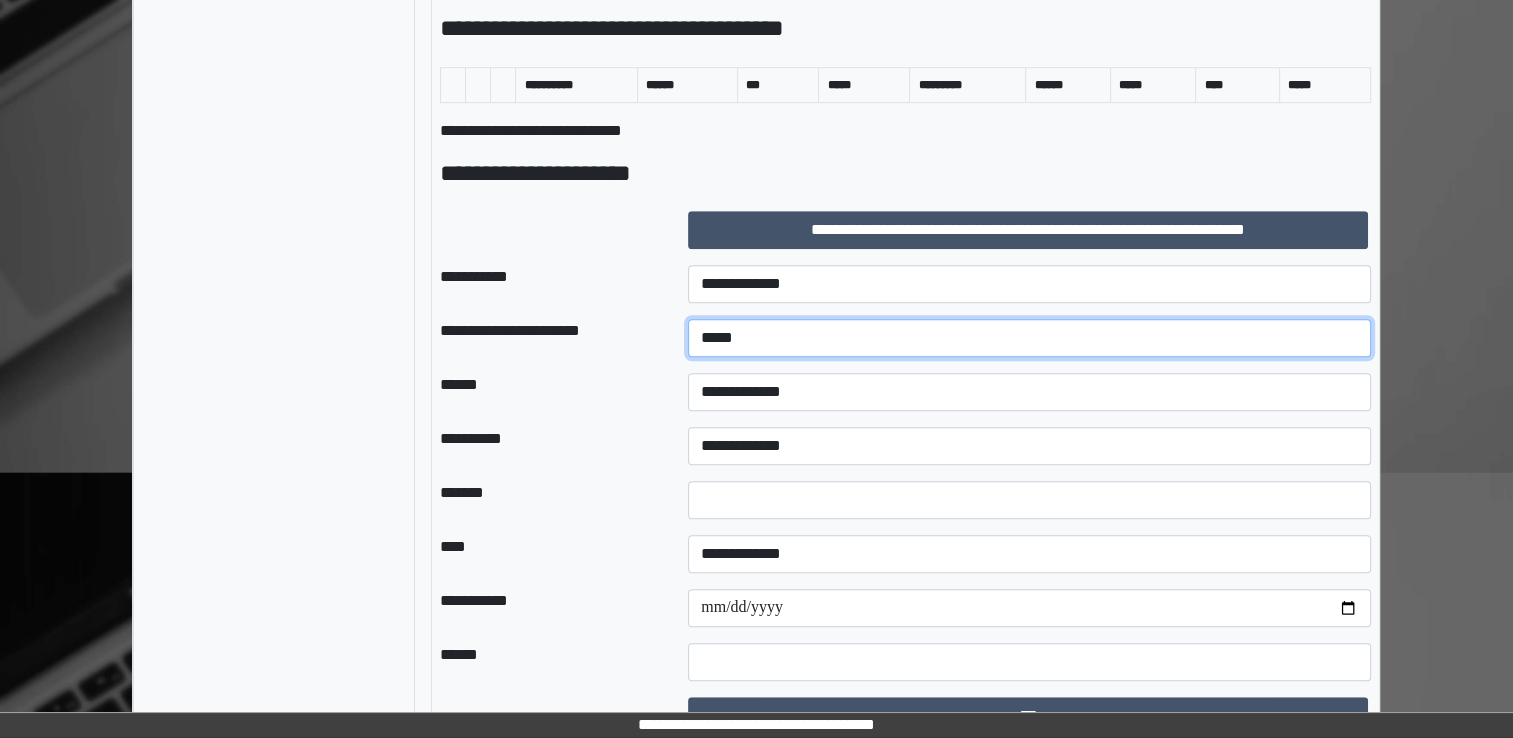type on "*****" 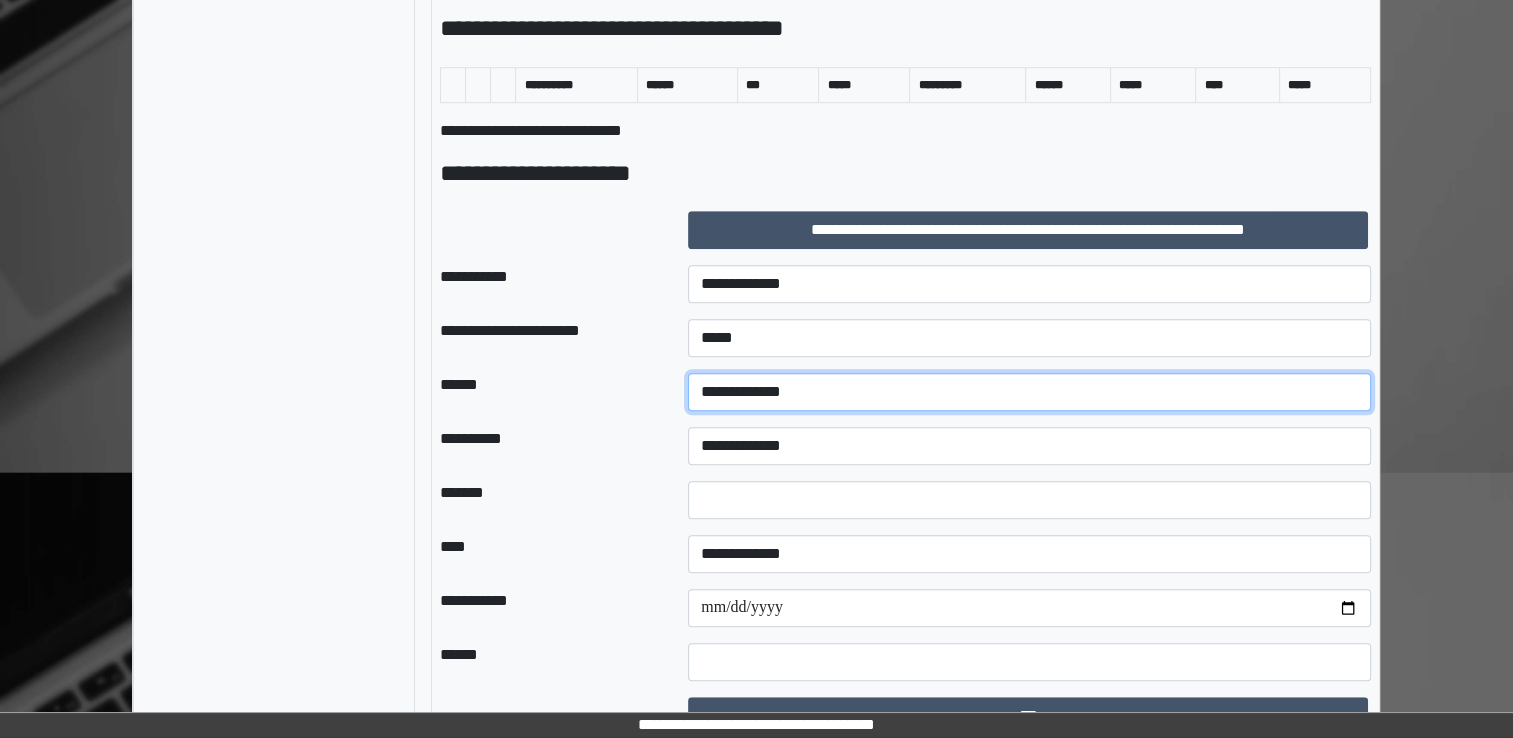click on "**********" at bounding box center [1029, 392] 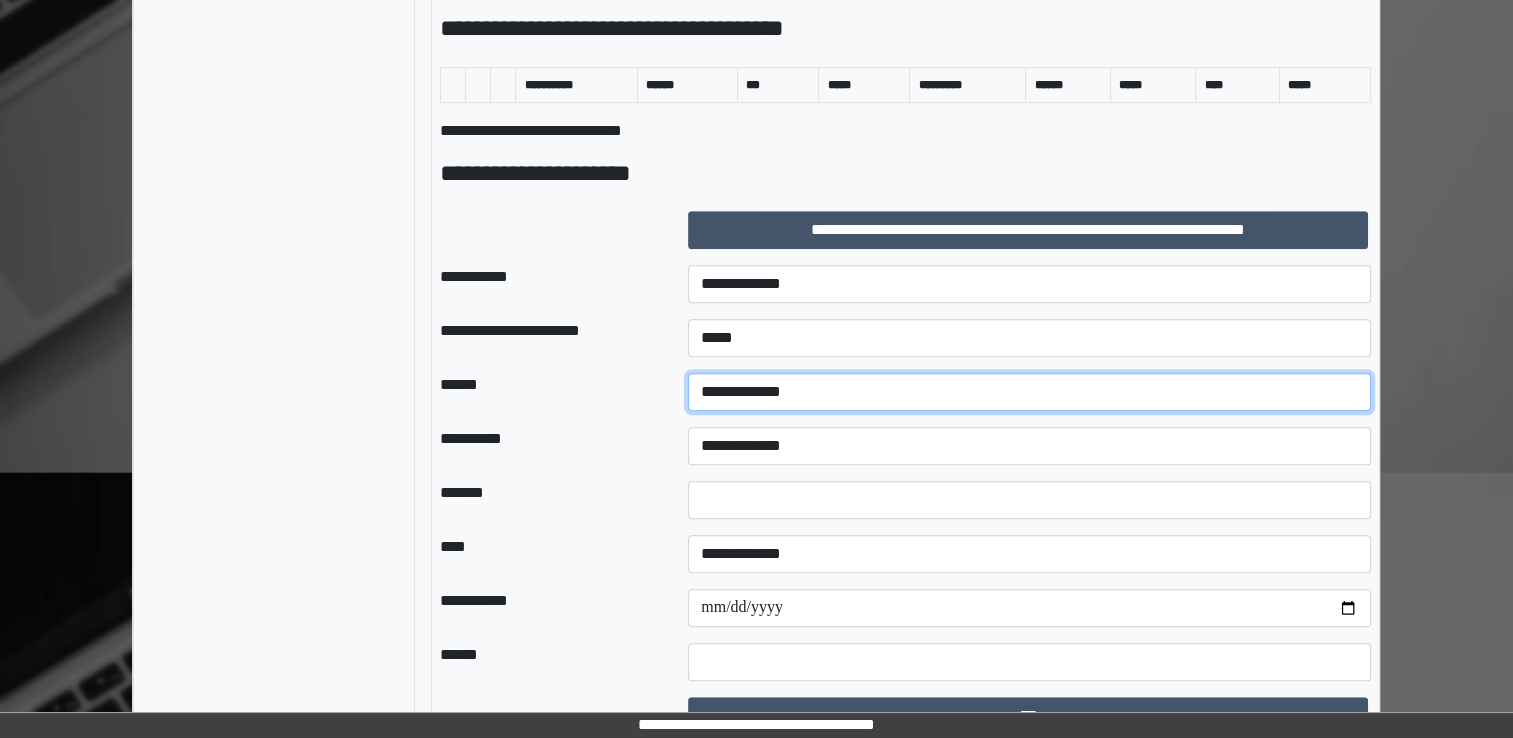 select on "*" 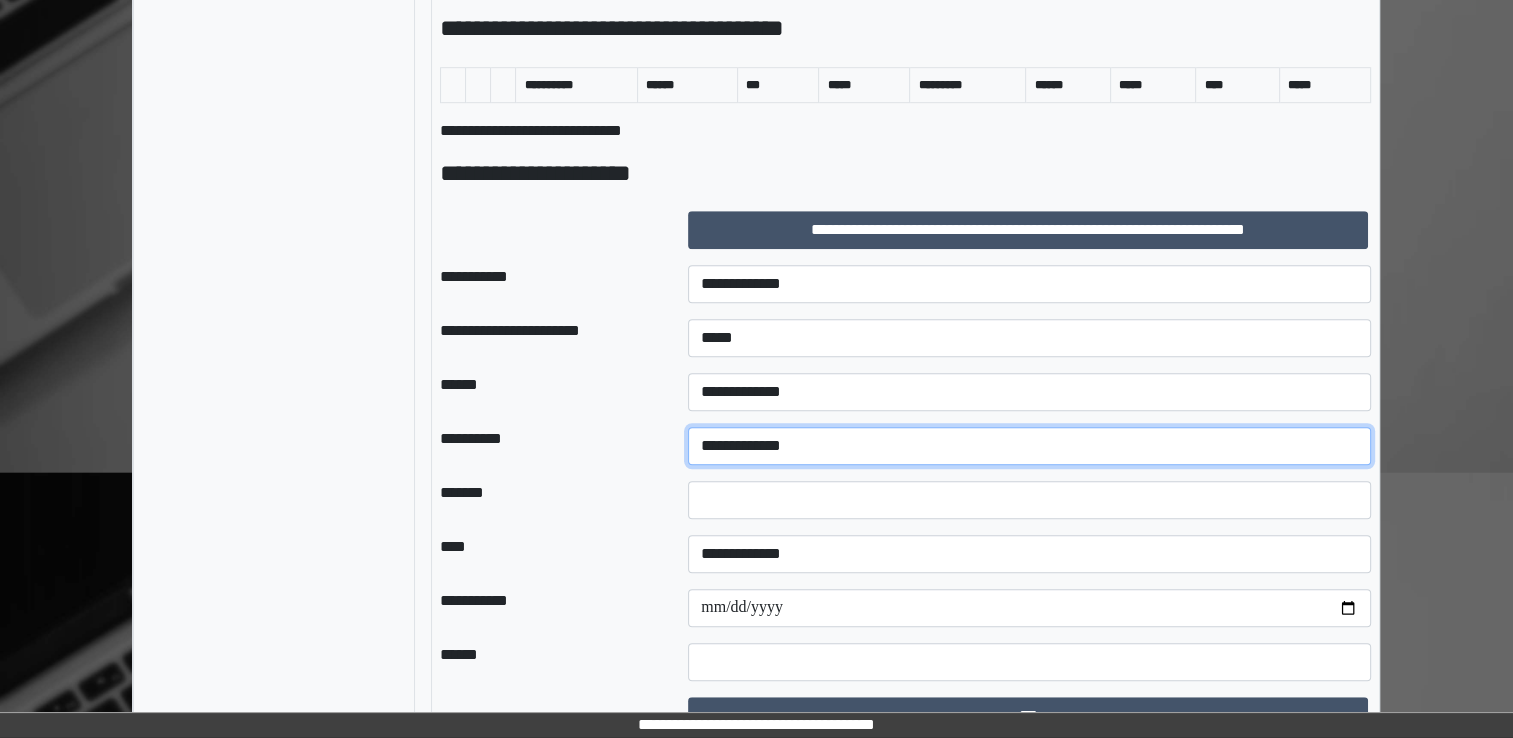 click on "**********" at bounding box center (1029, 446) 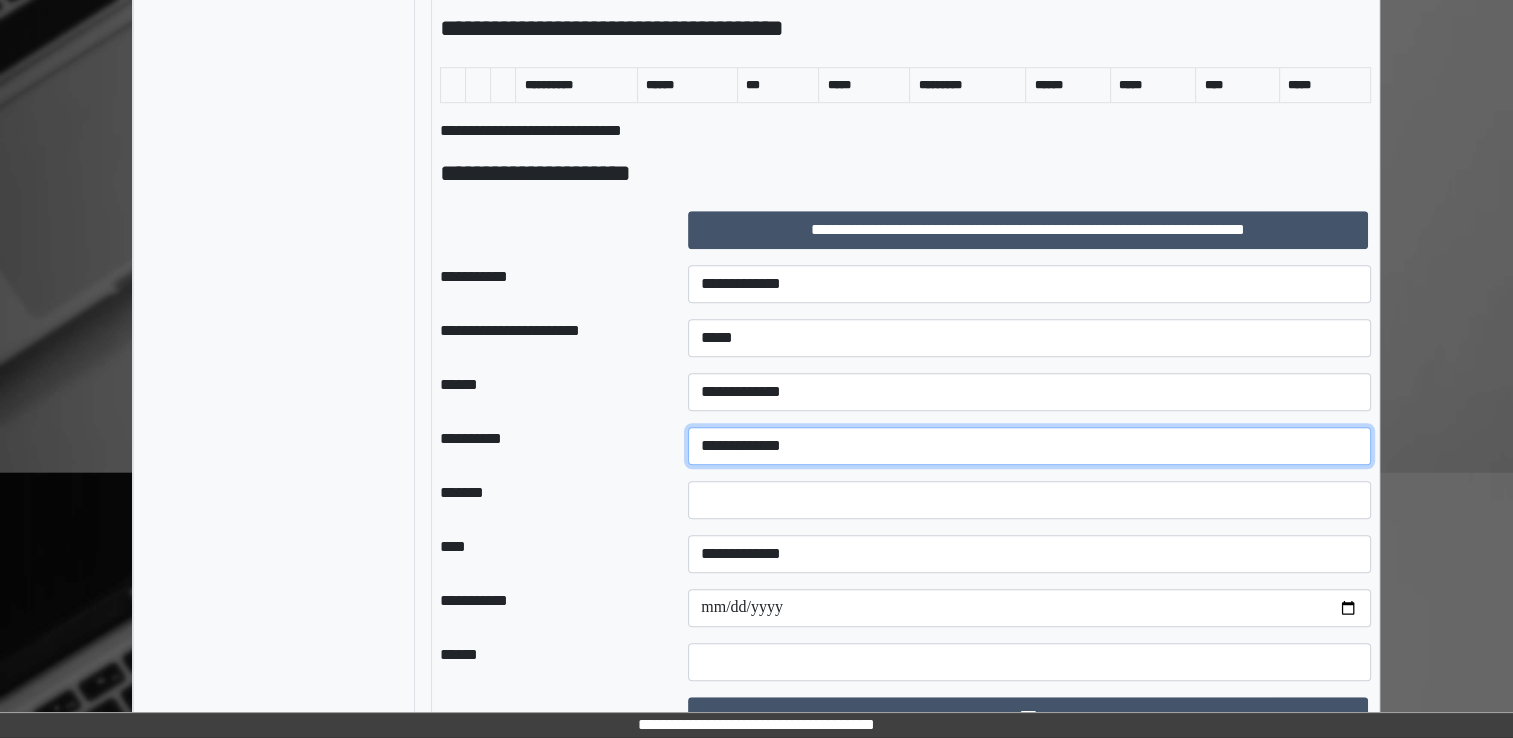 select on "**" 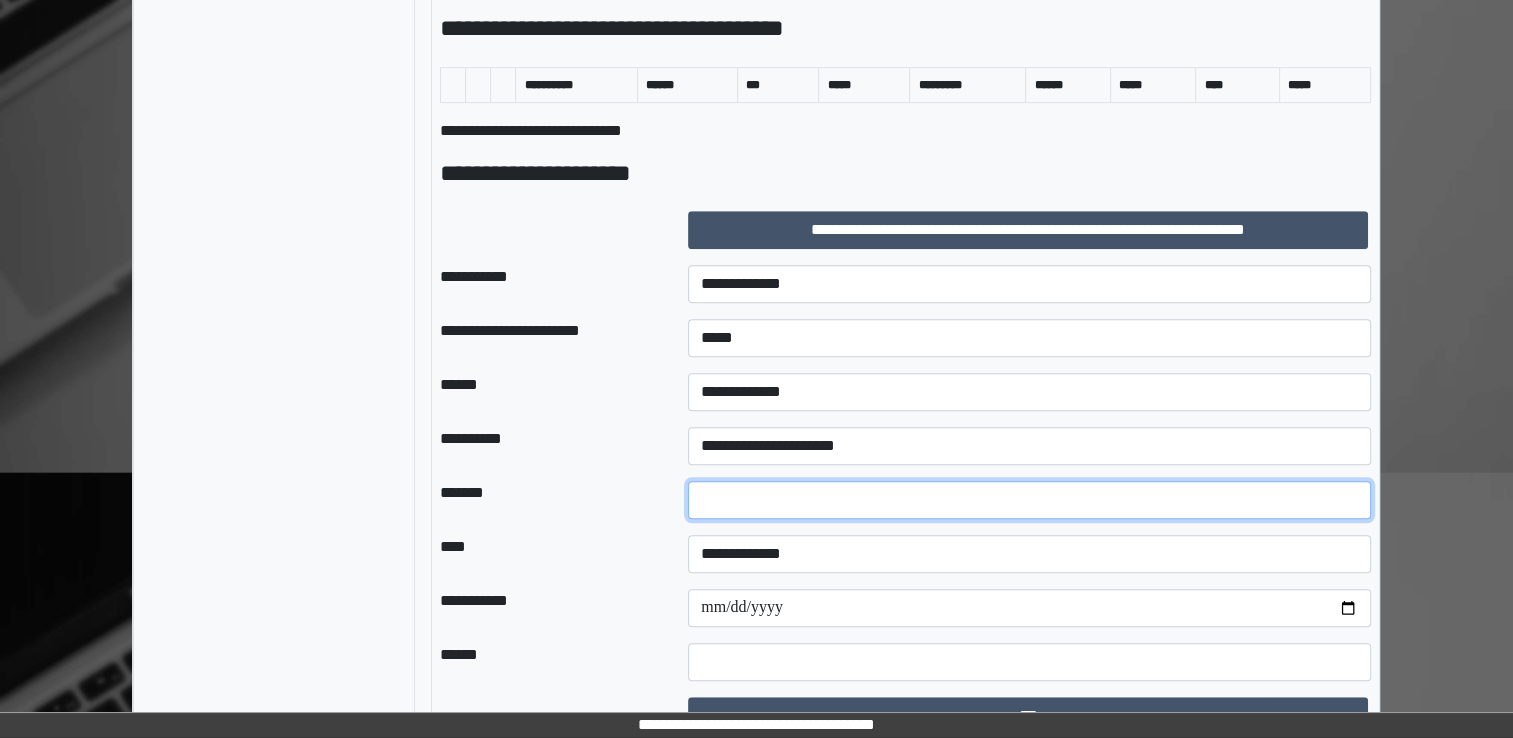 click on "*" at bounding box center (1029, 500) 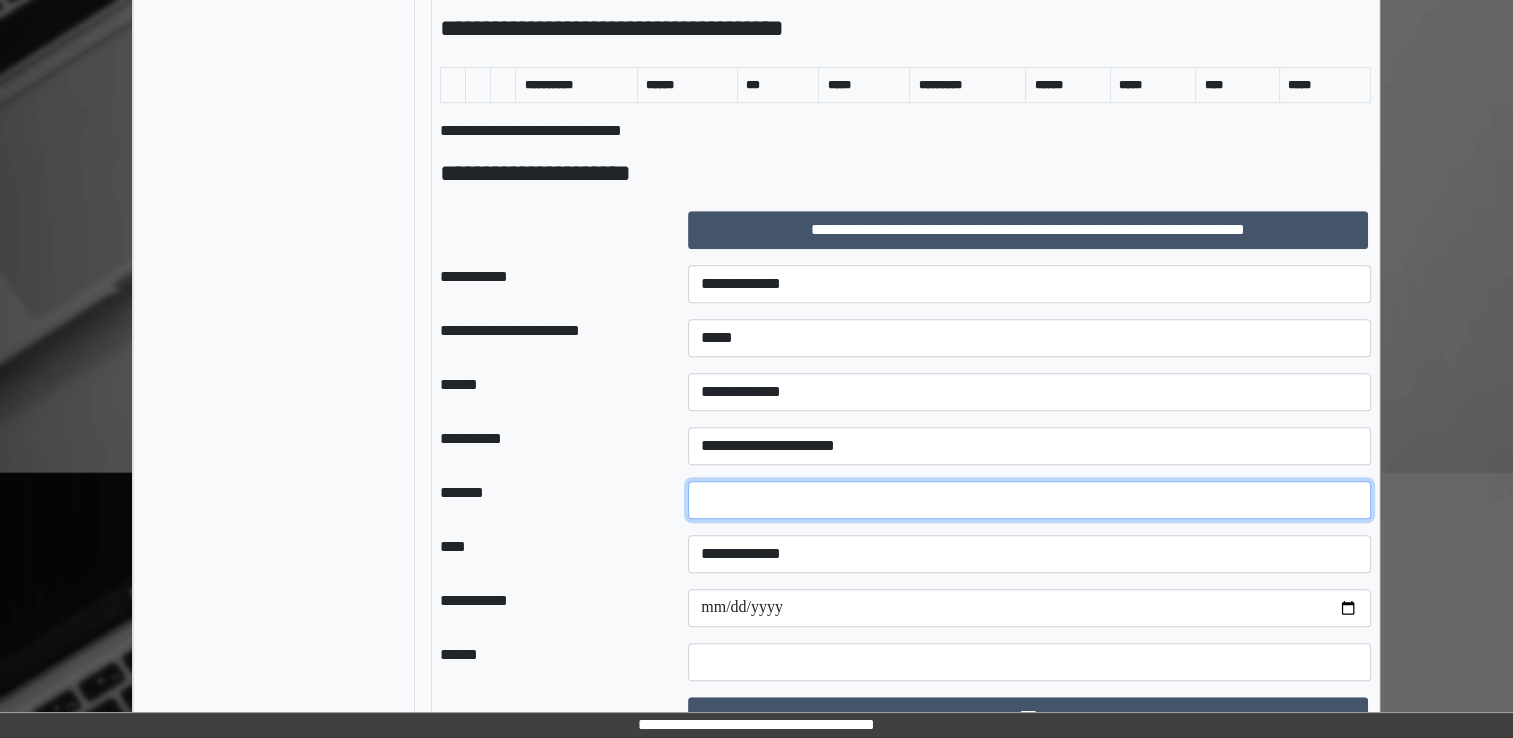 type on "*" 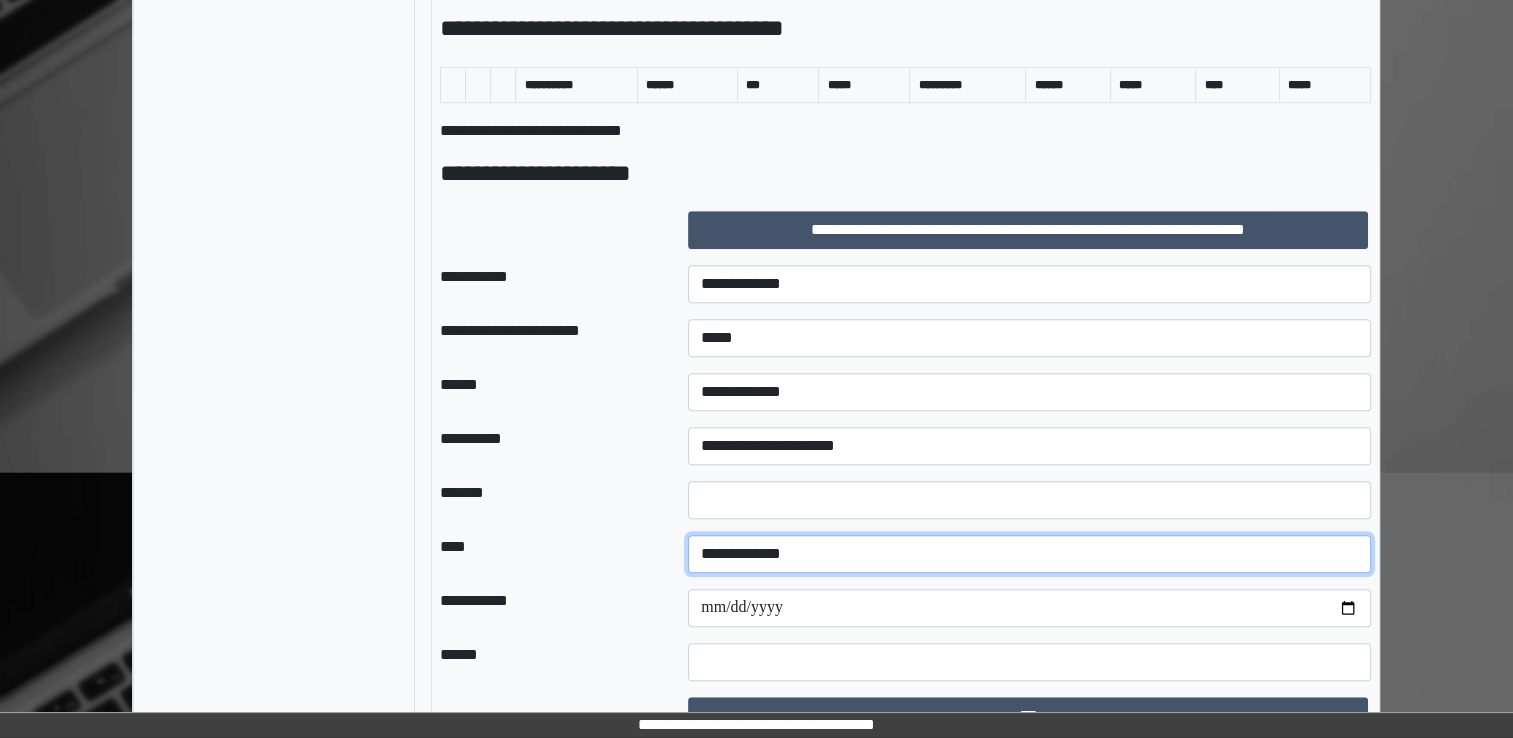 click on "**********" at bounding box center (1029, 554) 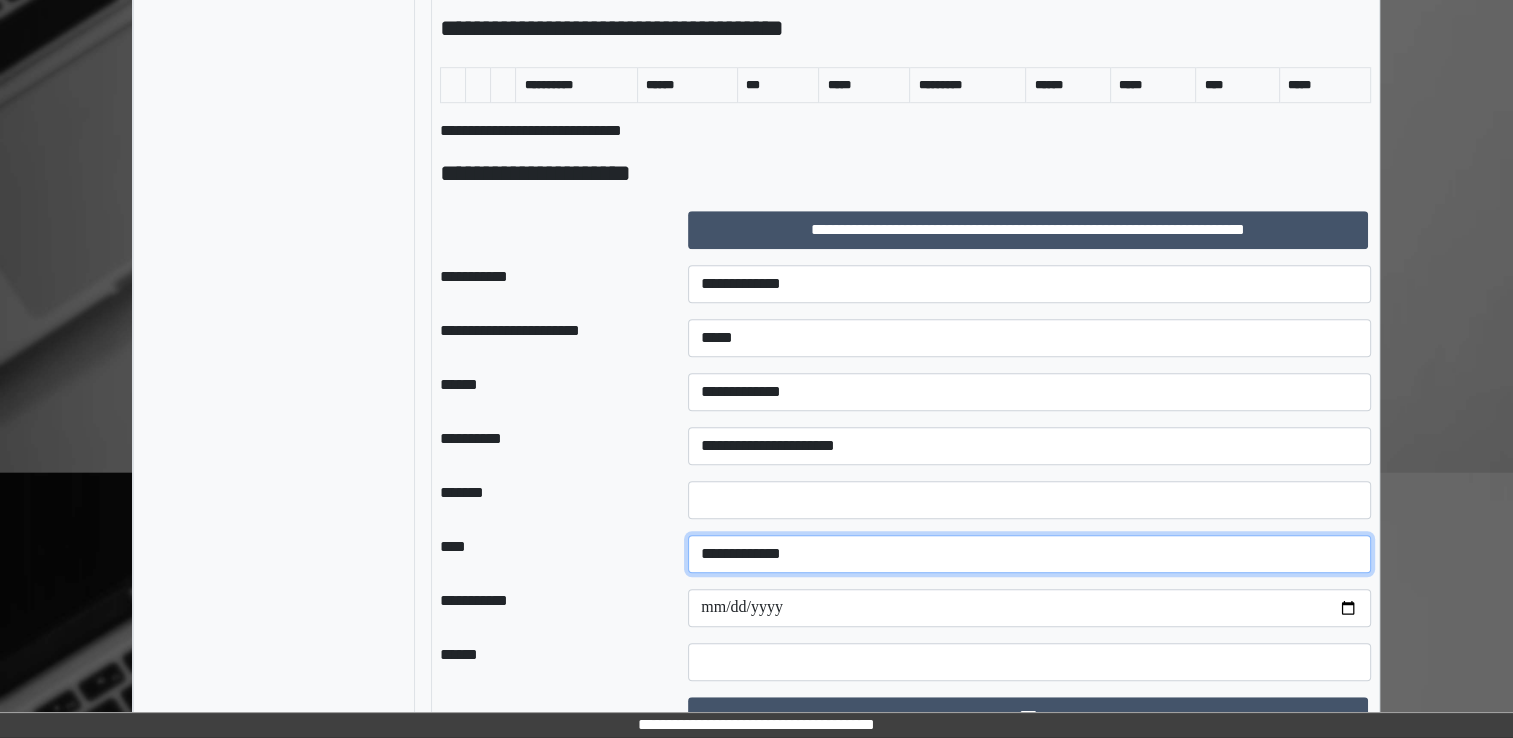 select on "*" 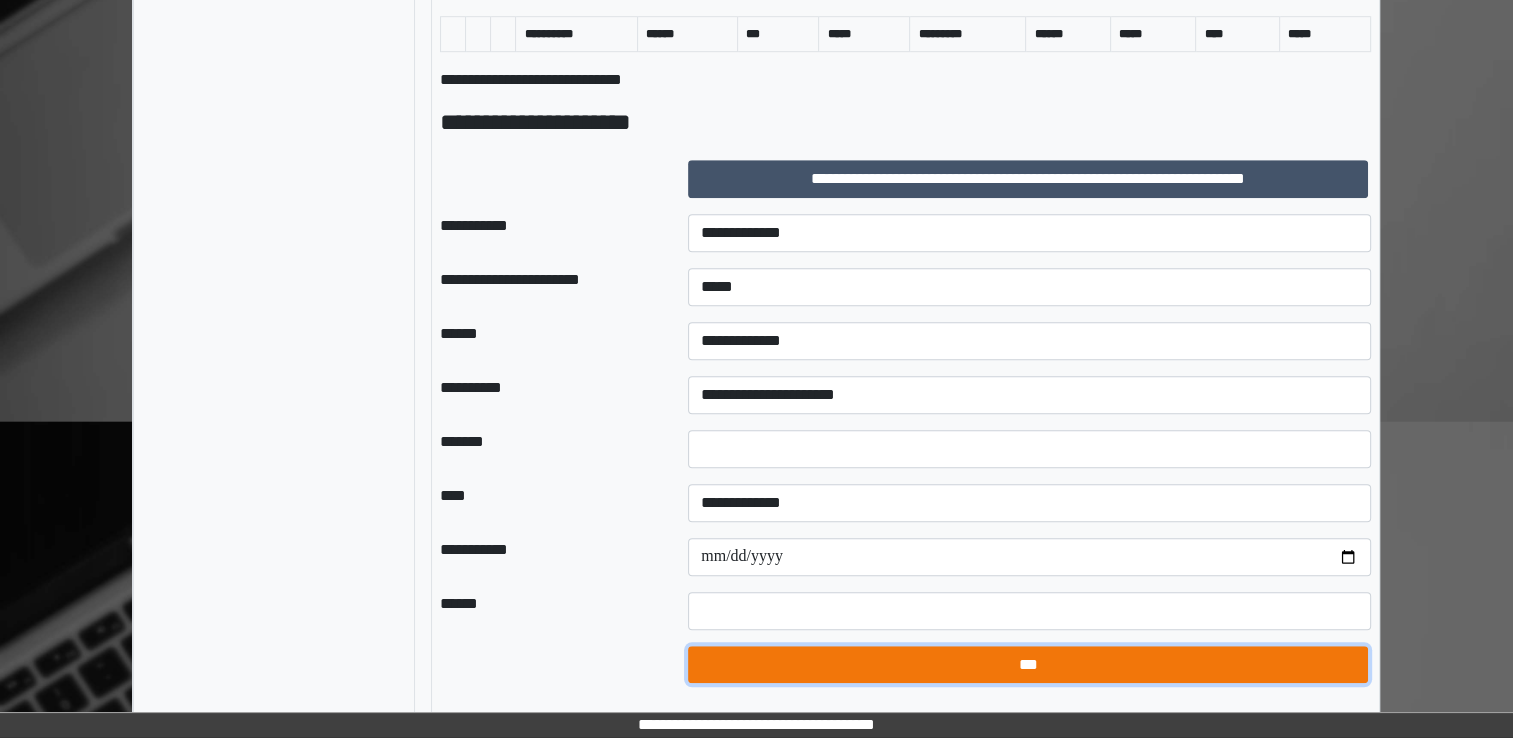 click on "***" at bounding box center [1028, 665] 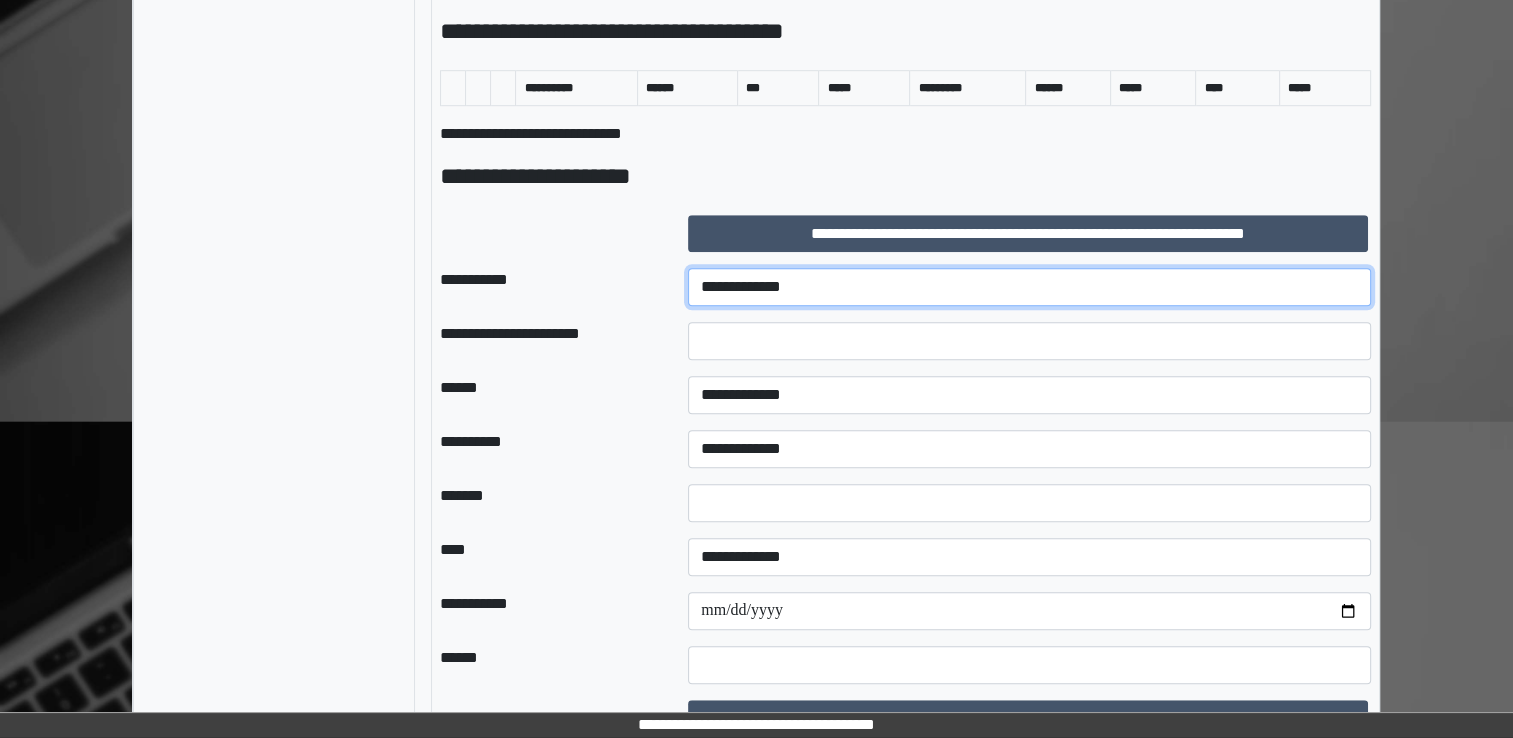 click on "**********" at bounding box center [1029, 287] 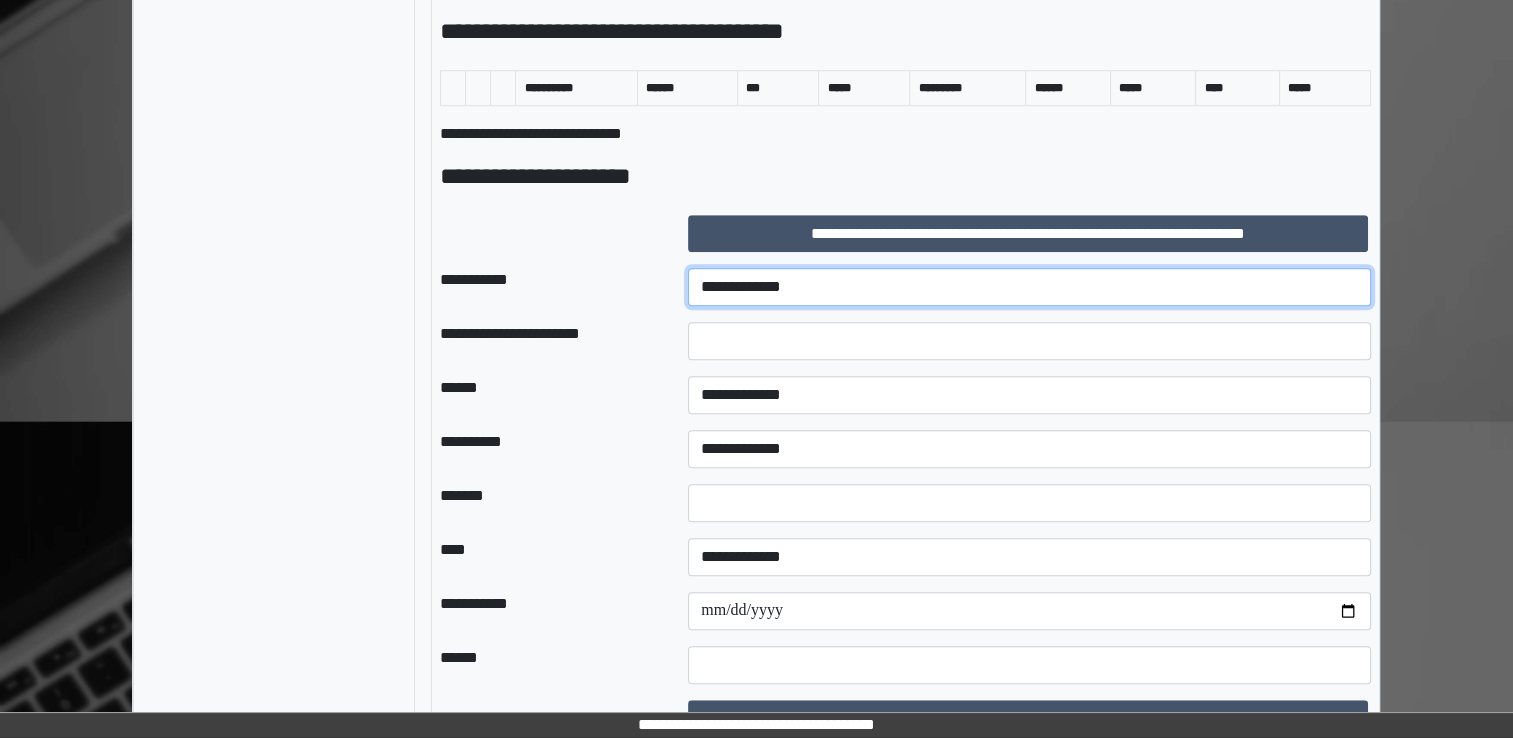 select on "***" 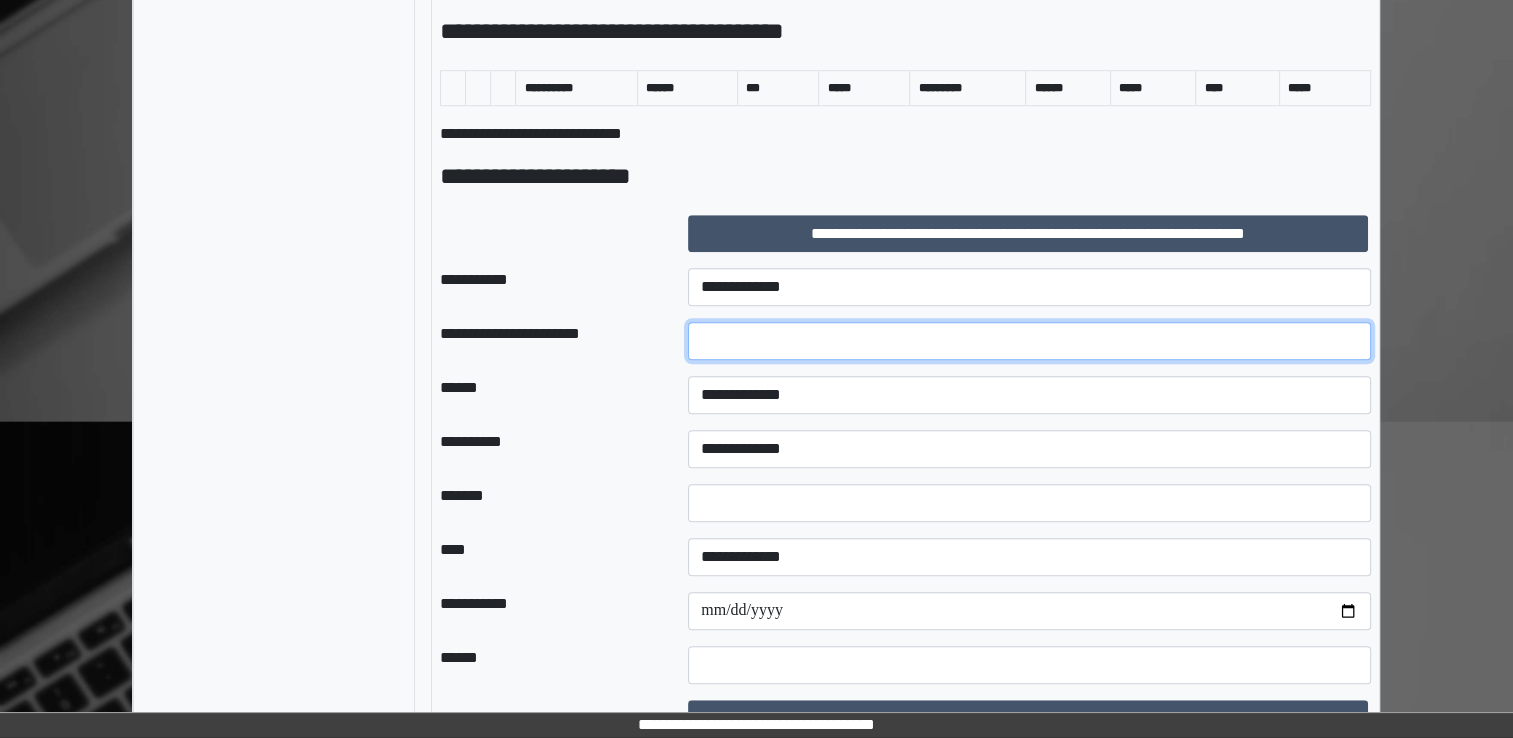 click at bounding box center [1029, 341] 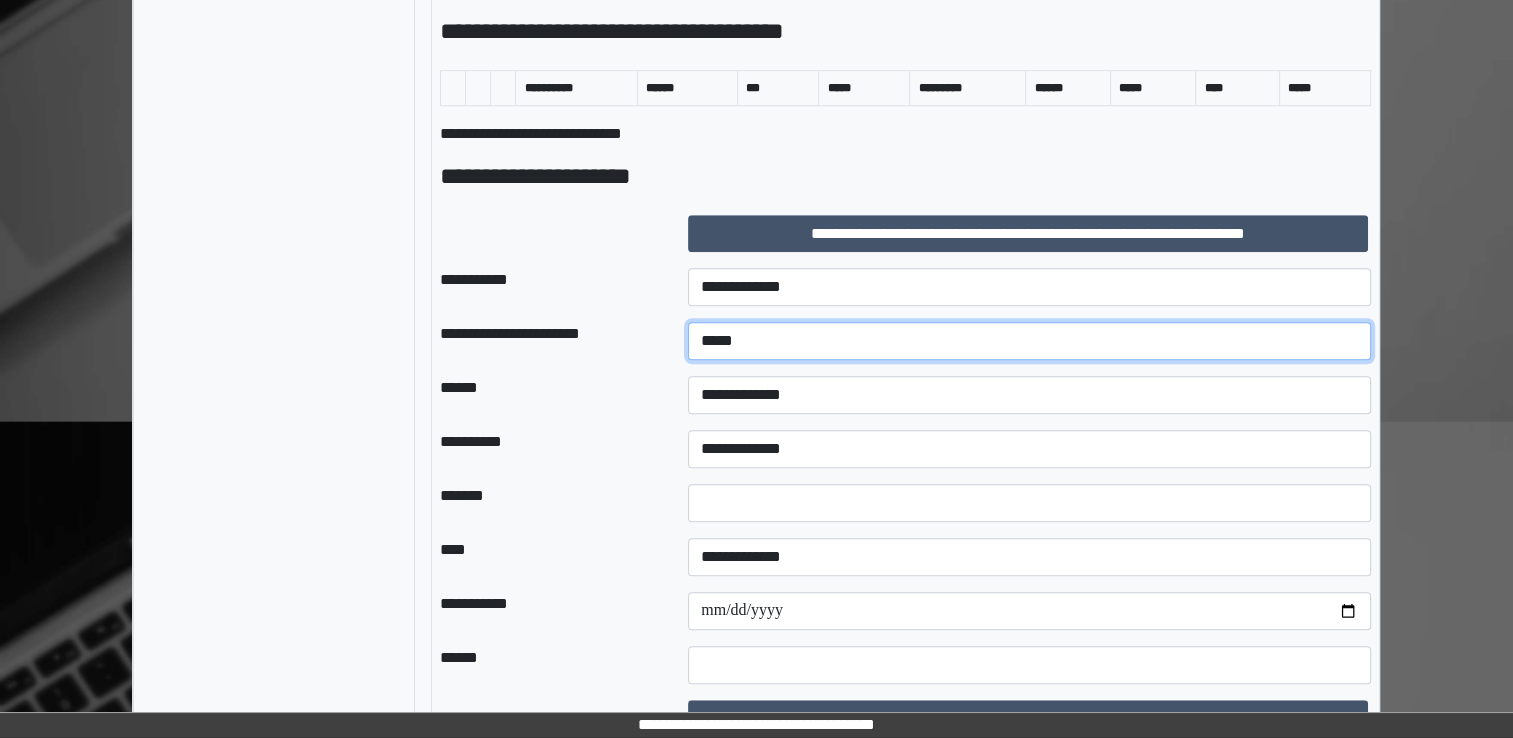 type on "*****" 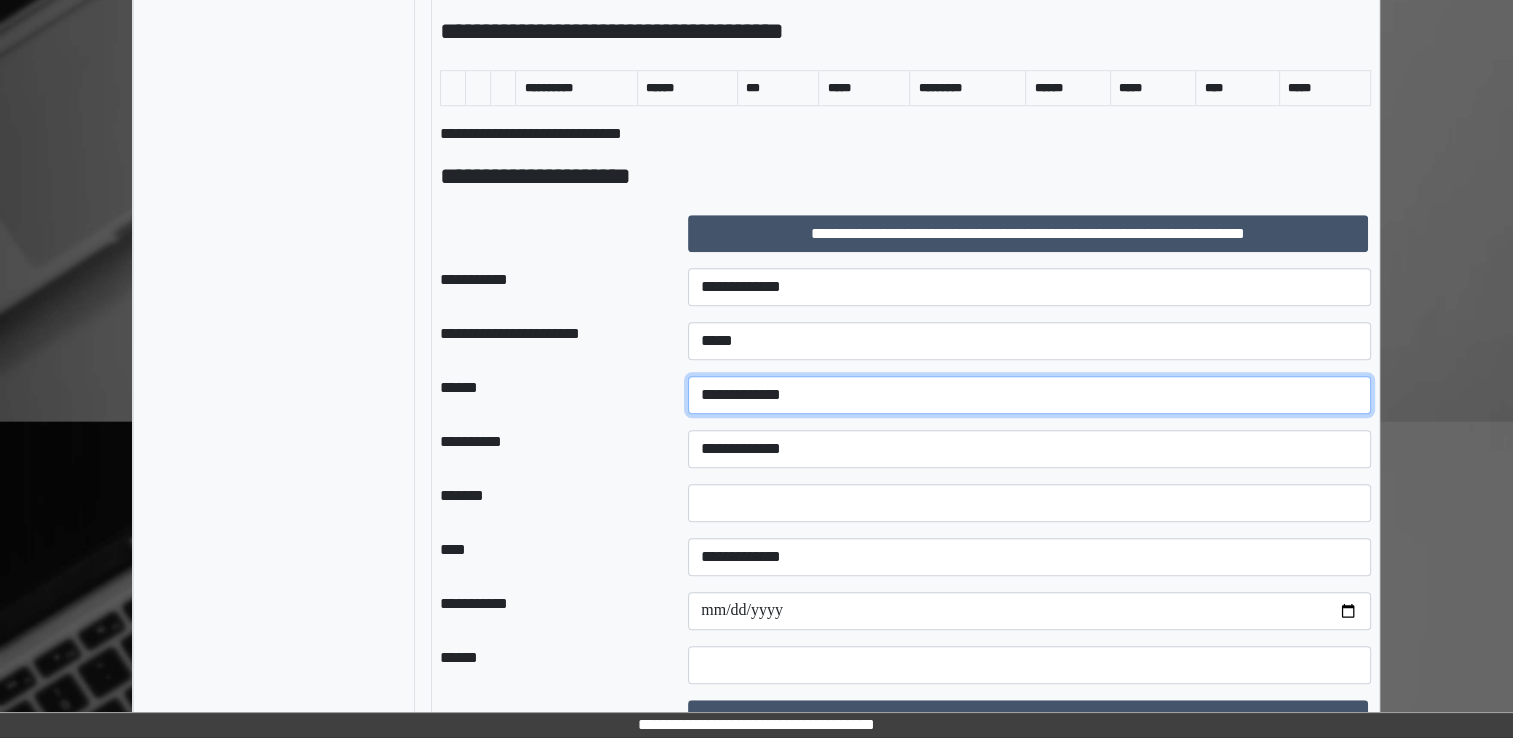 click on "**********" at bounding box center (1029, 395) 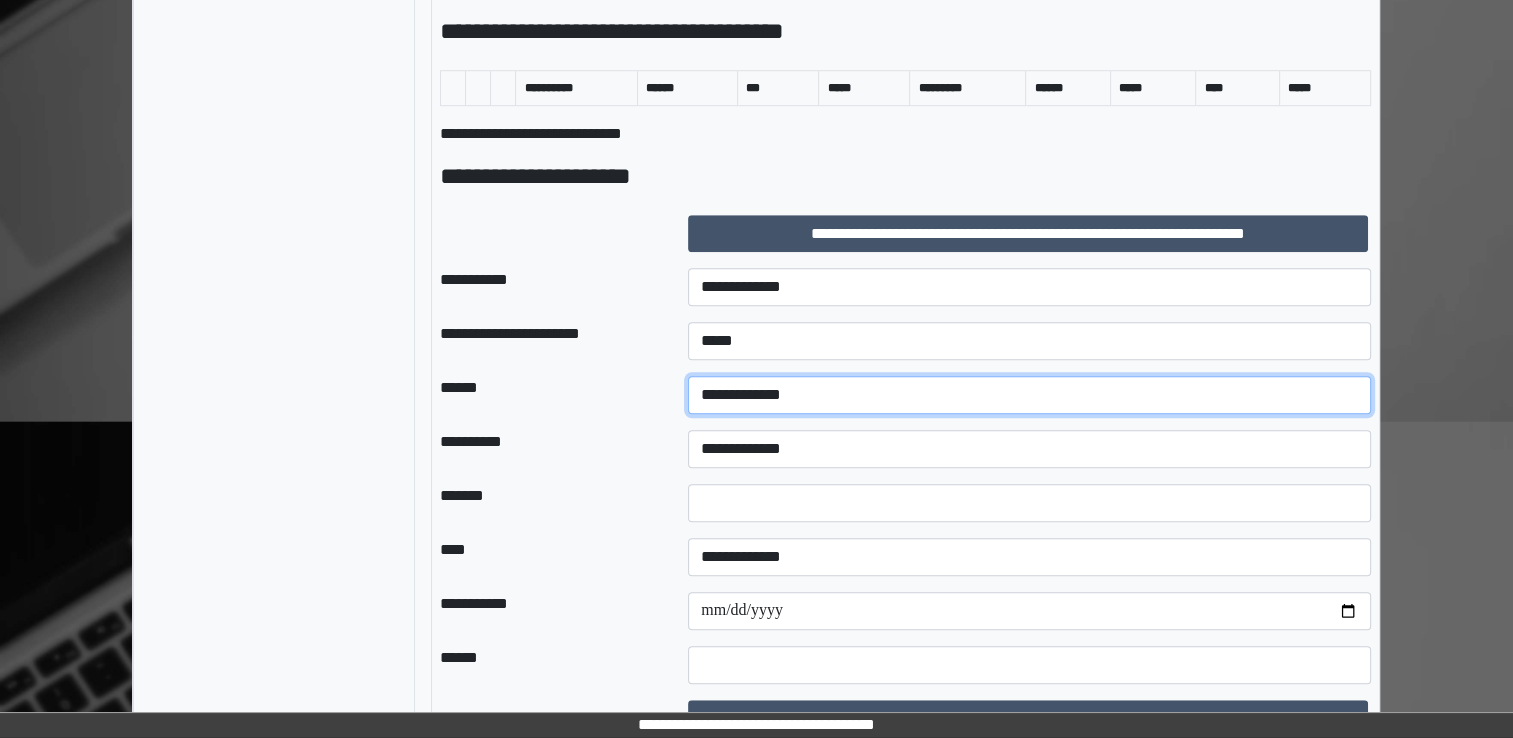 select on "*" 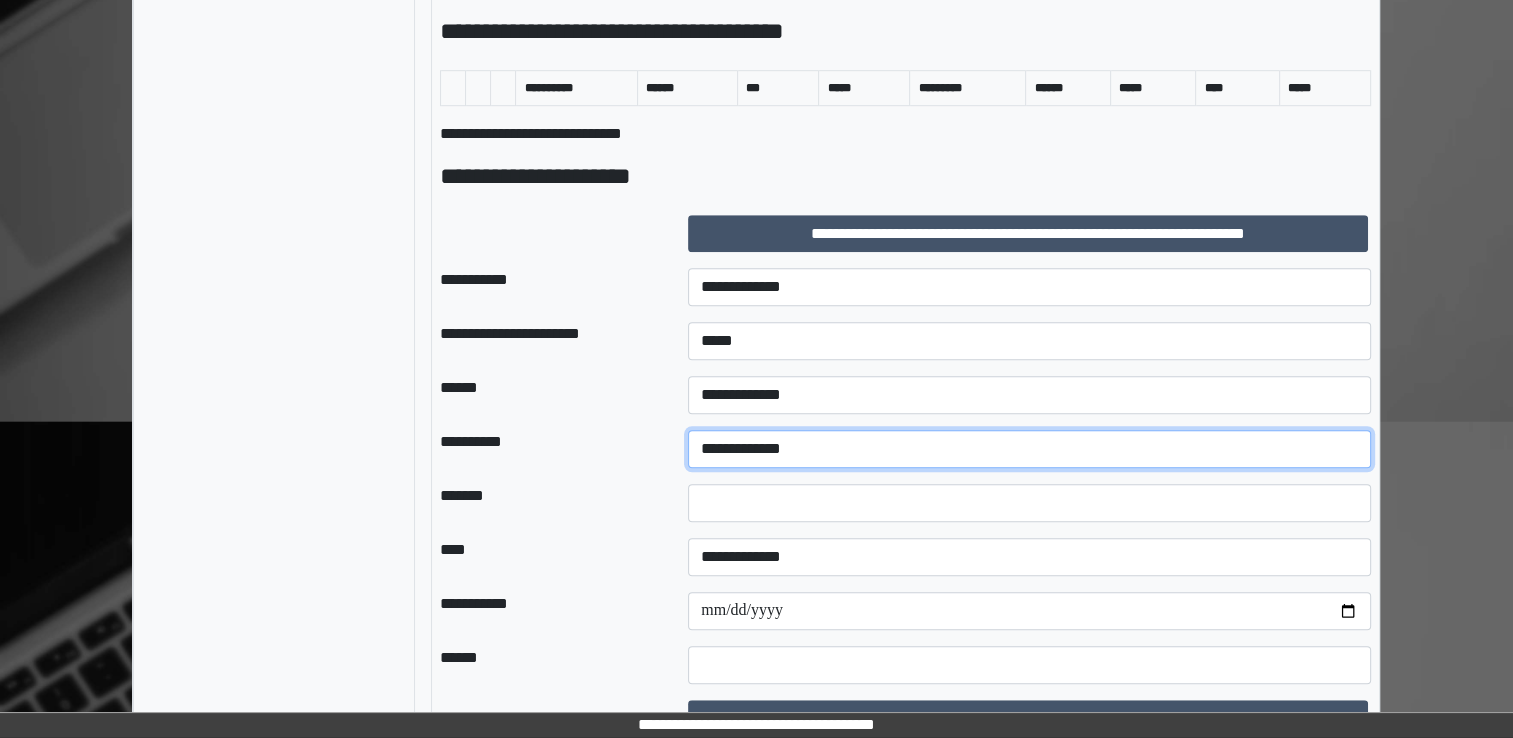 click on "**********" at bounding box center (1029, 449) 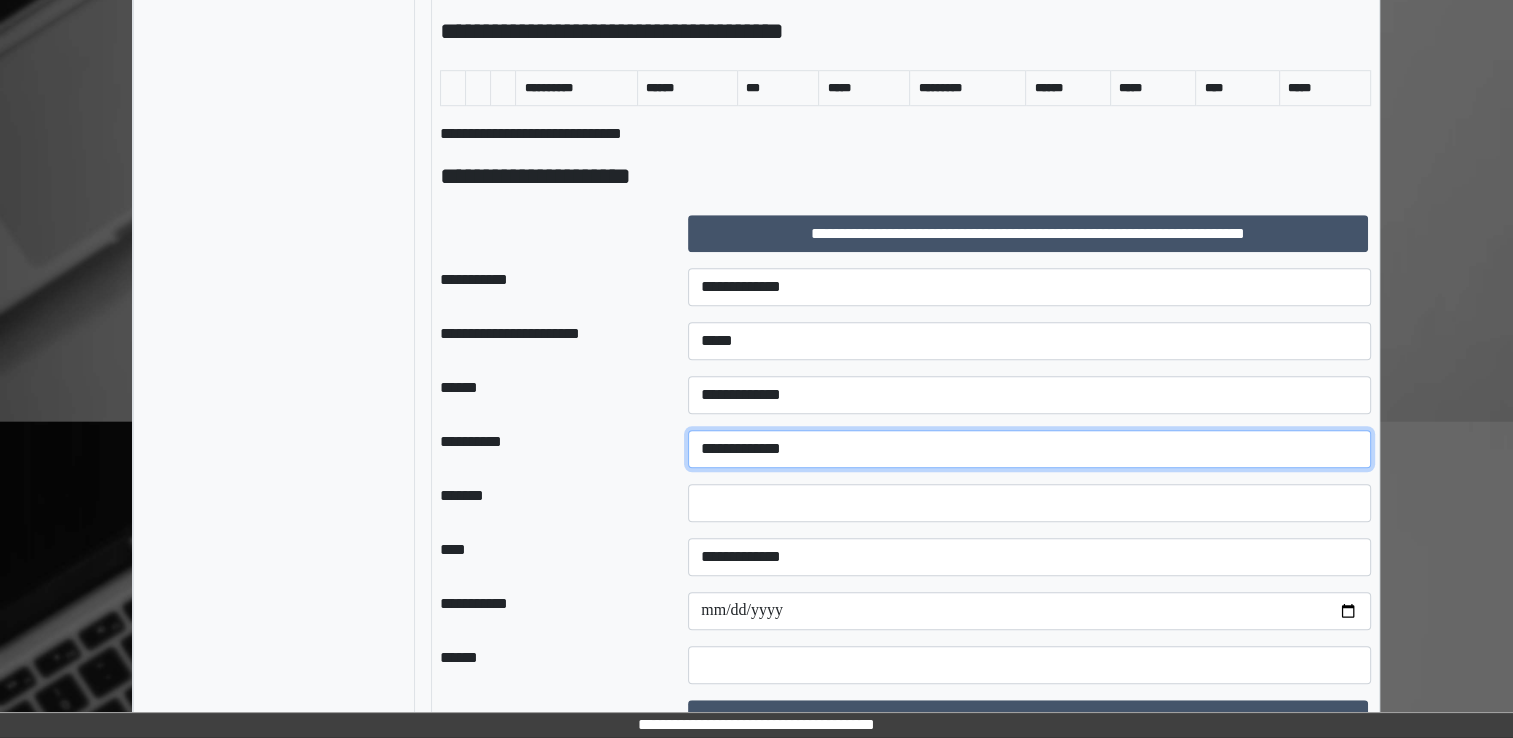select on "**" 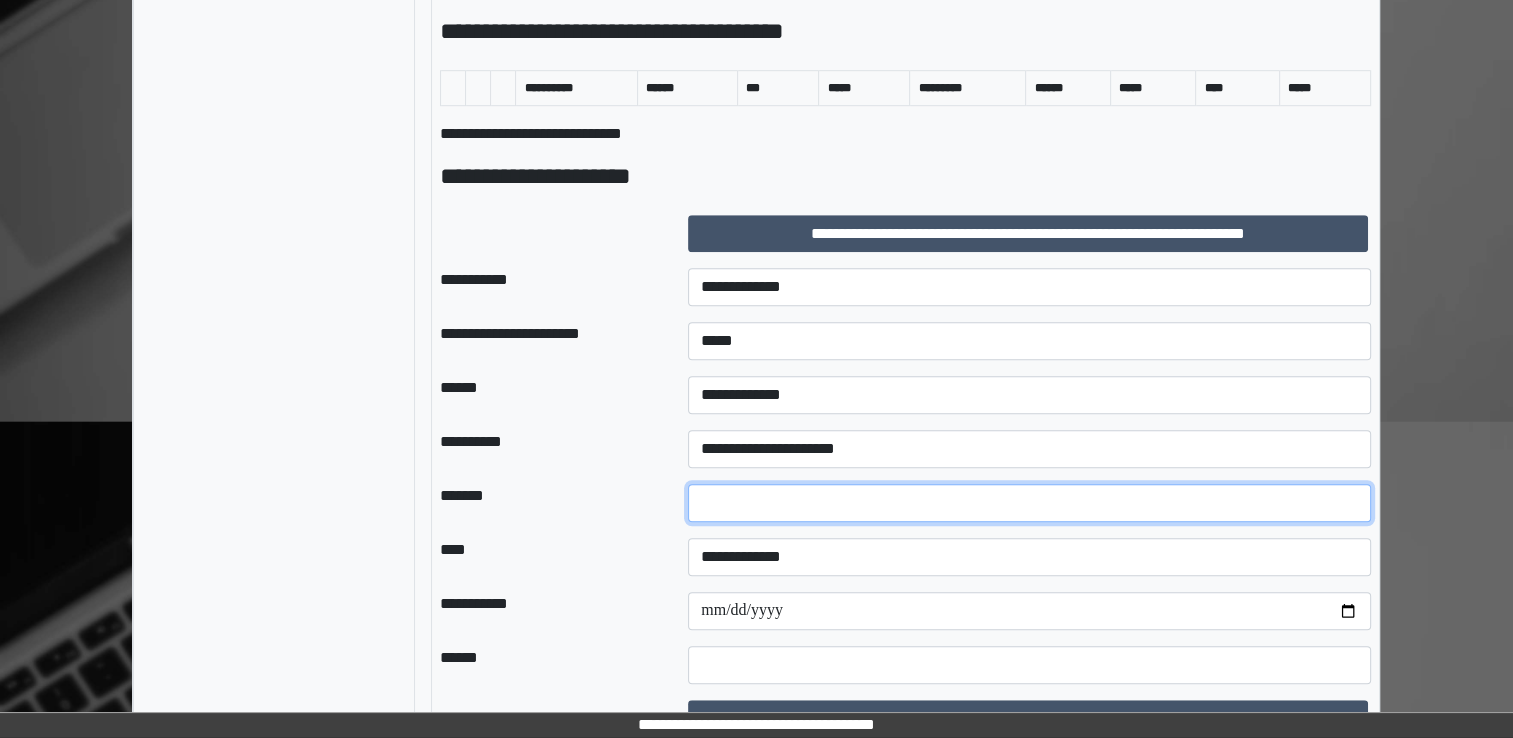 drag, startPoint x: 733, startPoint y: 518, endPoint x: 691, endPoint y: 510, distance: 42.755116 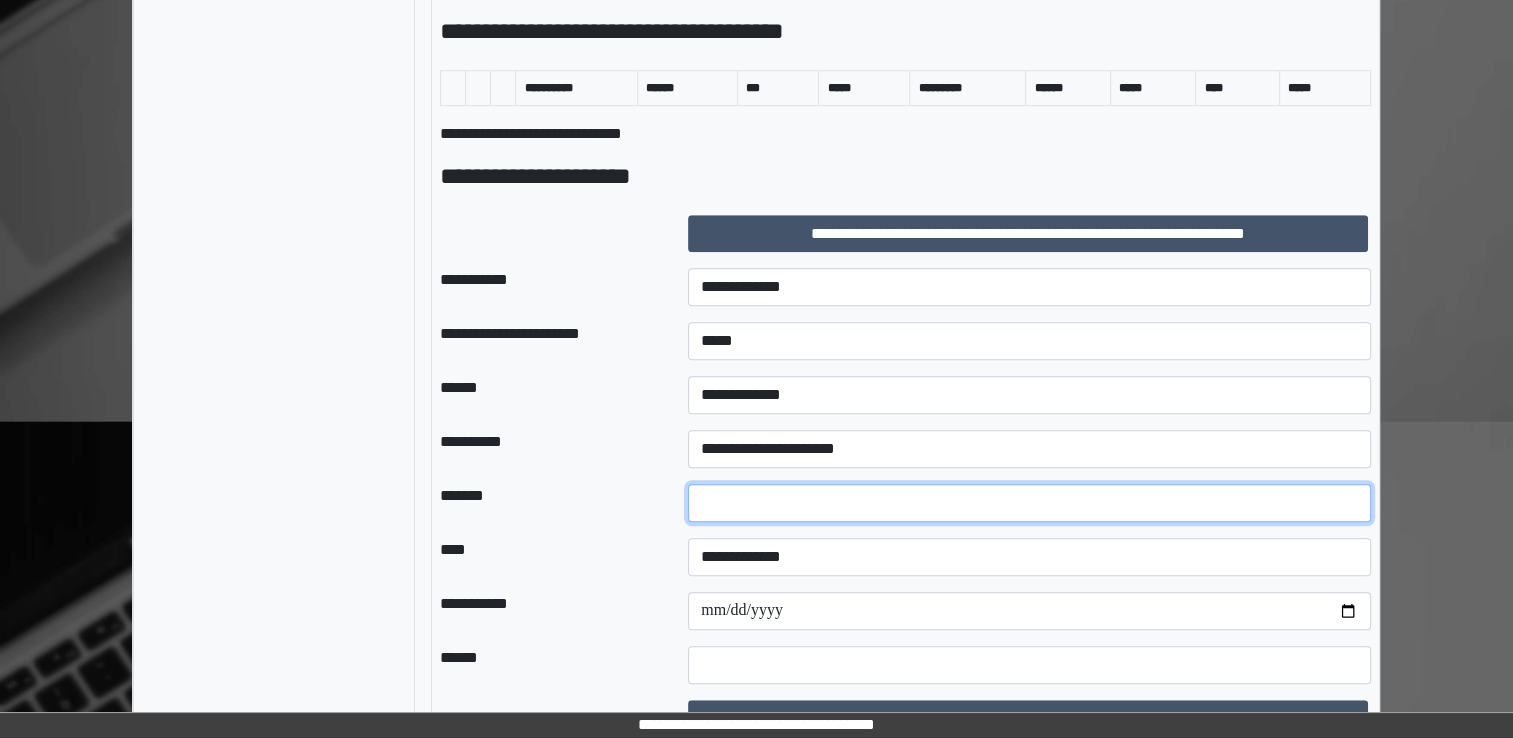 type on "**" 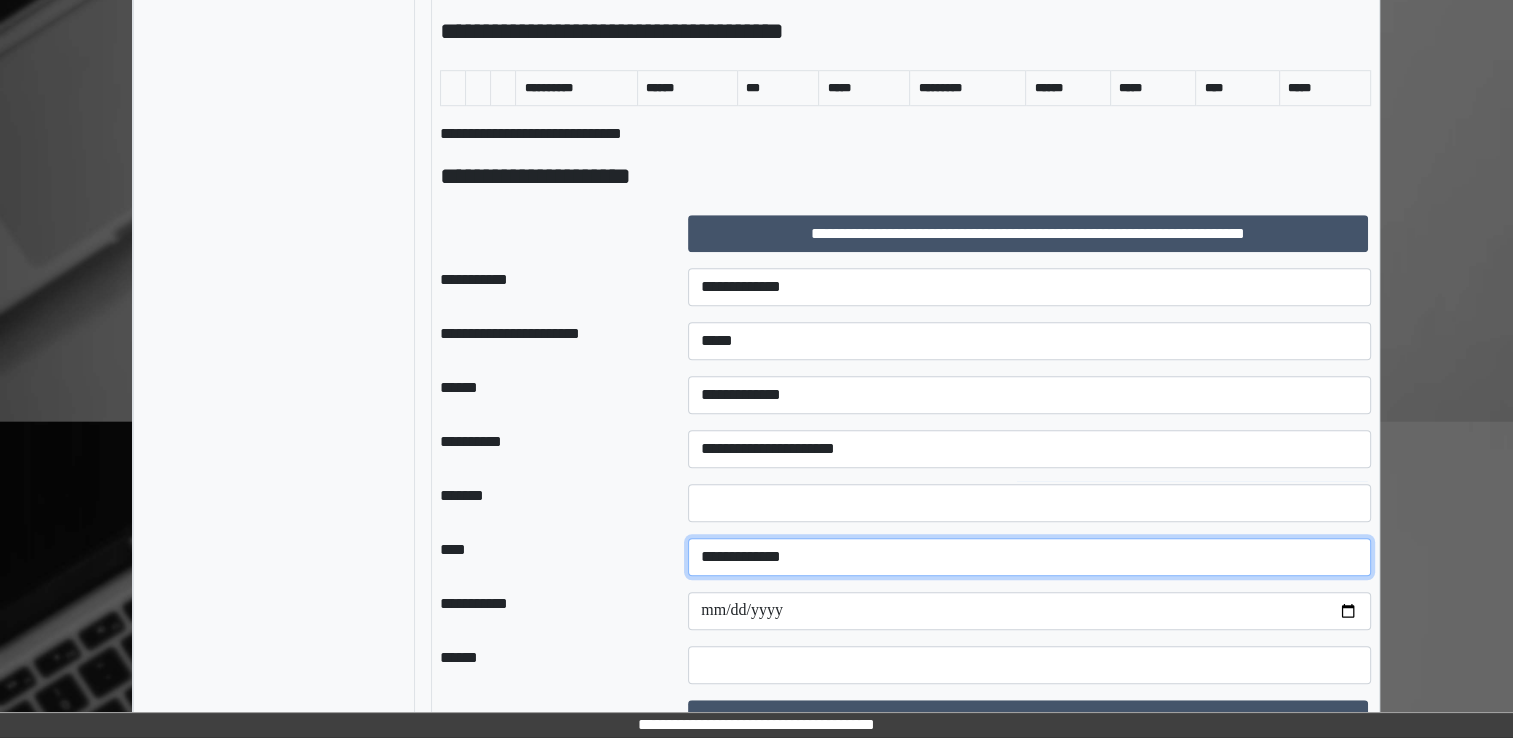 click on "**********" at bounding box center (1029, 557) 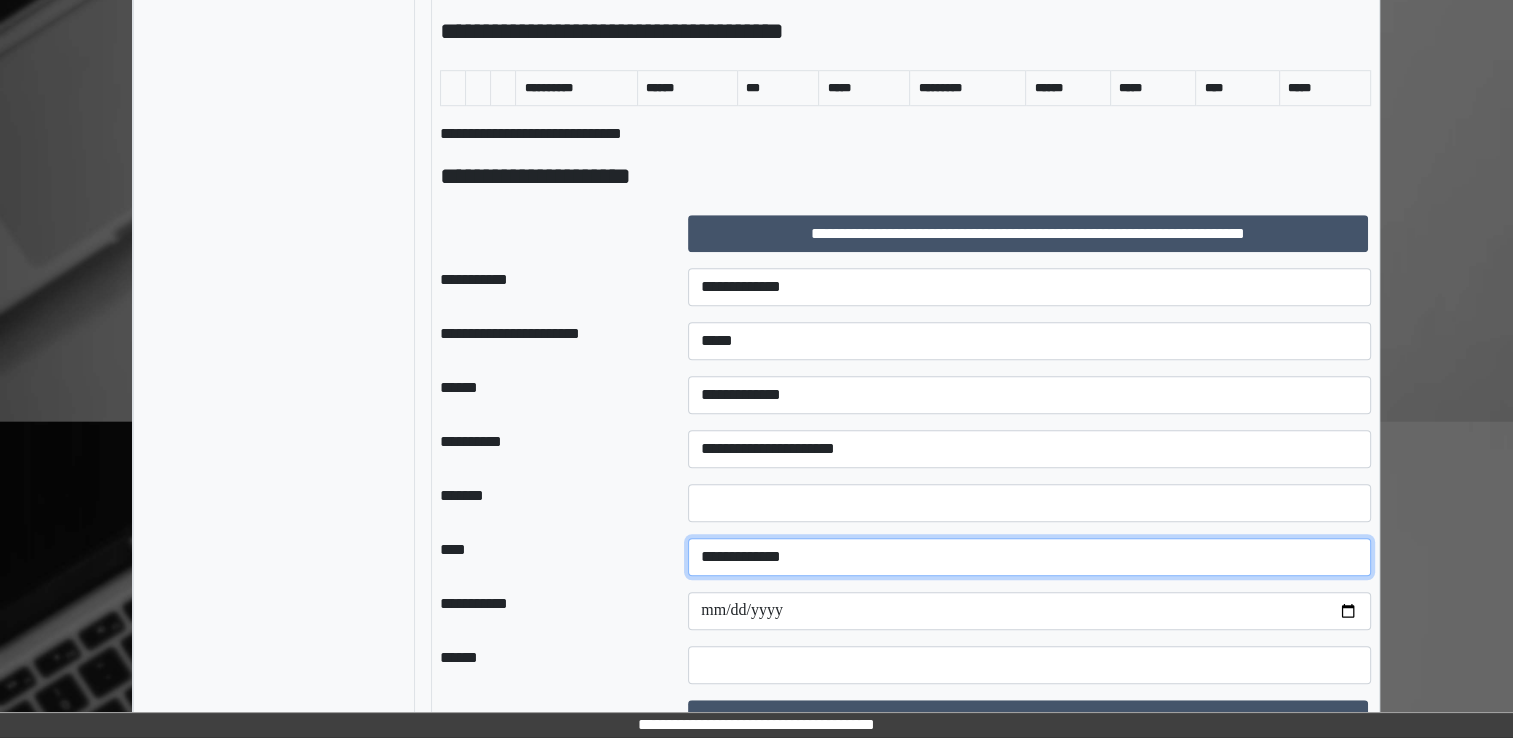 select on "*" 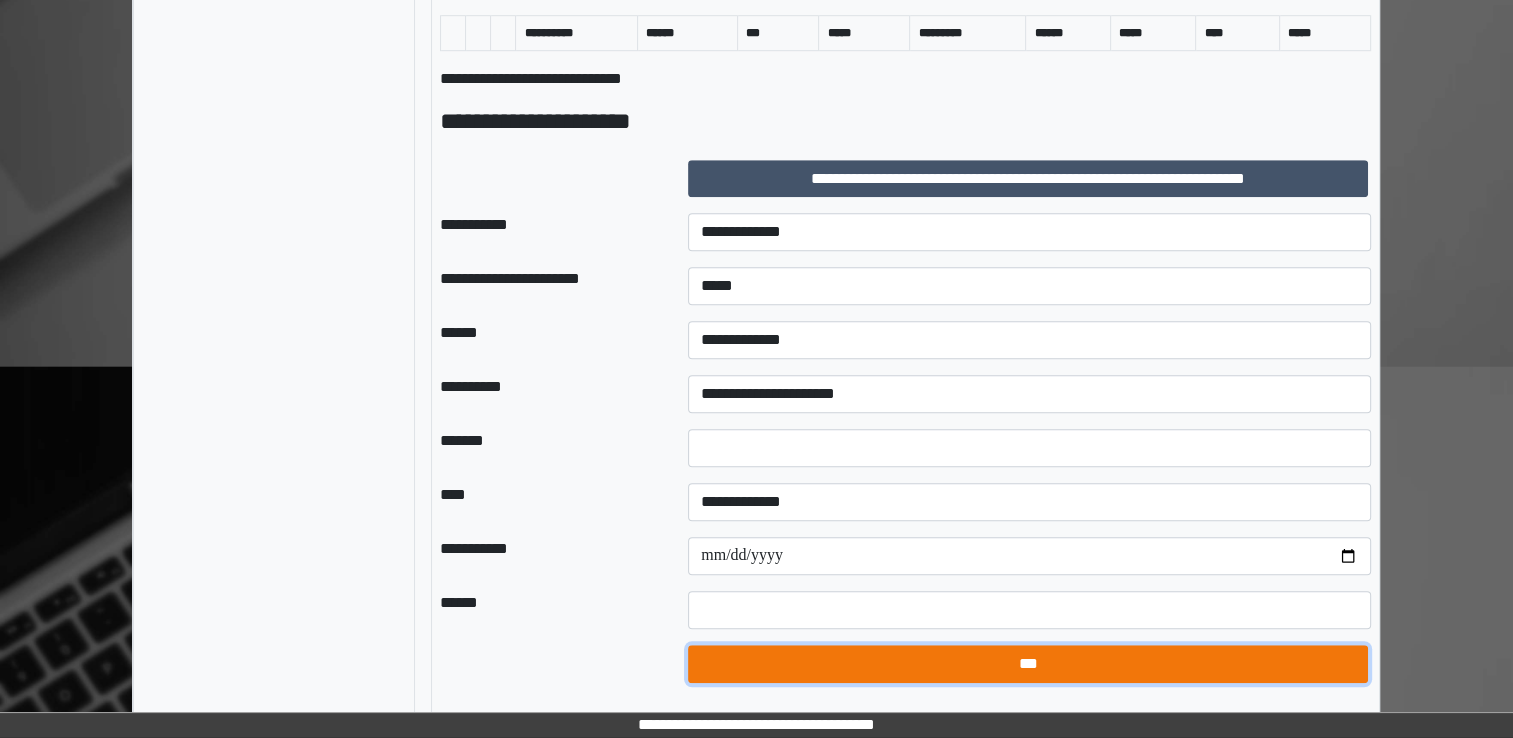 click on "***" at bounding box center [1028, 664] 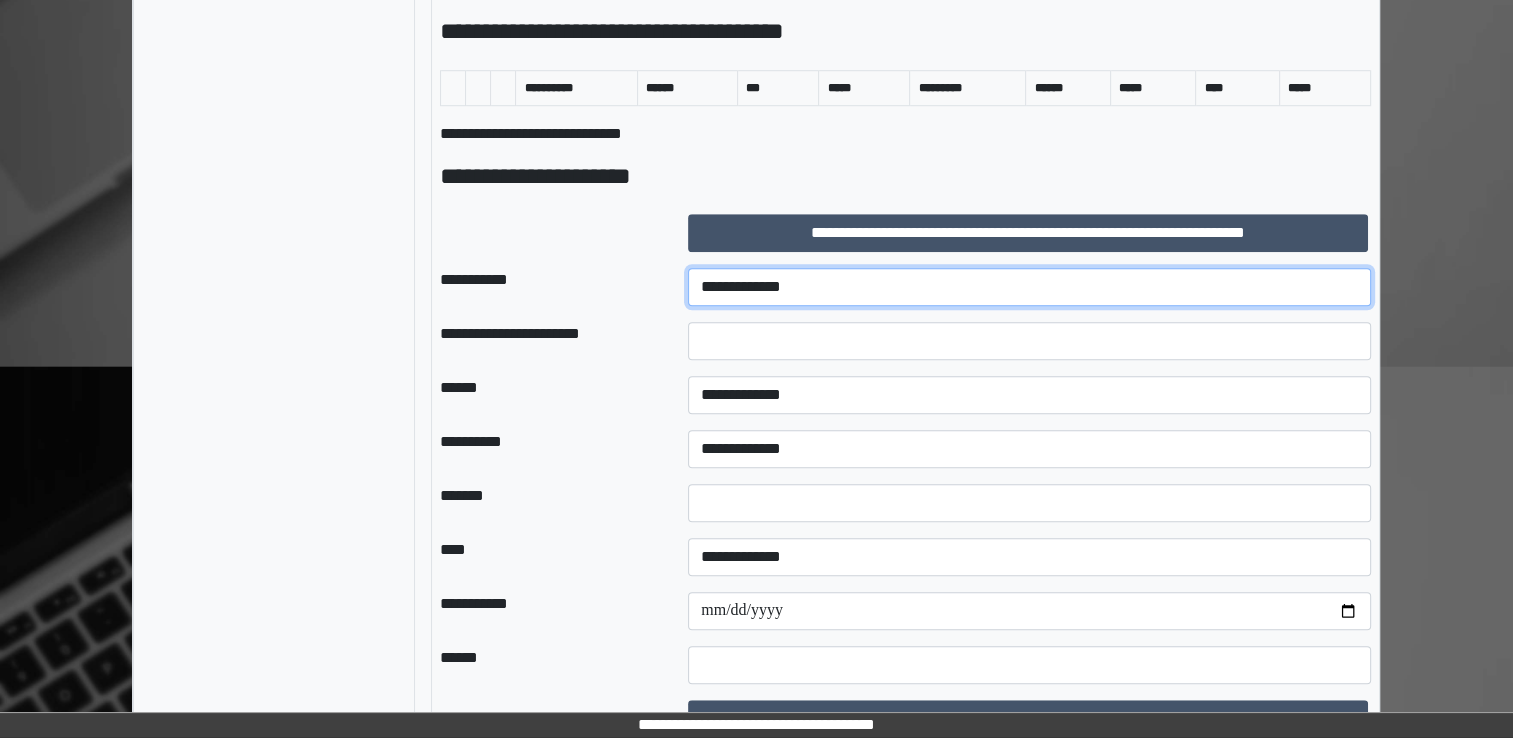 click on "**********" at bounding box center [1029, 287] 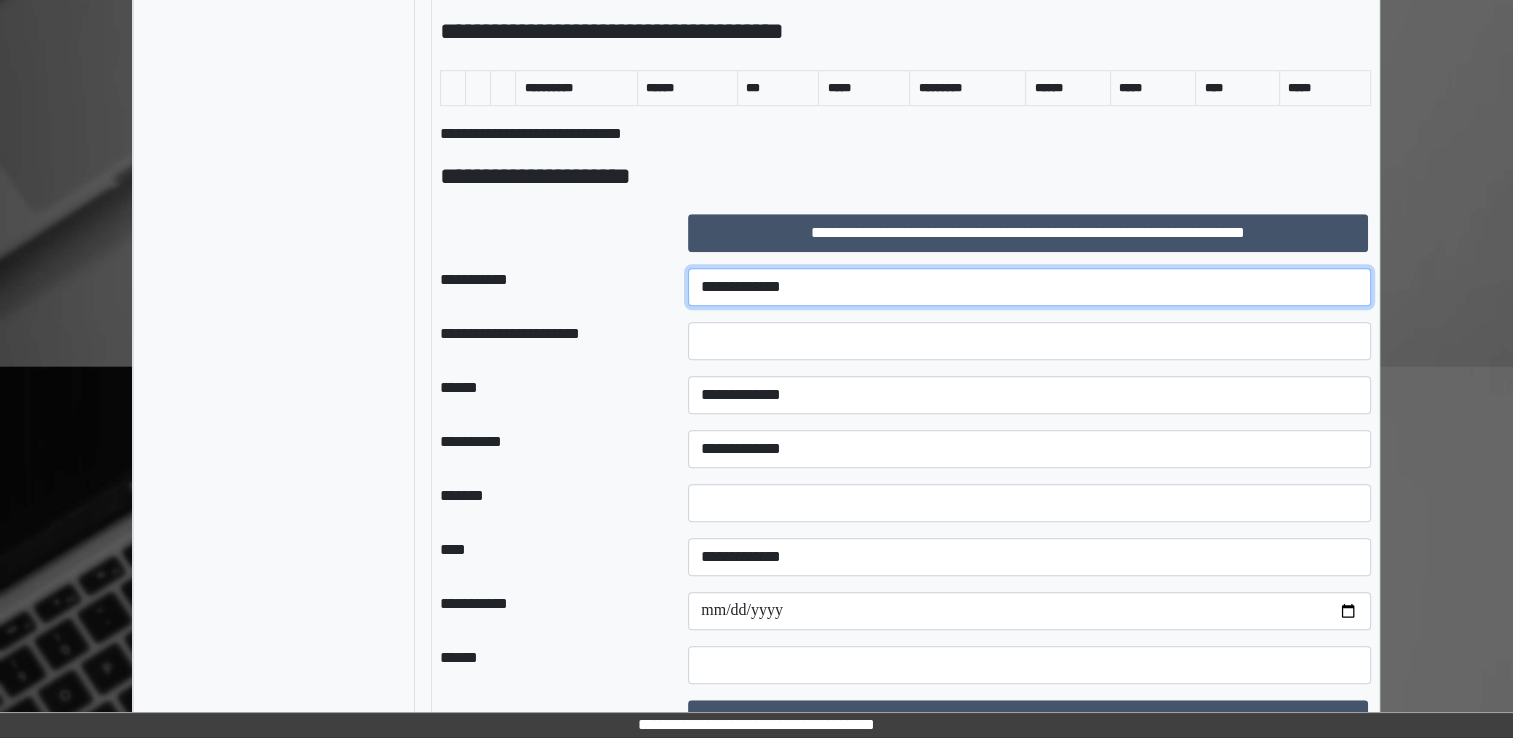 drag, startPoint x: 832, startPoint y: 309, endPoint x: 832, endPoint y: 298, distance: 11 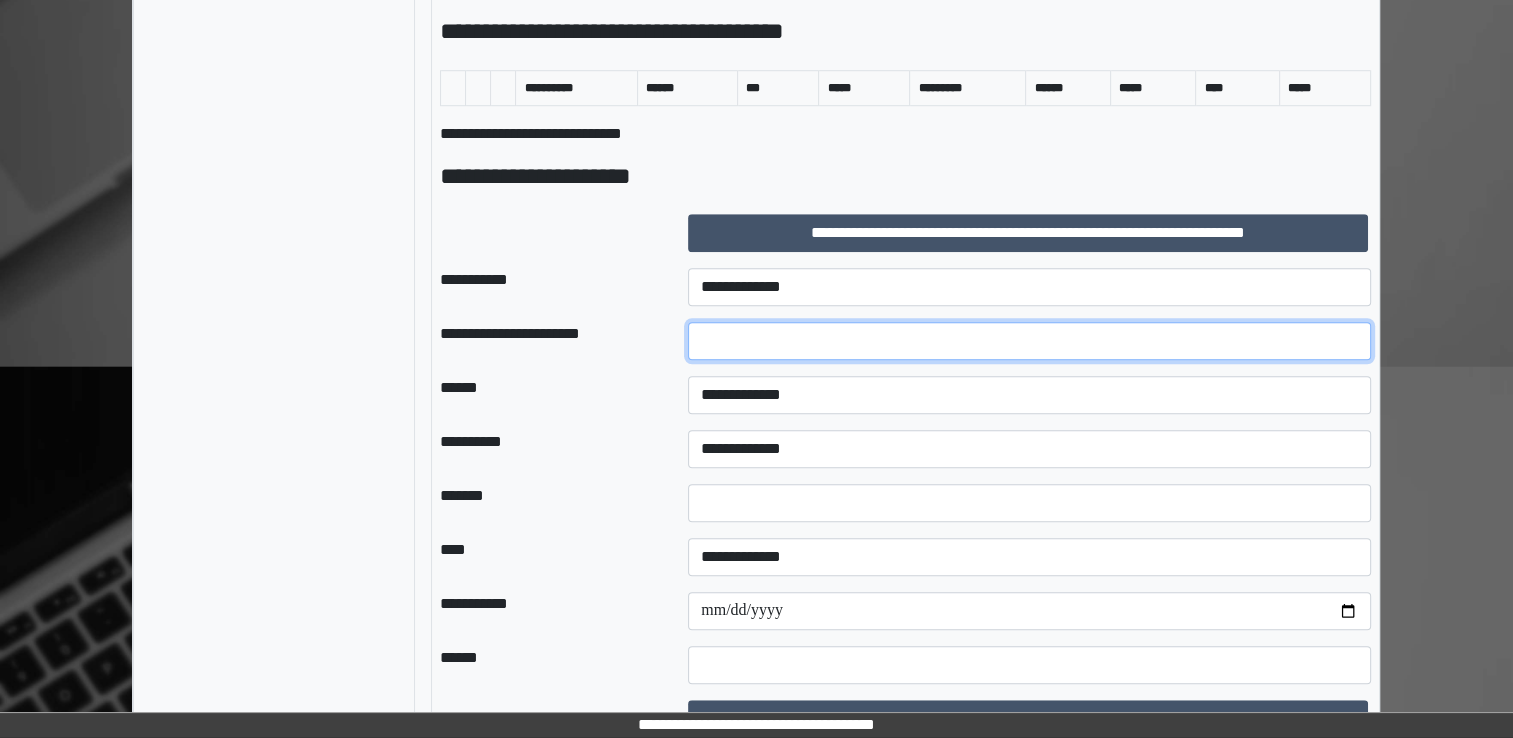 click at bounding box center [1029, 341] 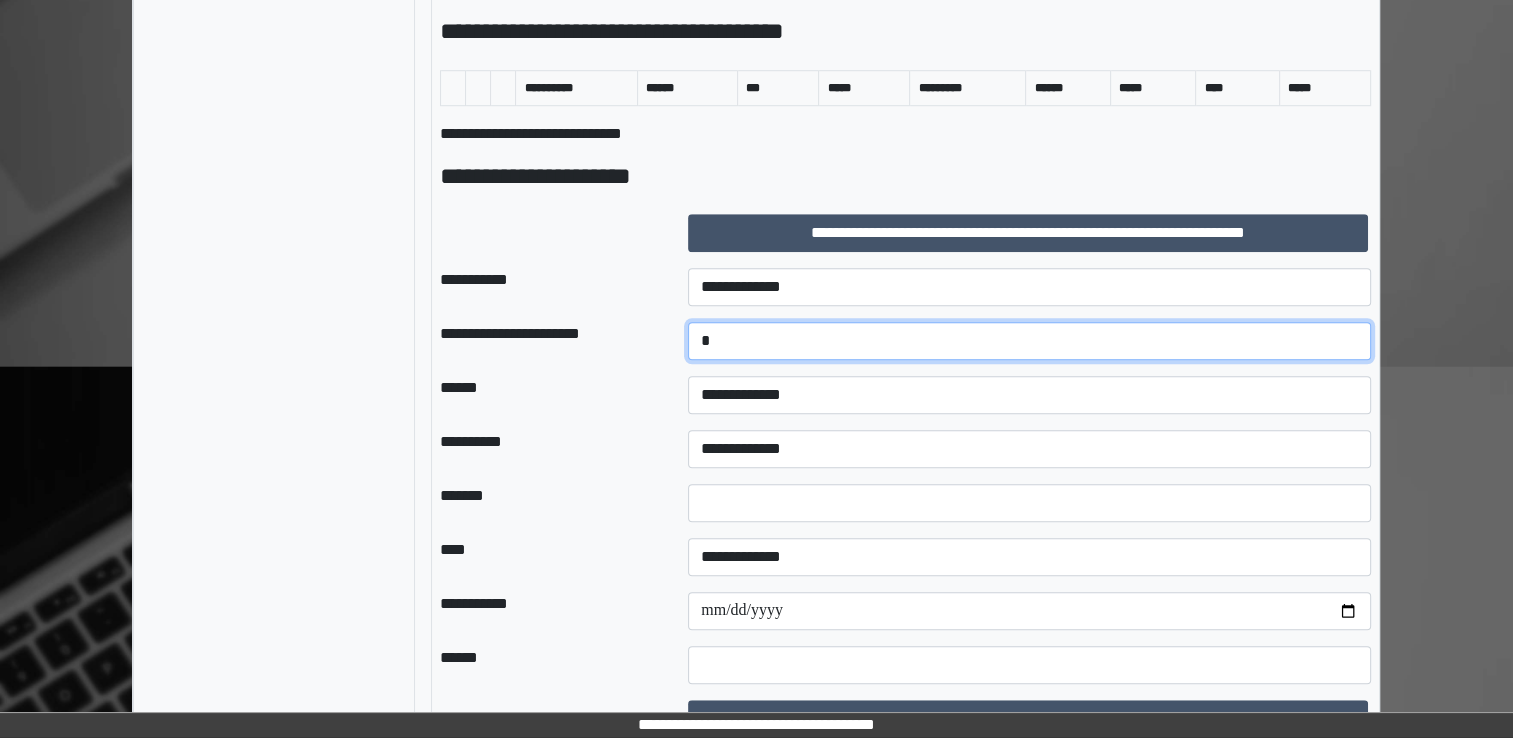 click on "*" at bounding box center (1029, 341) 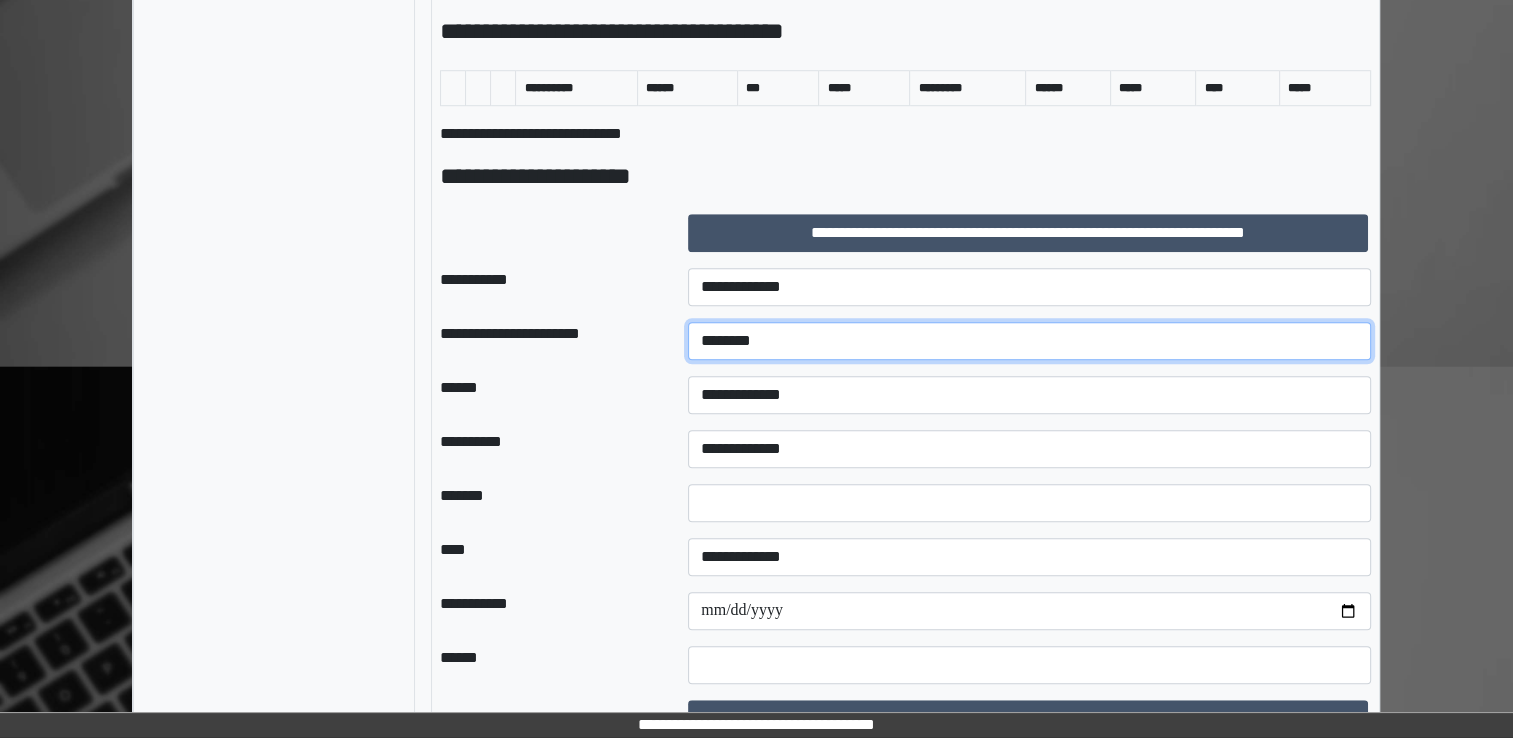 type on "********" 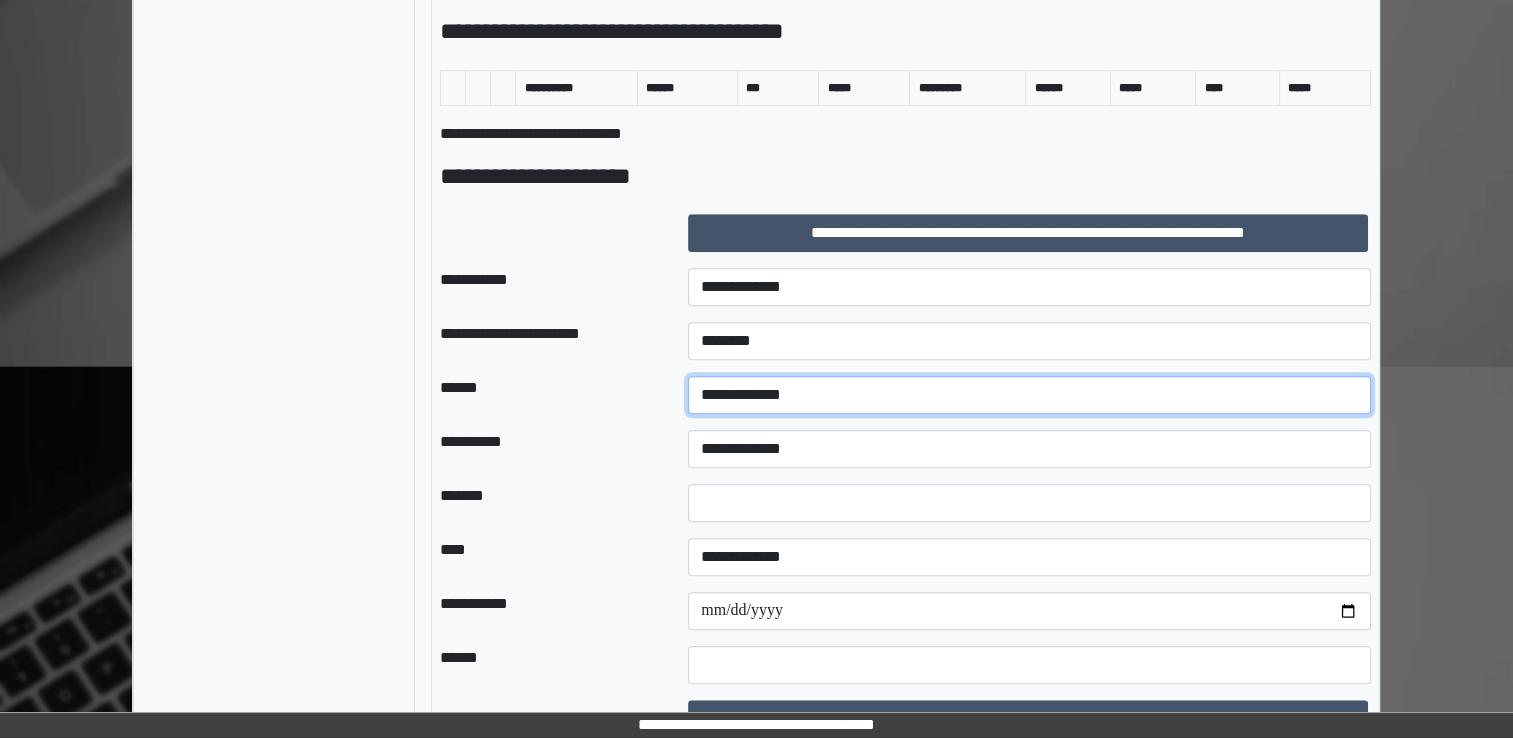 click on "**********" at bounding box center [1029, 395] 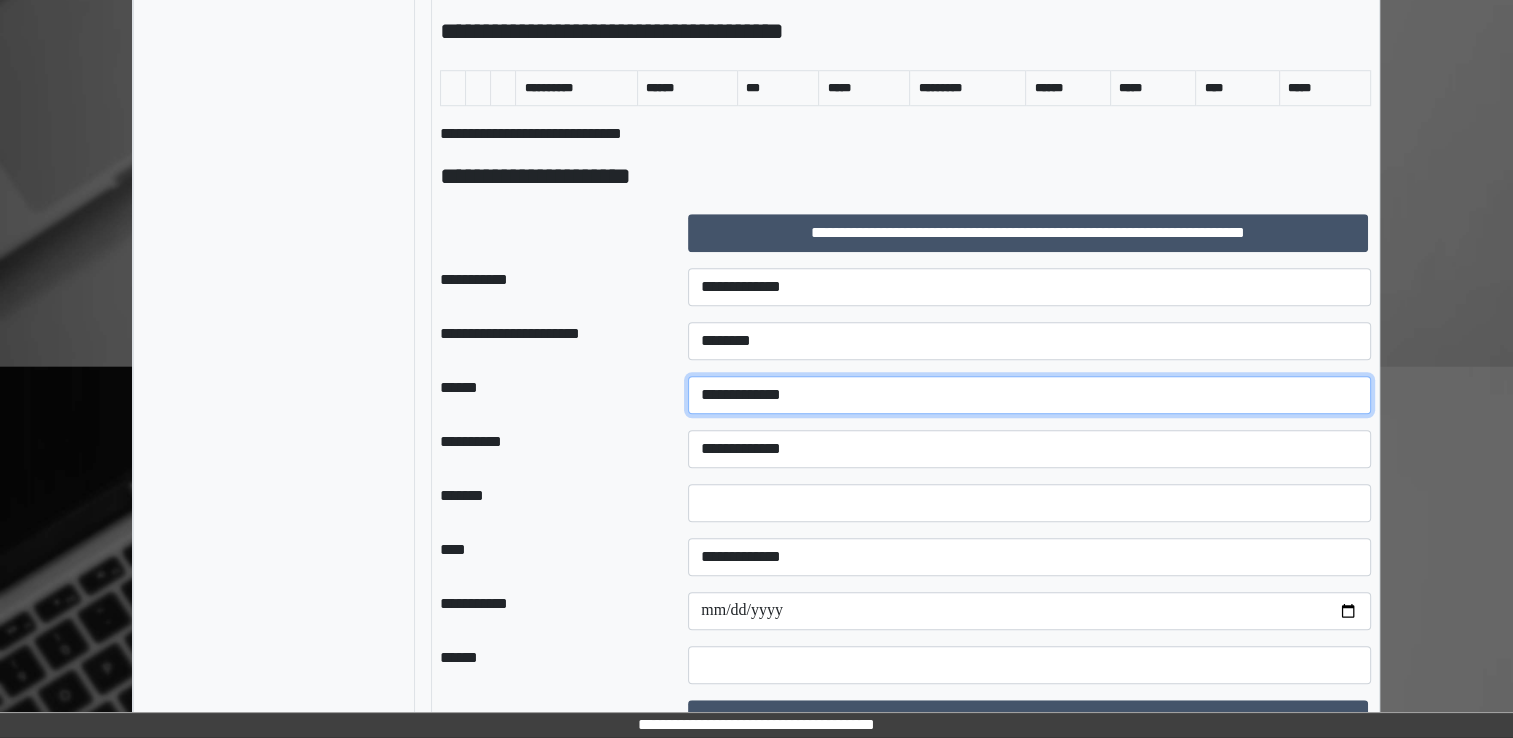 select on "*" 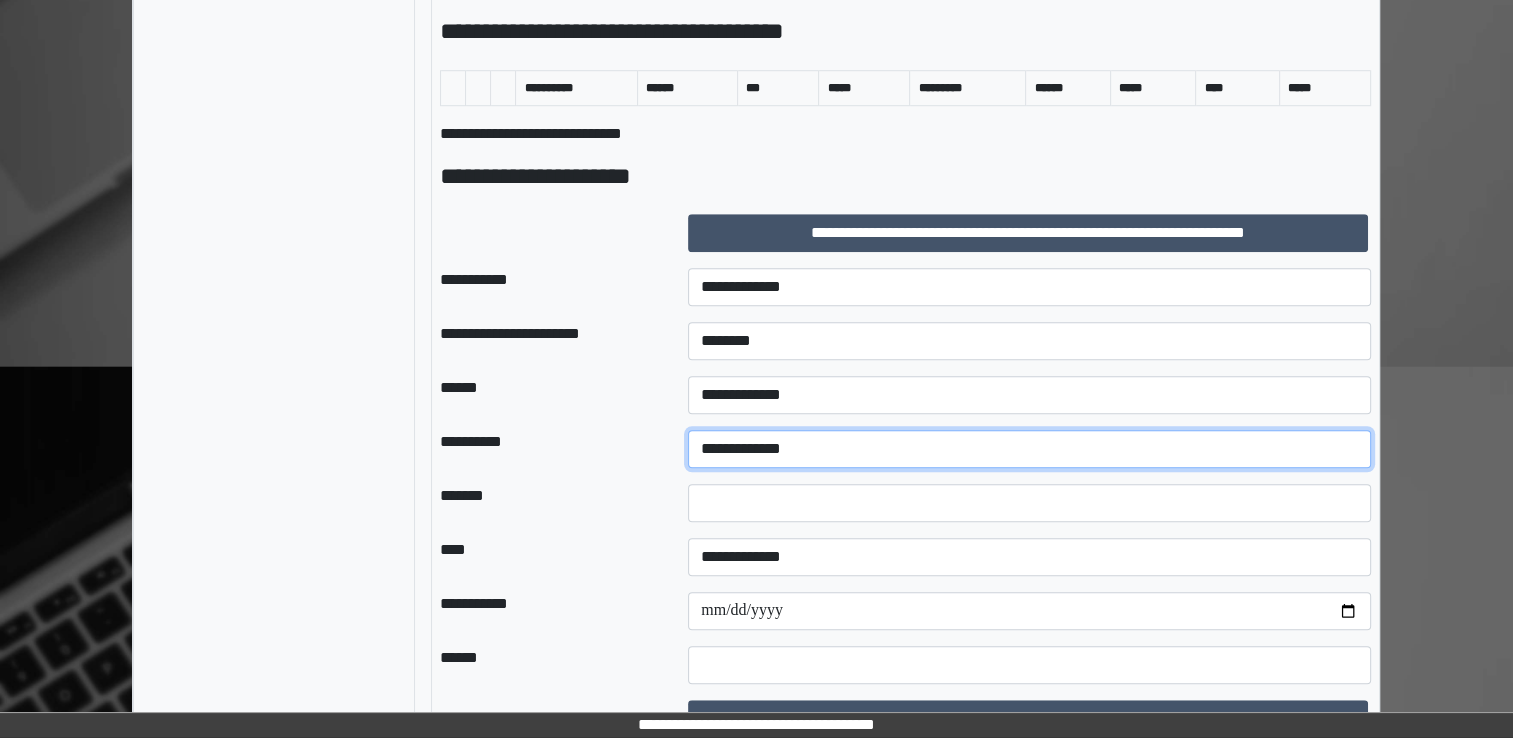 click on "**********" at bounding box center (1029, 449) 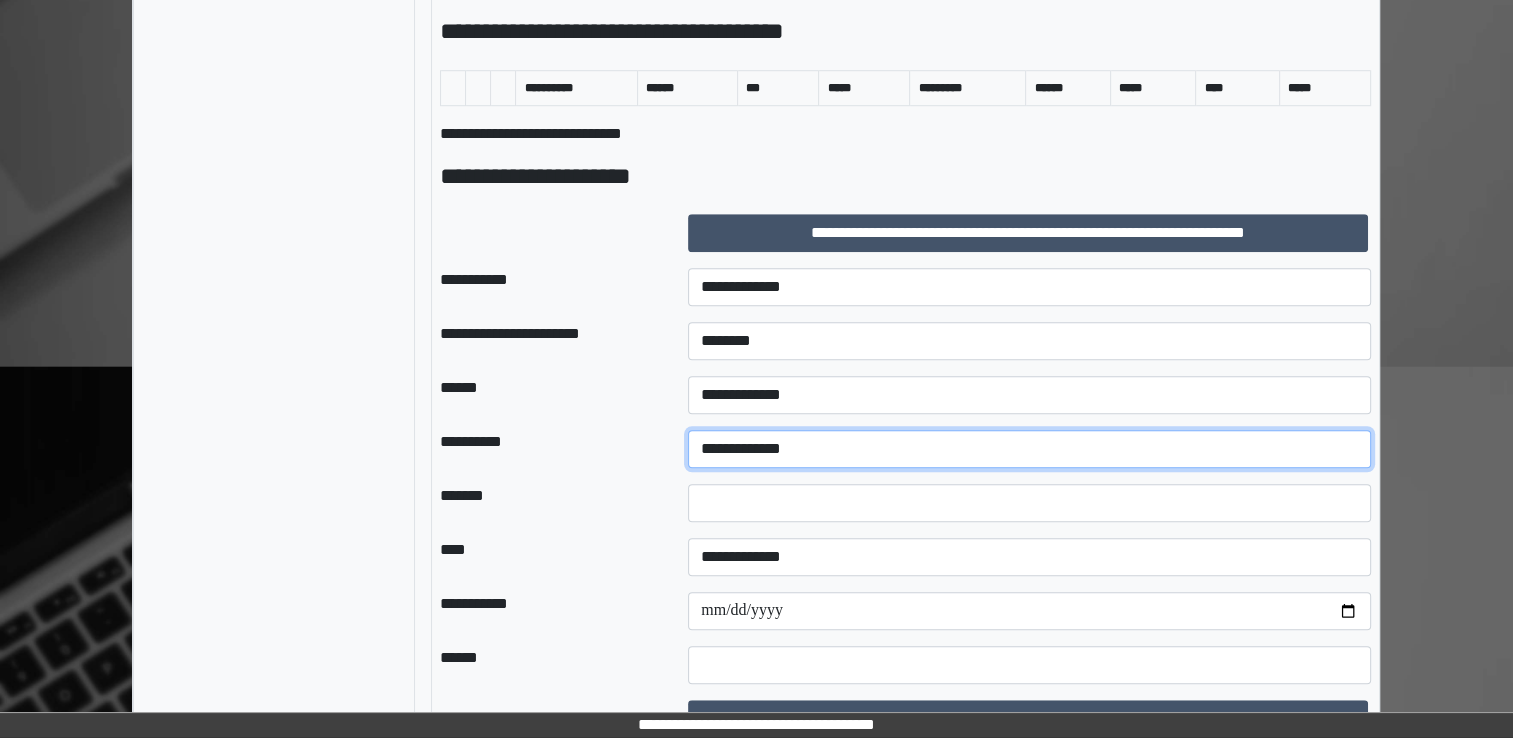select on "**" 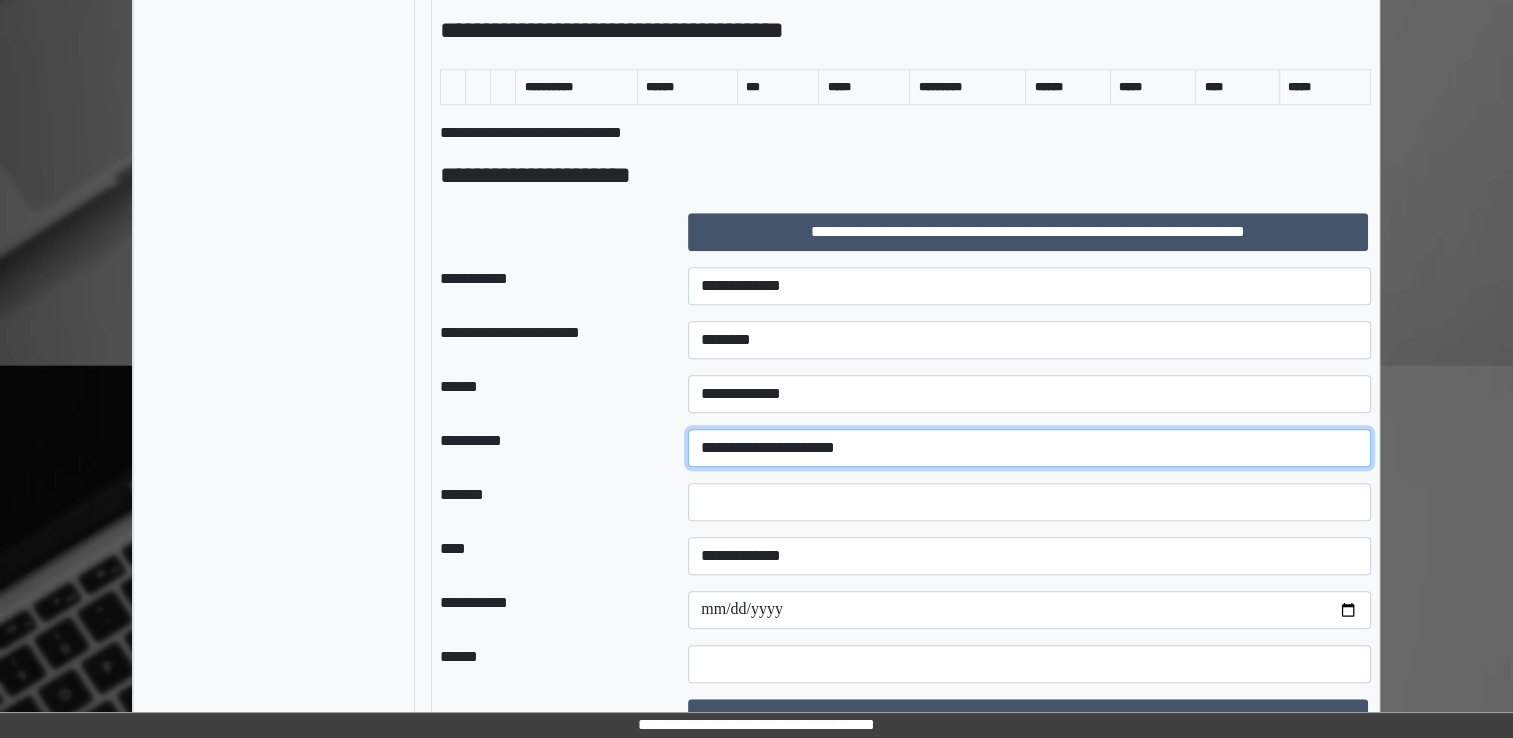 scroll, scrollTop: 1505, scrollLeft: 0, axis: vertical 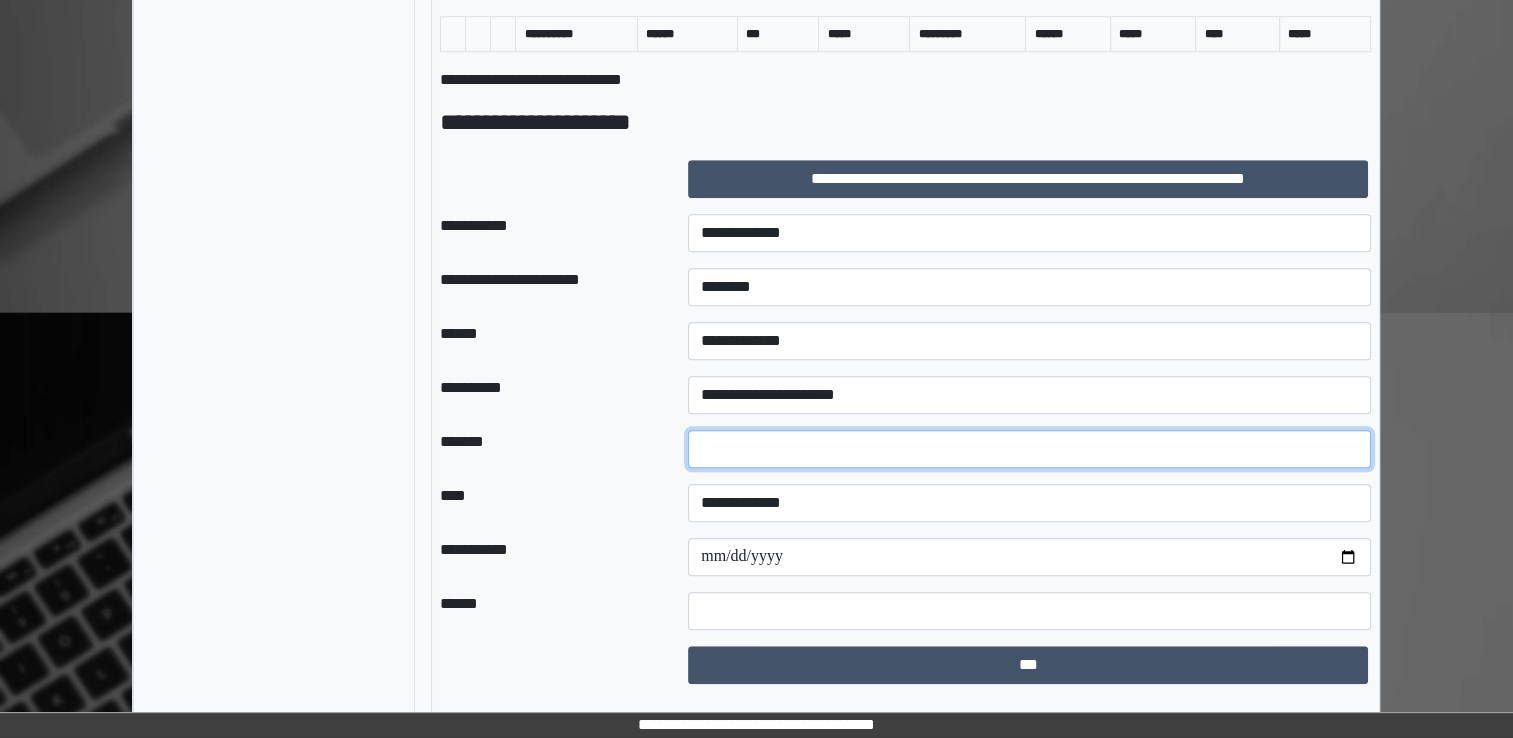 click on "*" at bounding box center [1029, 449] 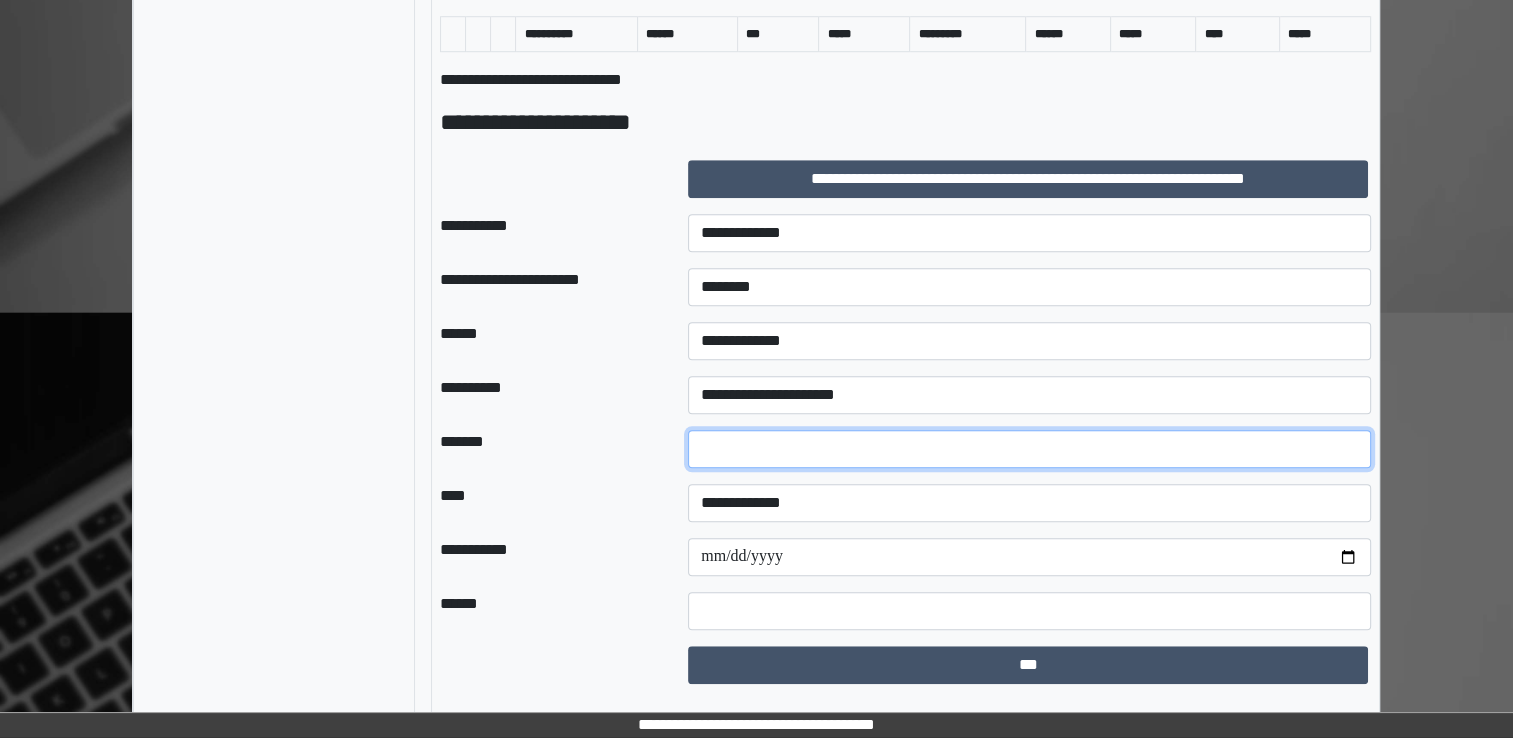 type on "*" 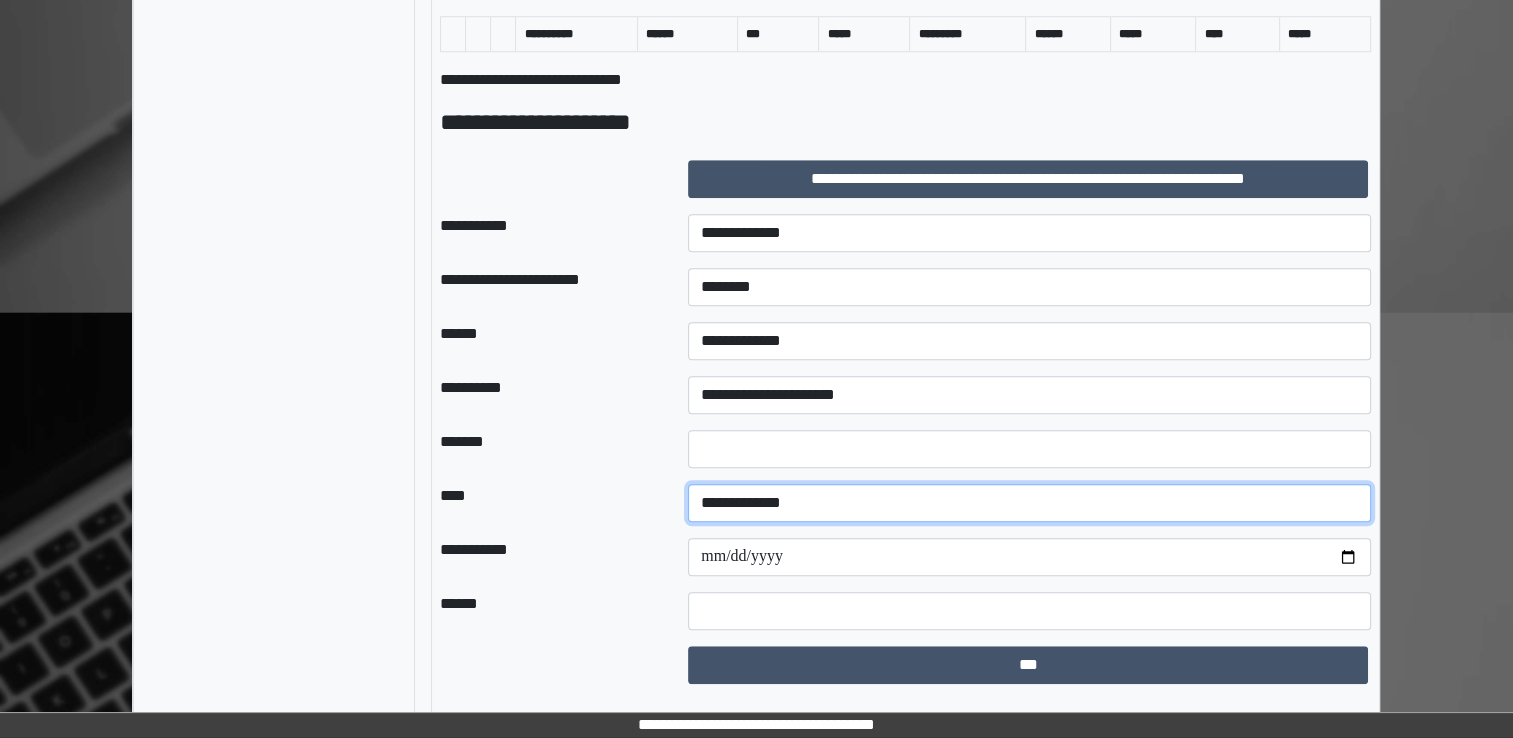click on "**********" at bounding box center [1029, 503] 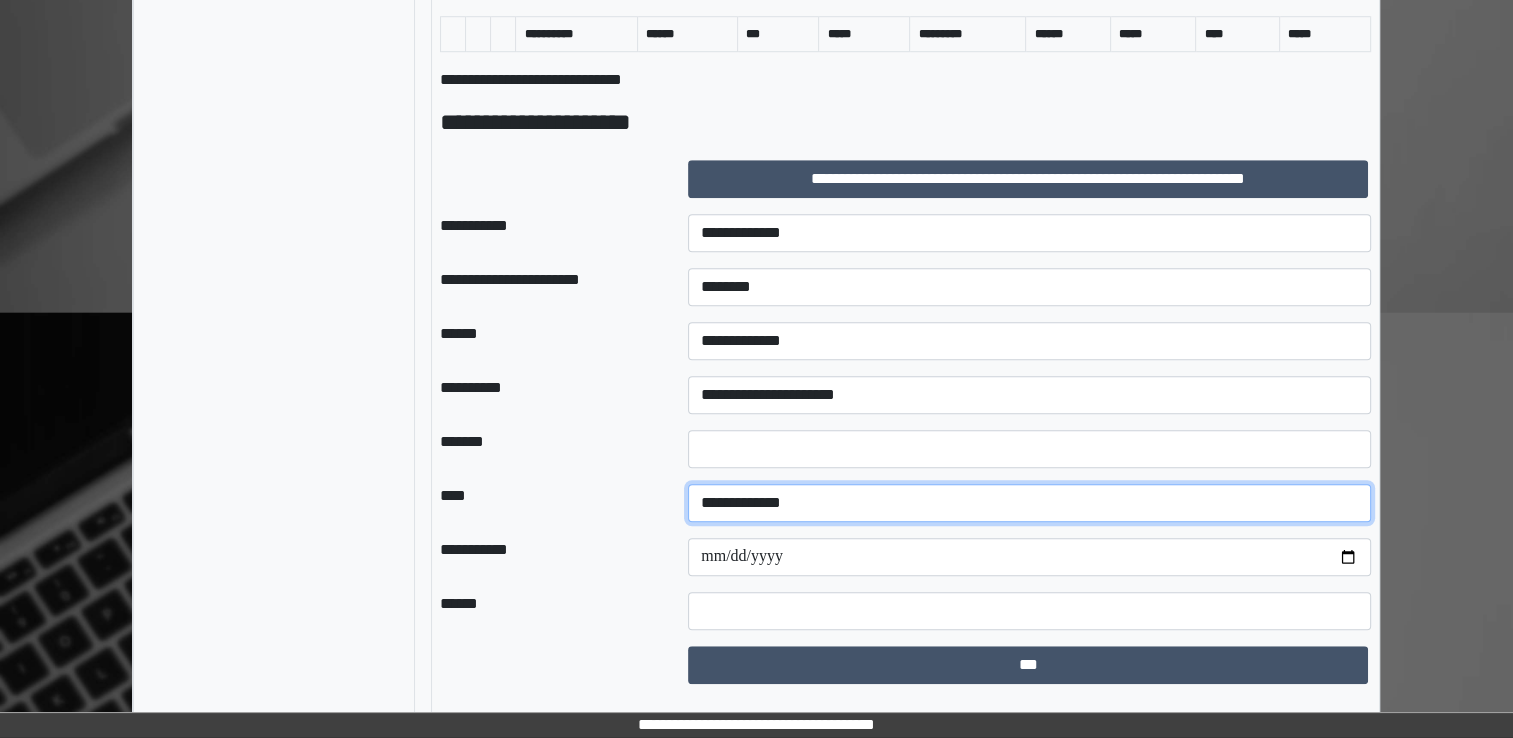 select on "*" 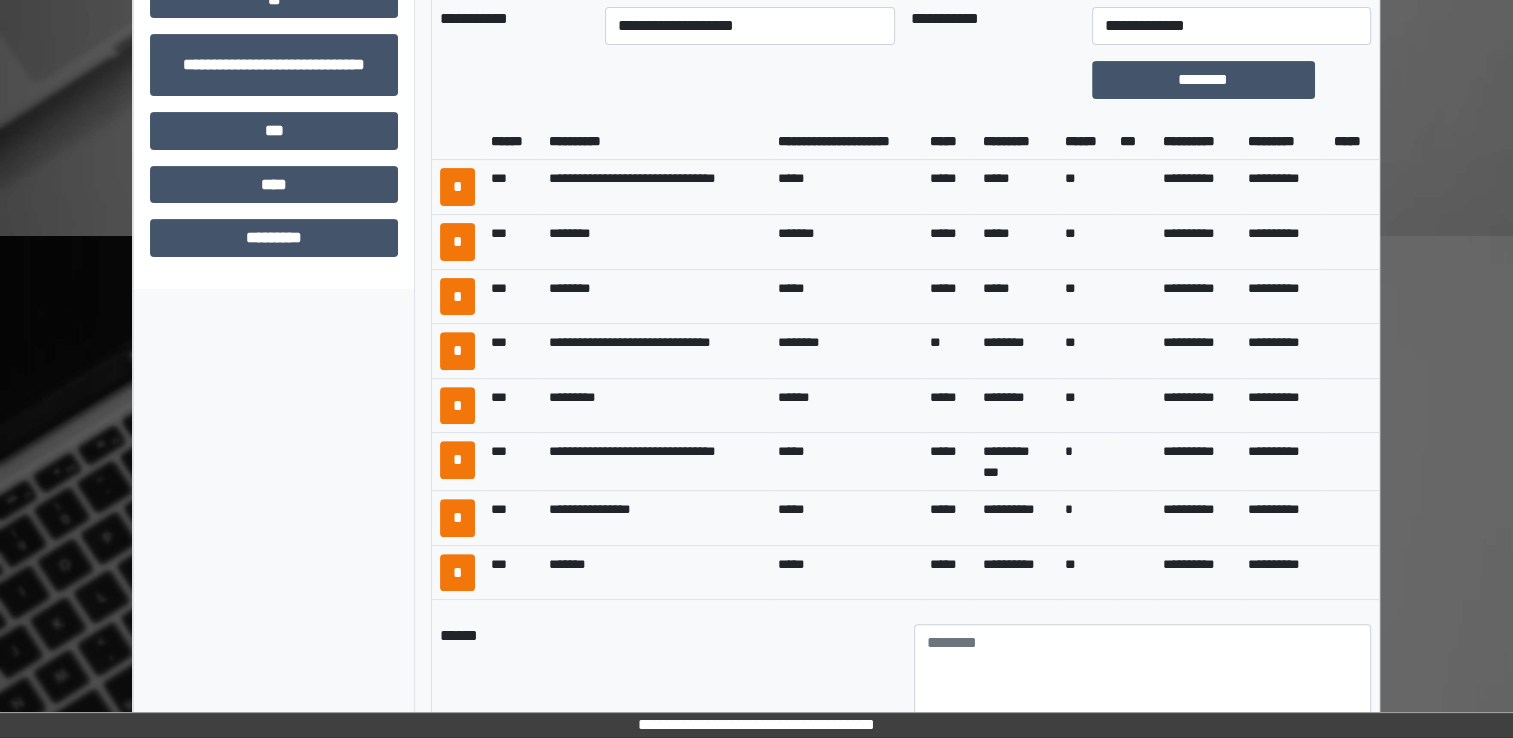 scroll, scrollTop: 533, scrollLeft: 0, axis: vertical 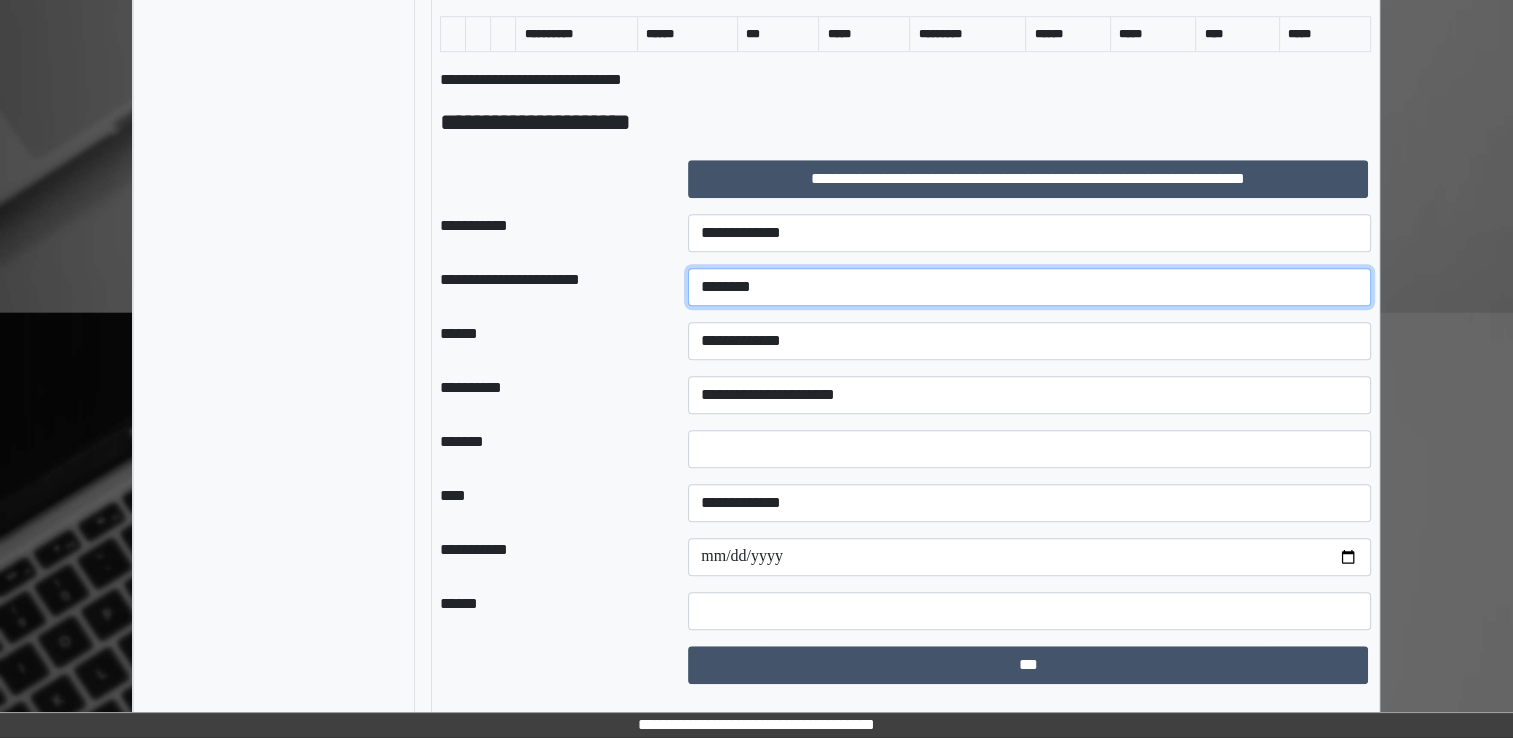 click on "********" at bounding box center [1029, 287] 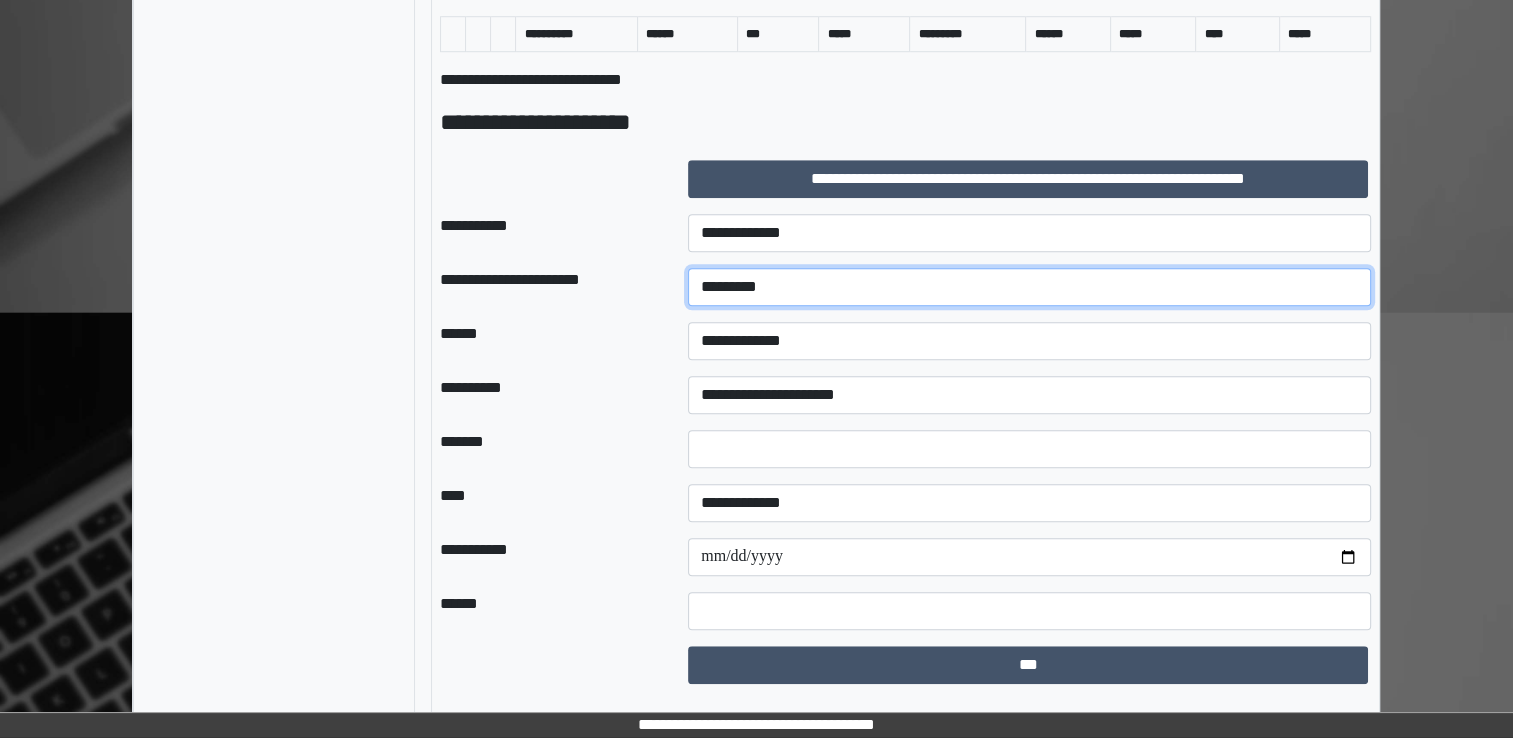 click on "*********" at bounding box center (1029, 287) 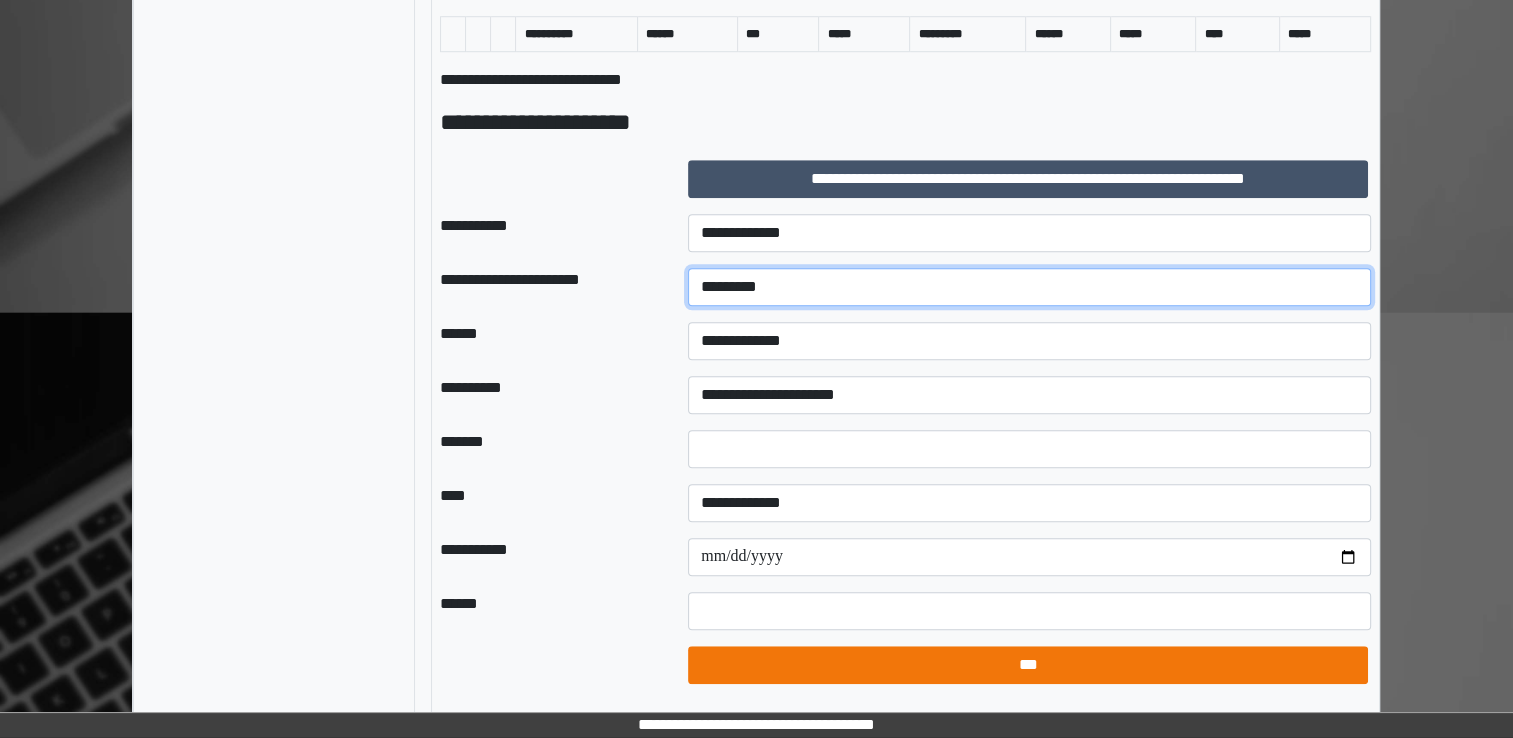 type on "*********" 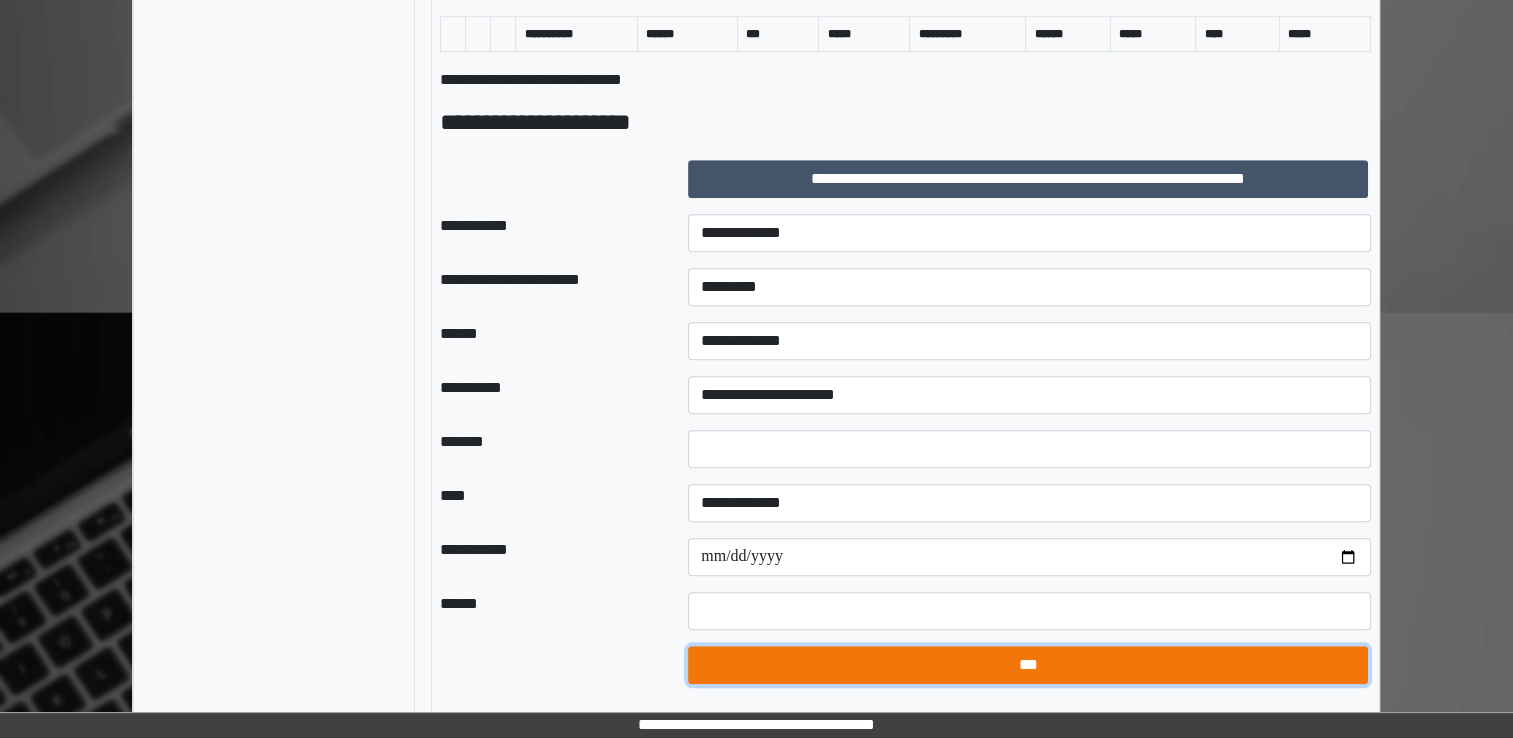 click on "***" at bounding box center [1028, 665] 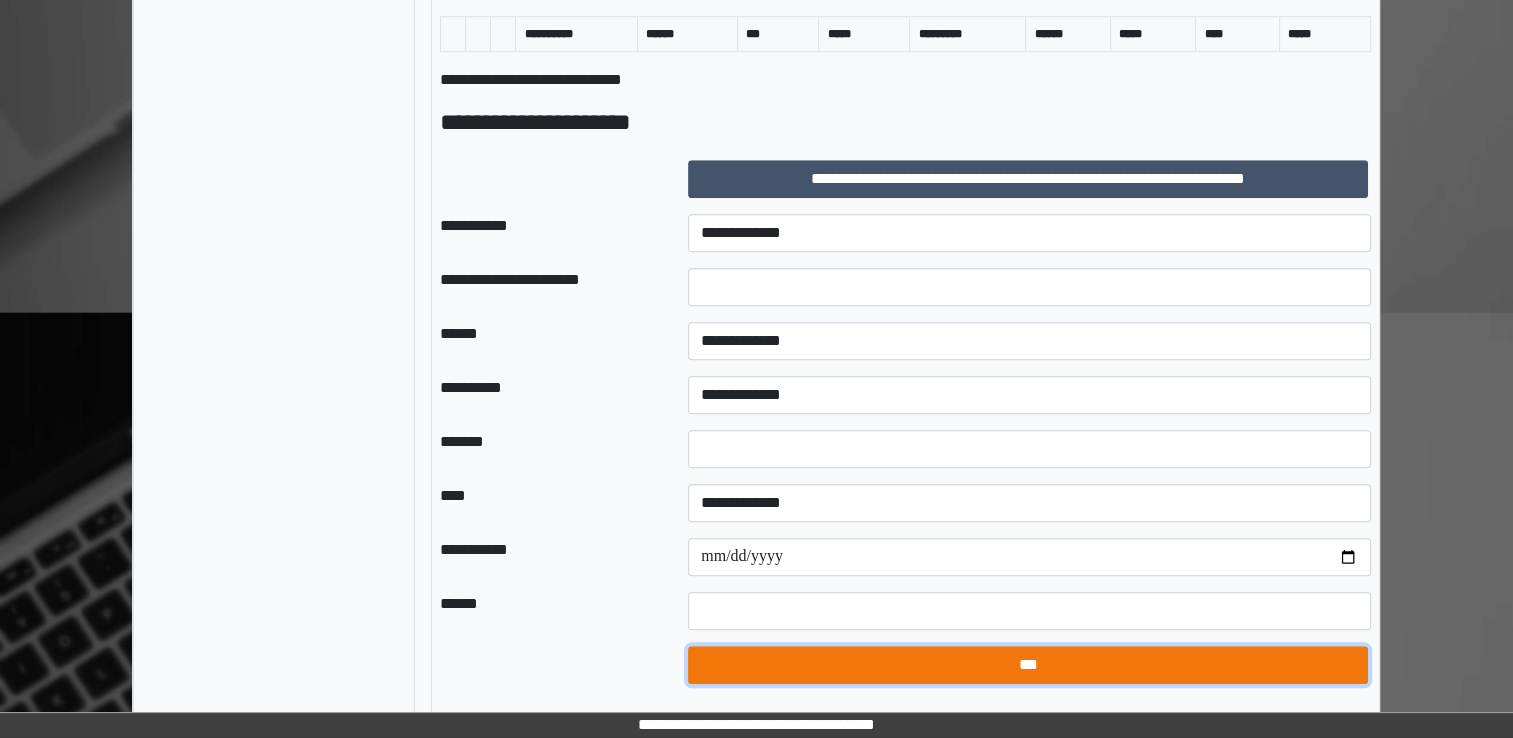 type on "*" 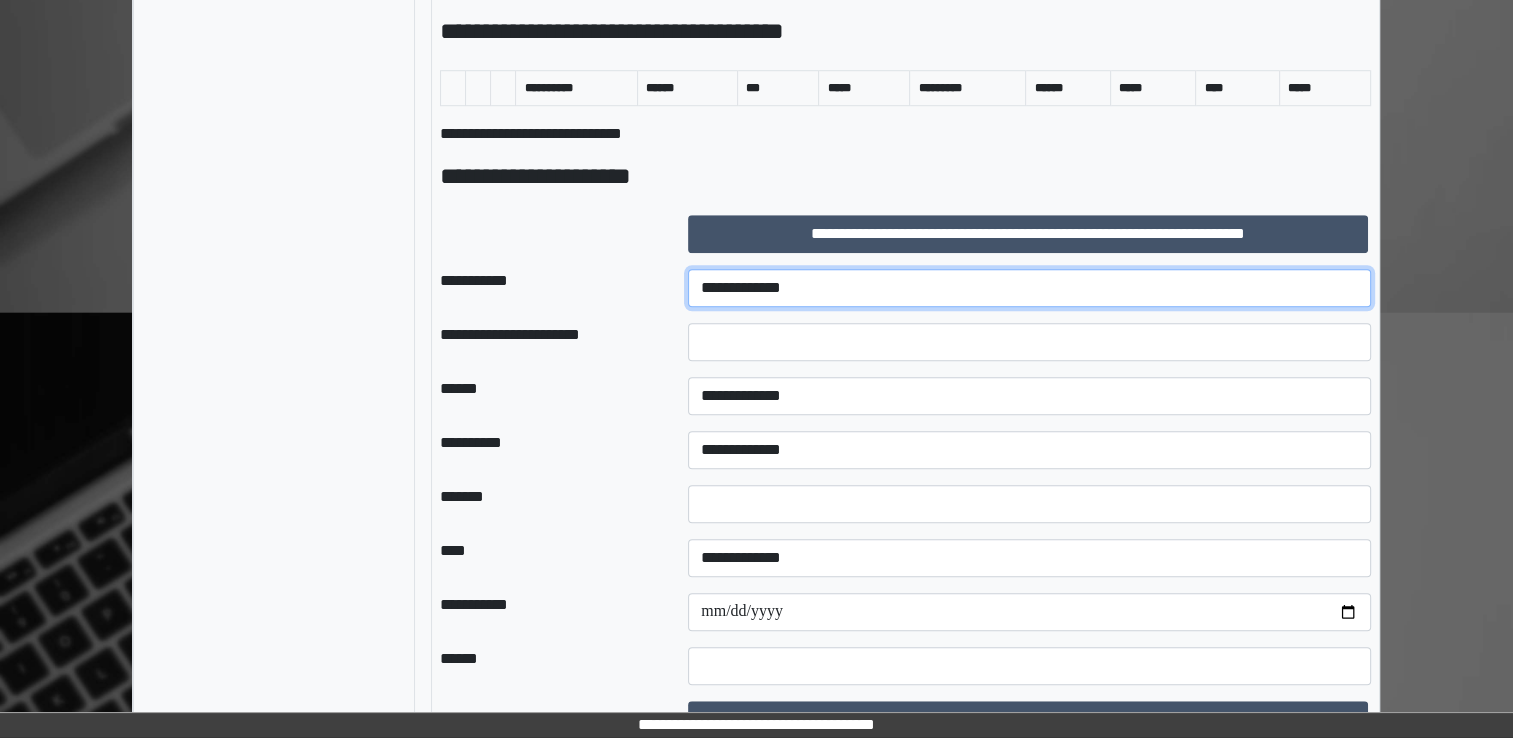 click on "**********" at bounding box center (1029, 288) 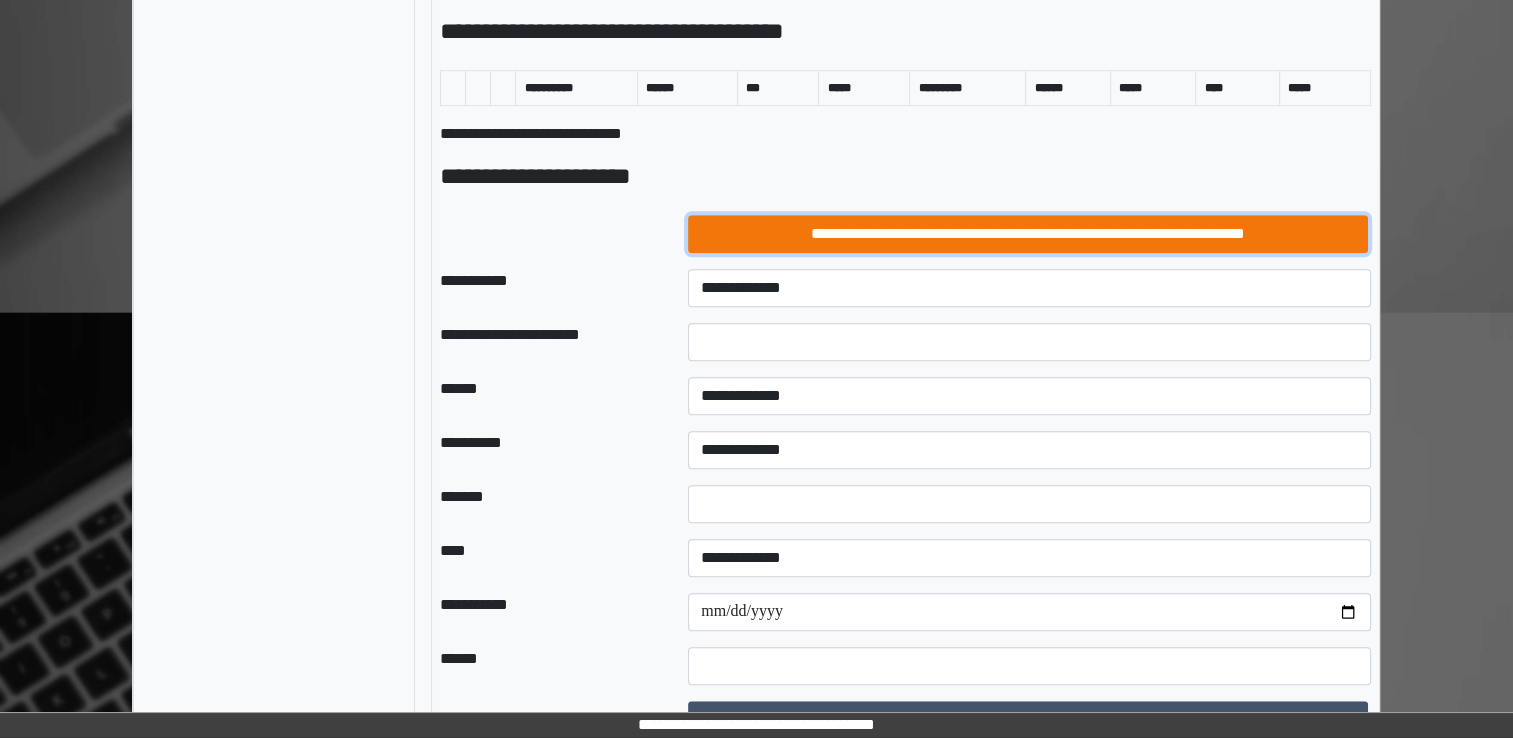 click on "**********" at bounding box center [1028, 234] 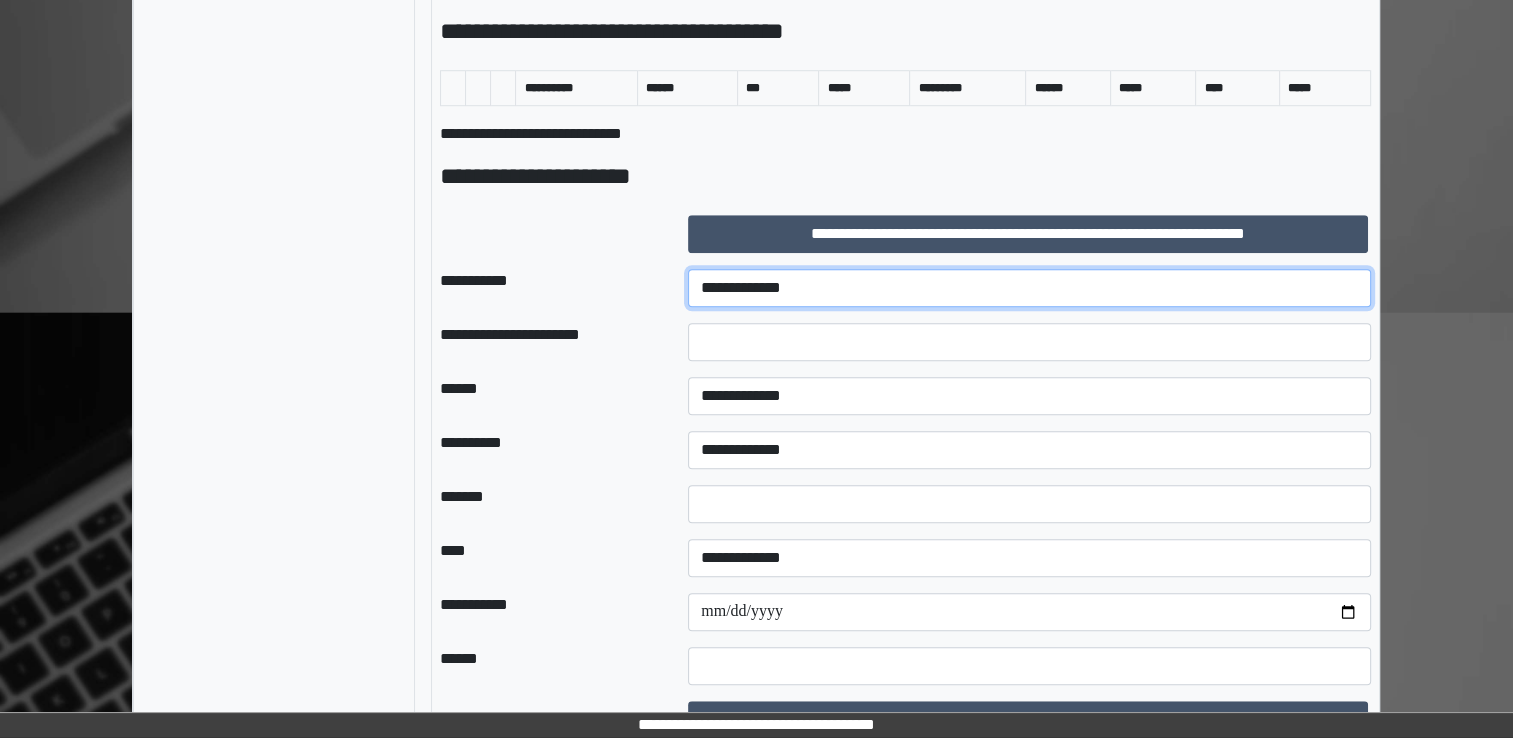 click on "**********" at bounding box center (1029, 288) 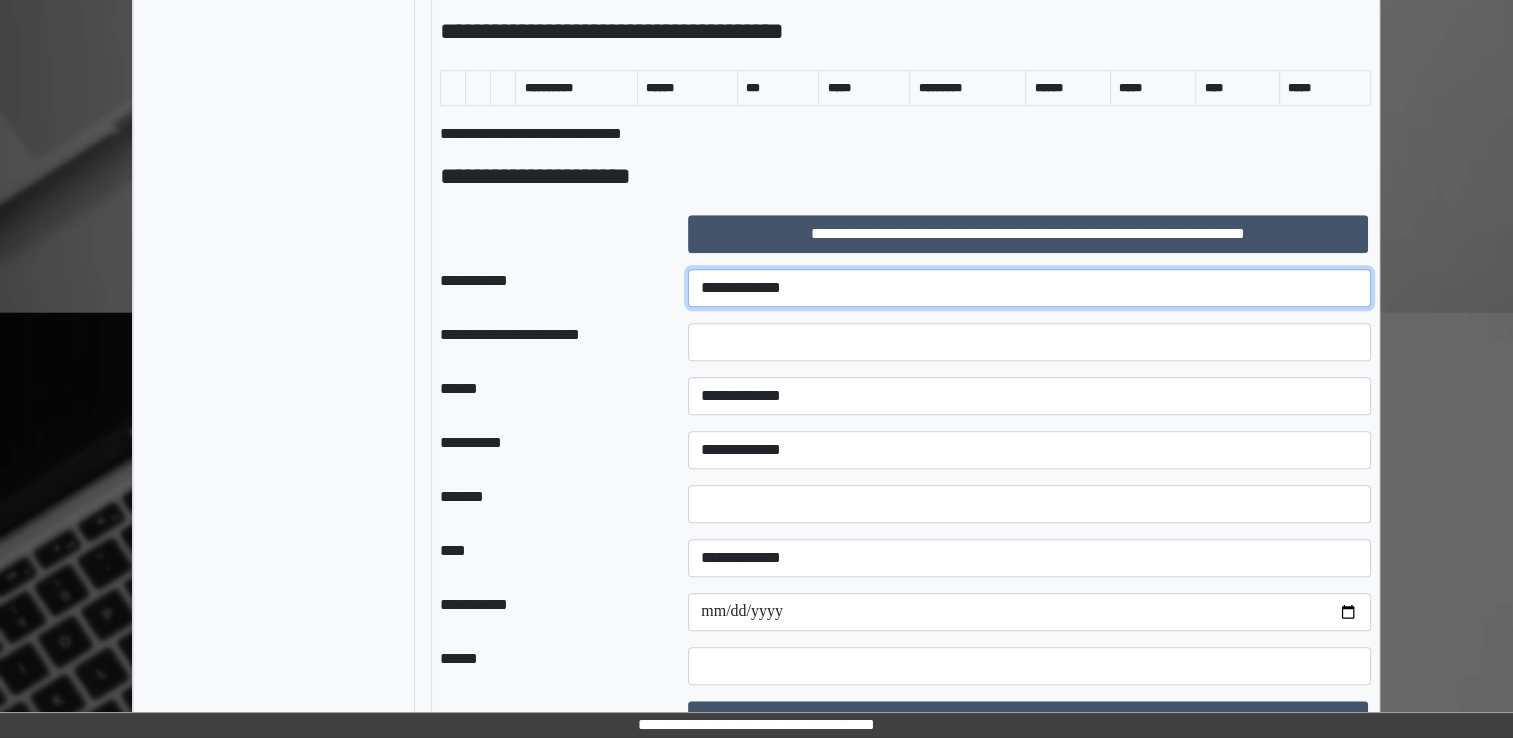 click on "**********" at bounding box center [1029, 288] 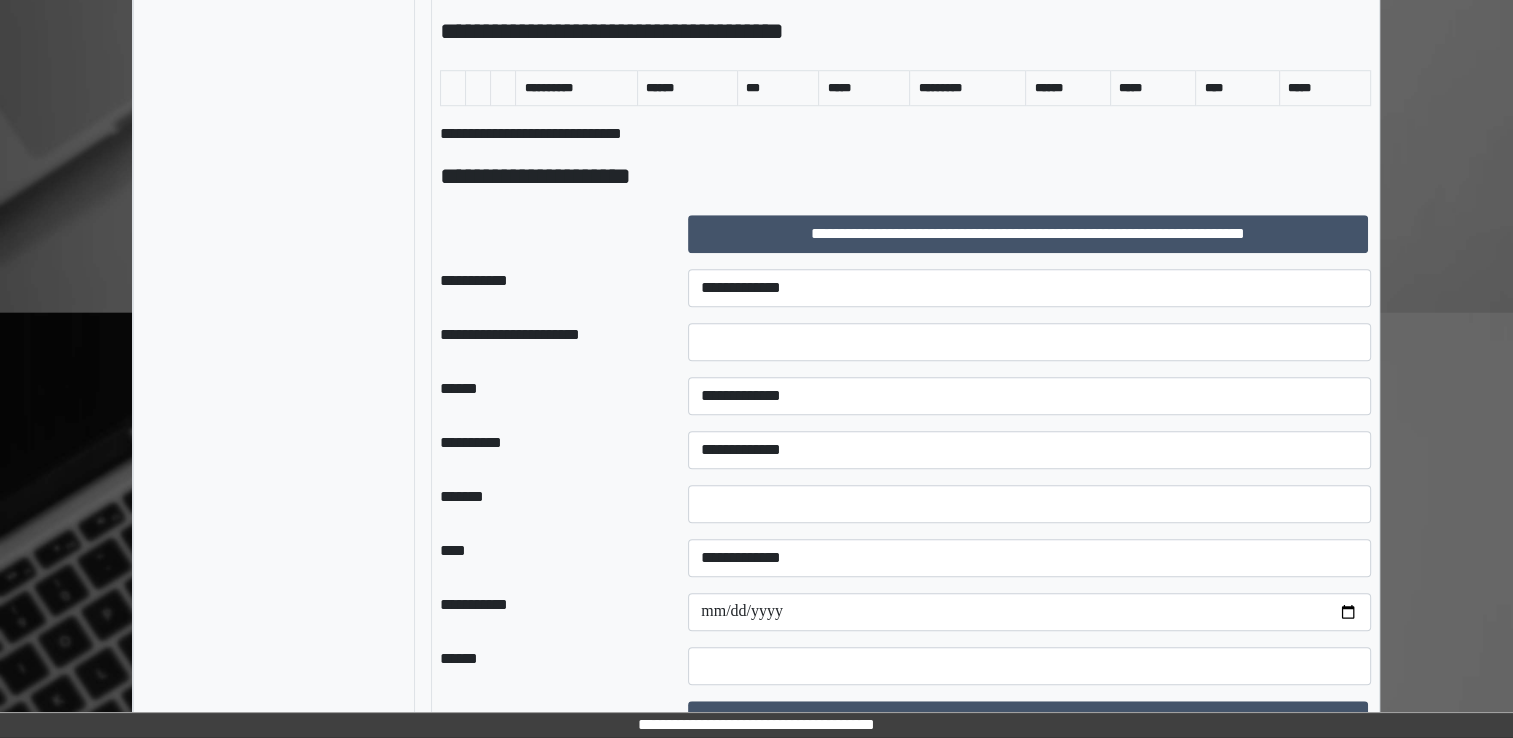 click on "**********" at bounding box center (548, 288) 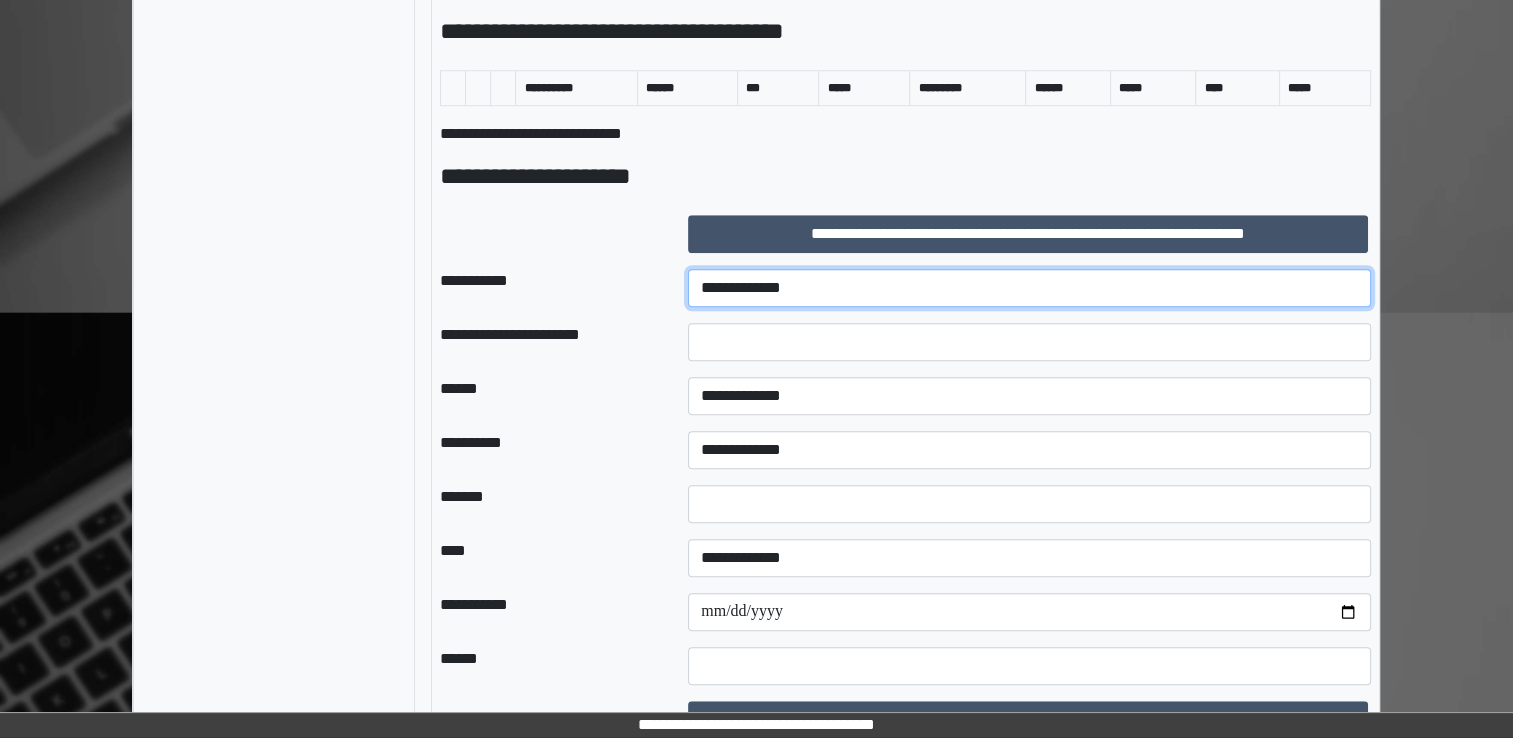 click on "**********" at bounding box center [1029, 288] 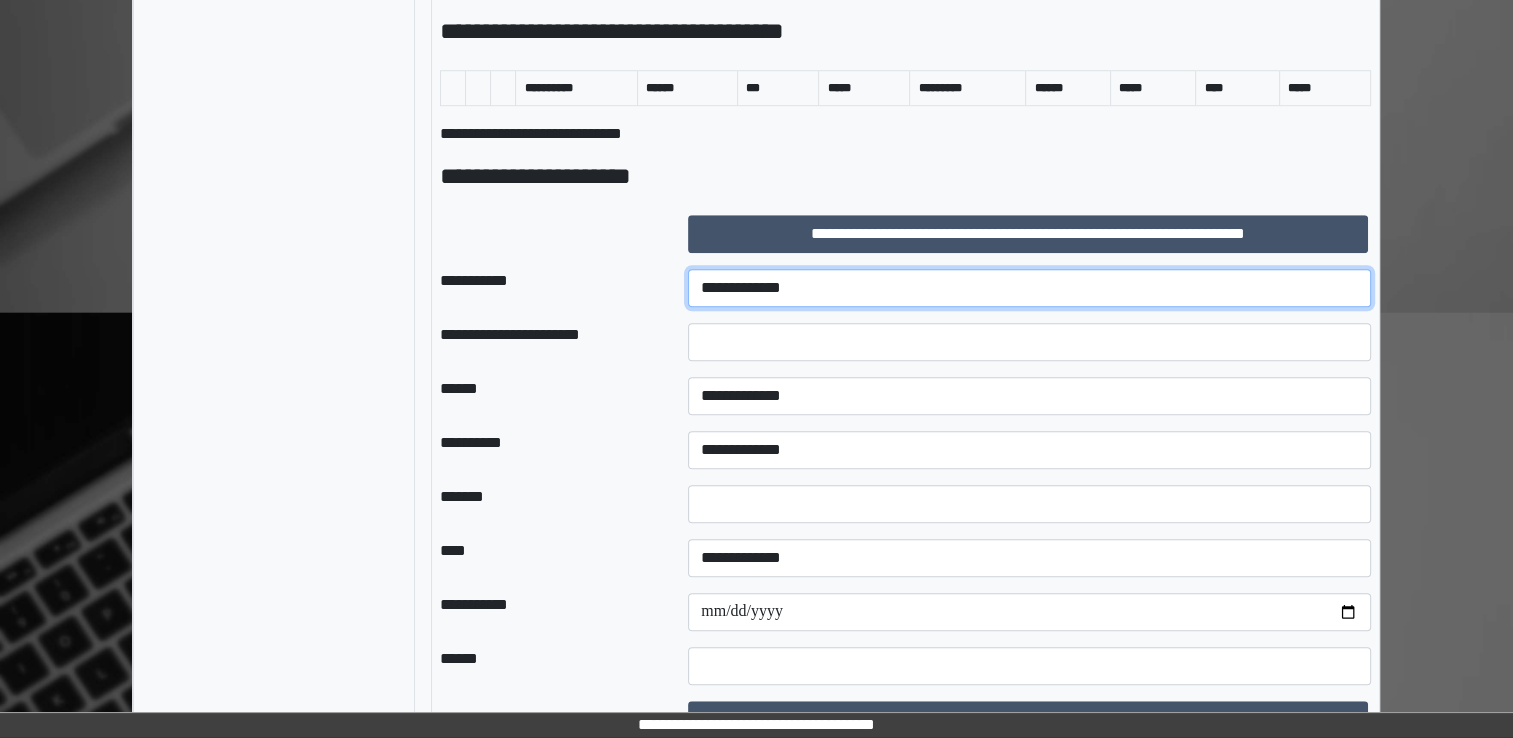 select on "***" 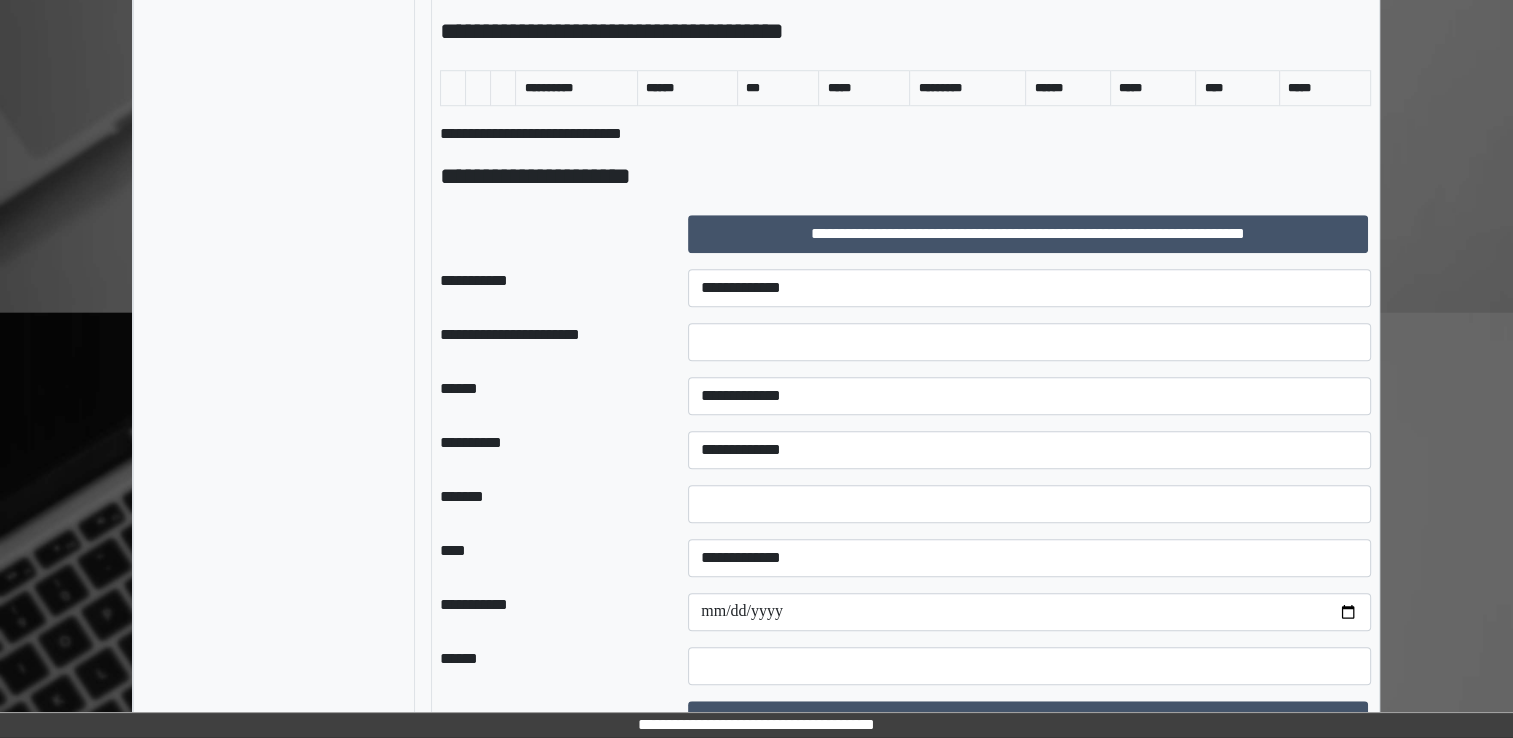 click on "**********" at bounding box center [756, -316] 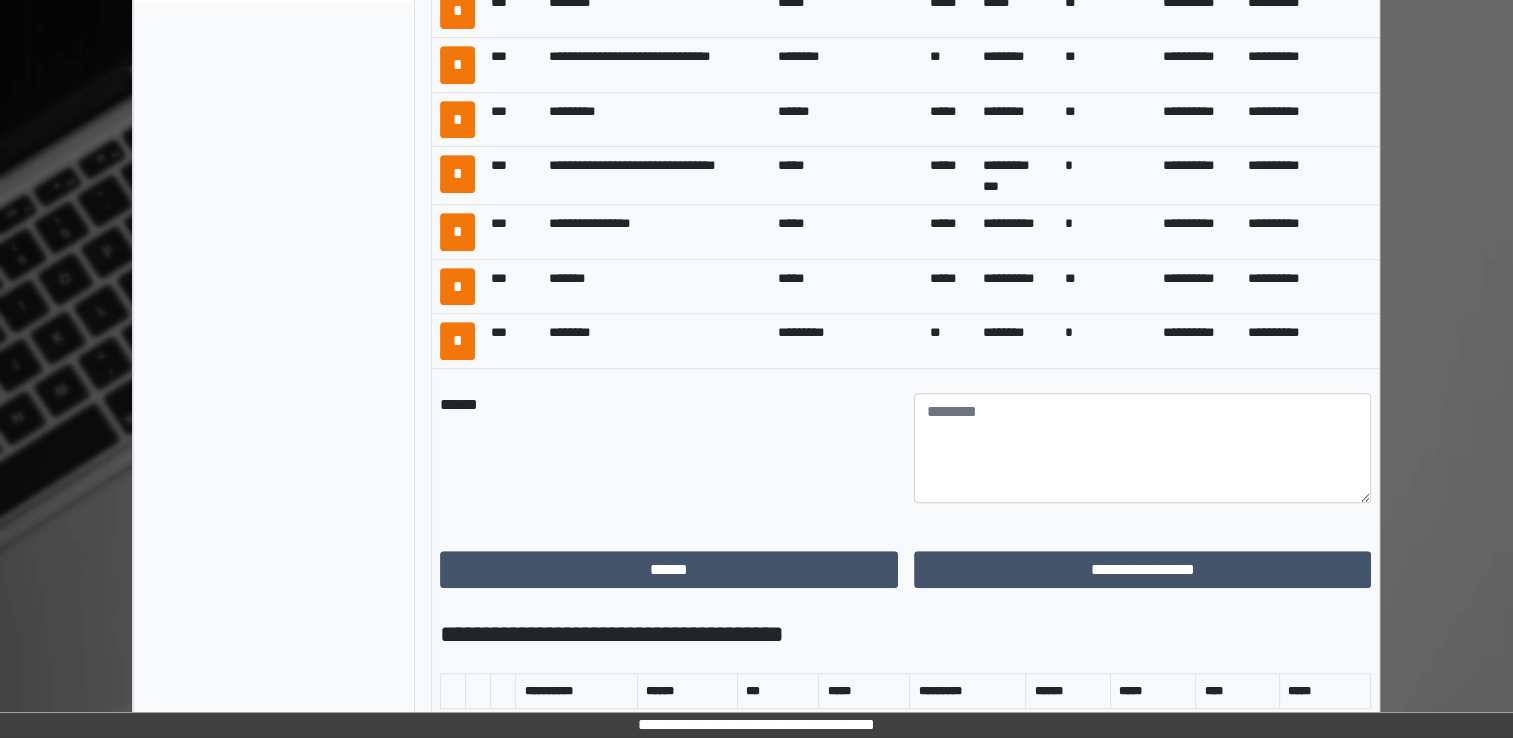 scroll, scrollTop: 856, scrollLeft: 0, axis: vertical 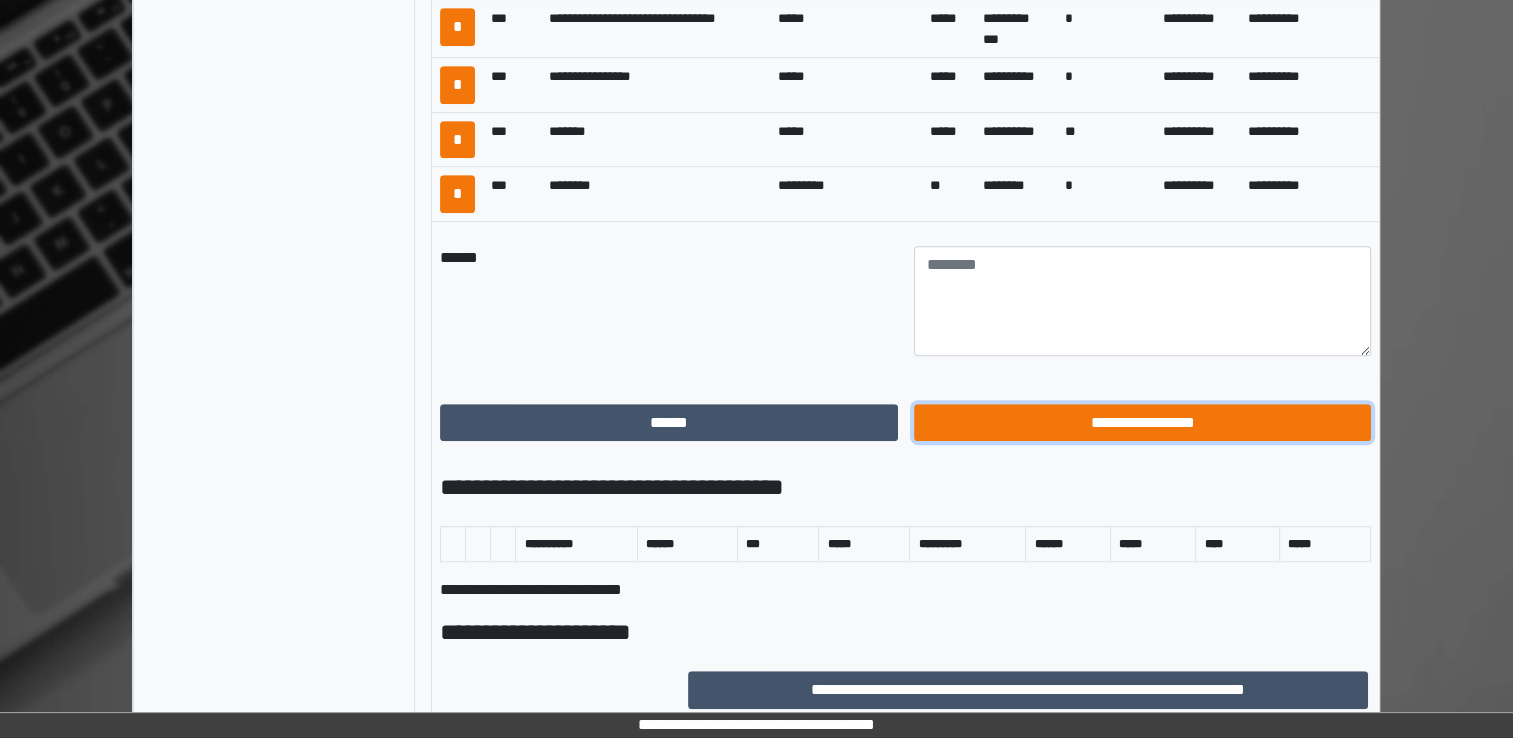 click on "**********" at bounding box center (1143, 423) 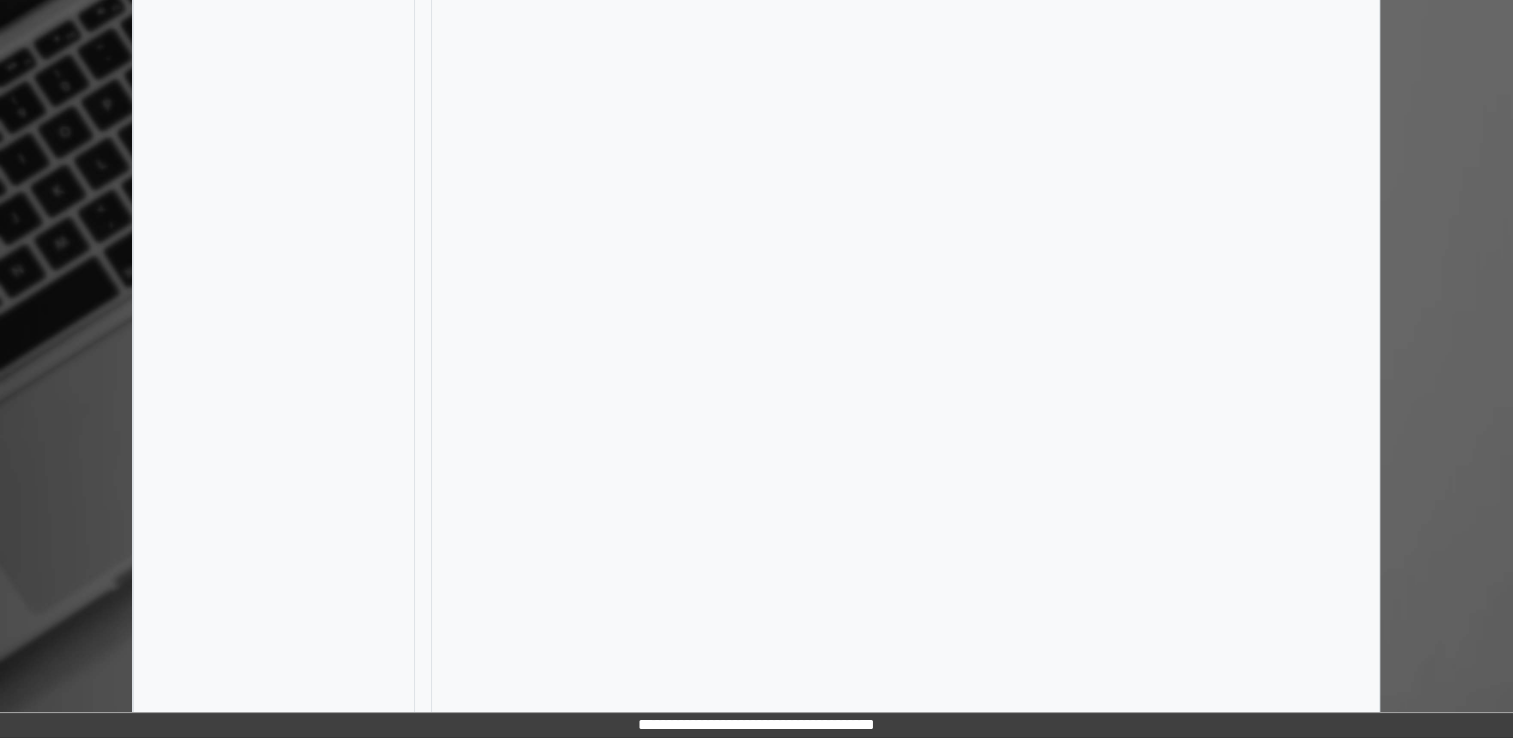 scroll, scrollTop: 184, scrollLeft: 0, axis: vertical 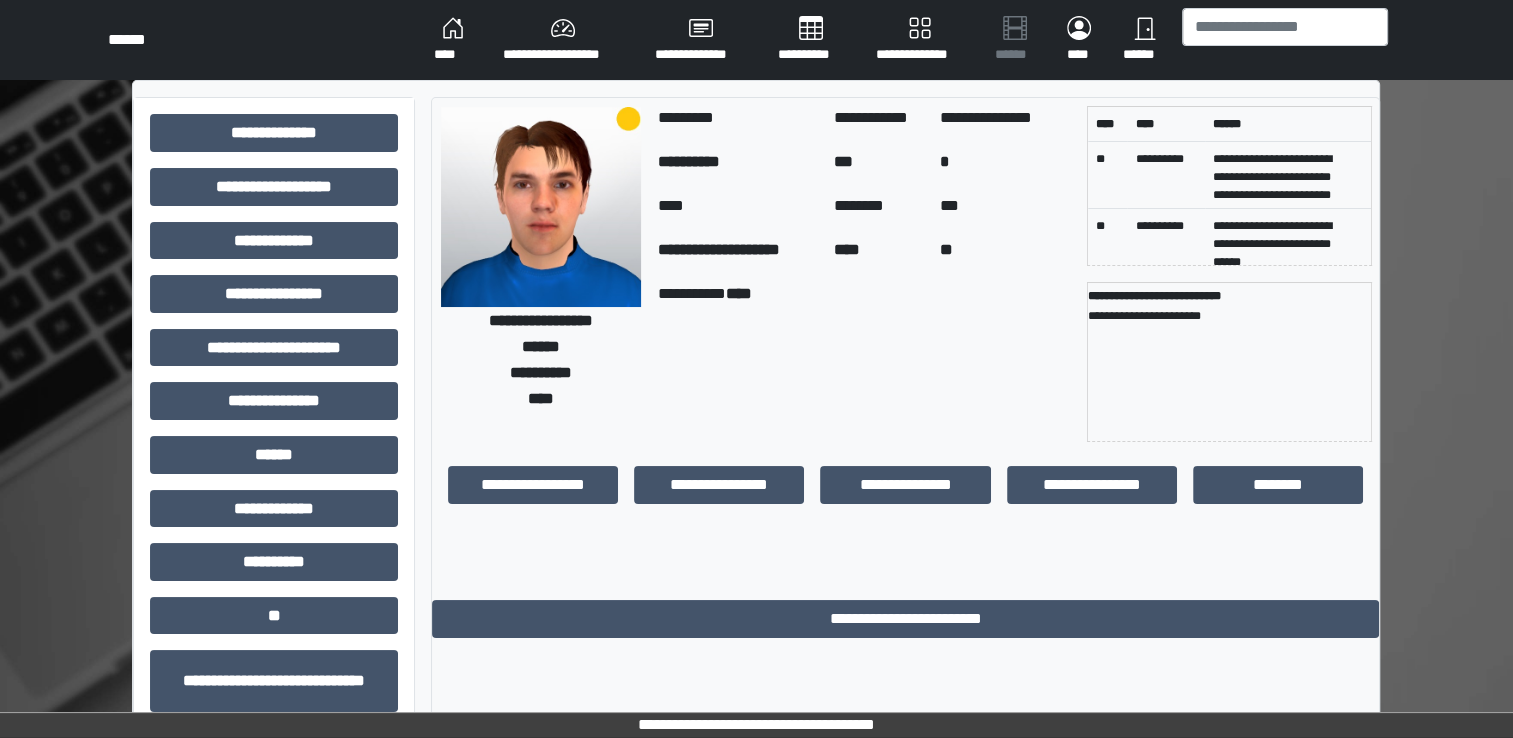click on "****" at bounding box center [452, 40] 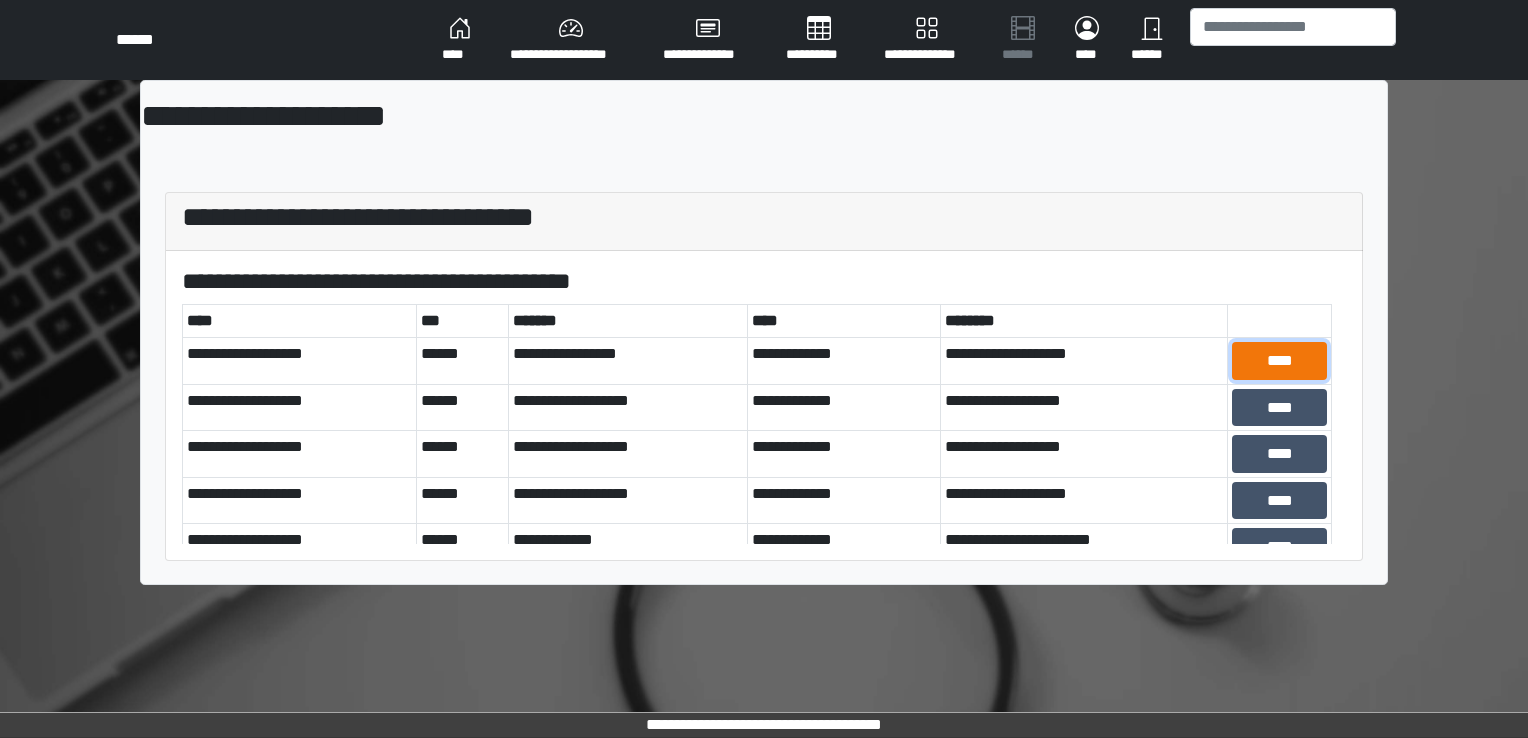 click on "****" at bounding box center [1279, 361] 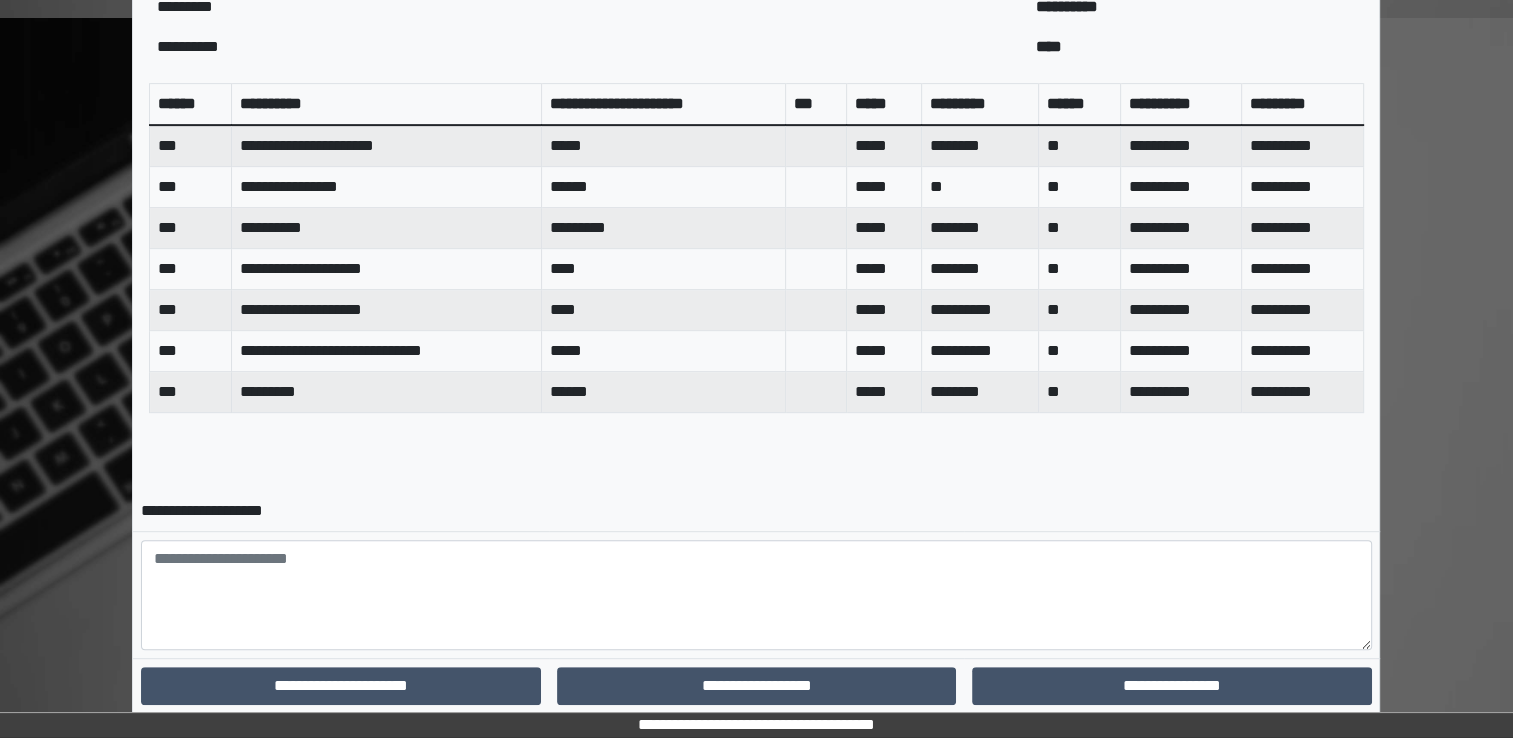 scroll, scrollTop: 889, scrollLeft: 0, axis: vertical 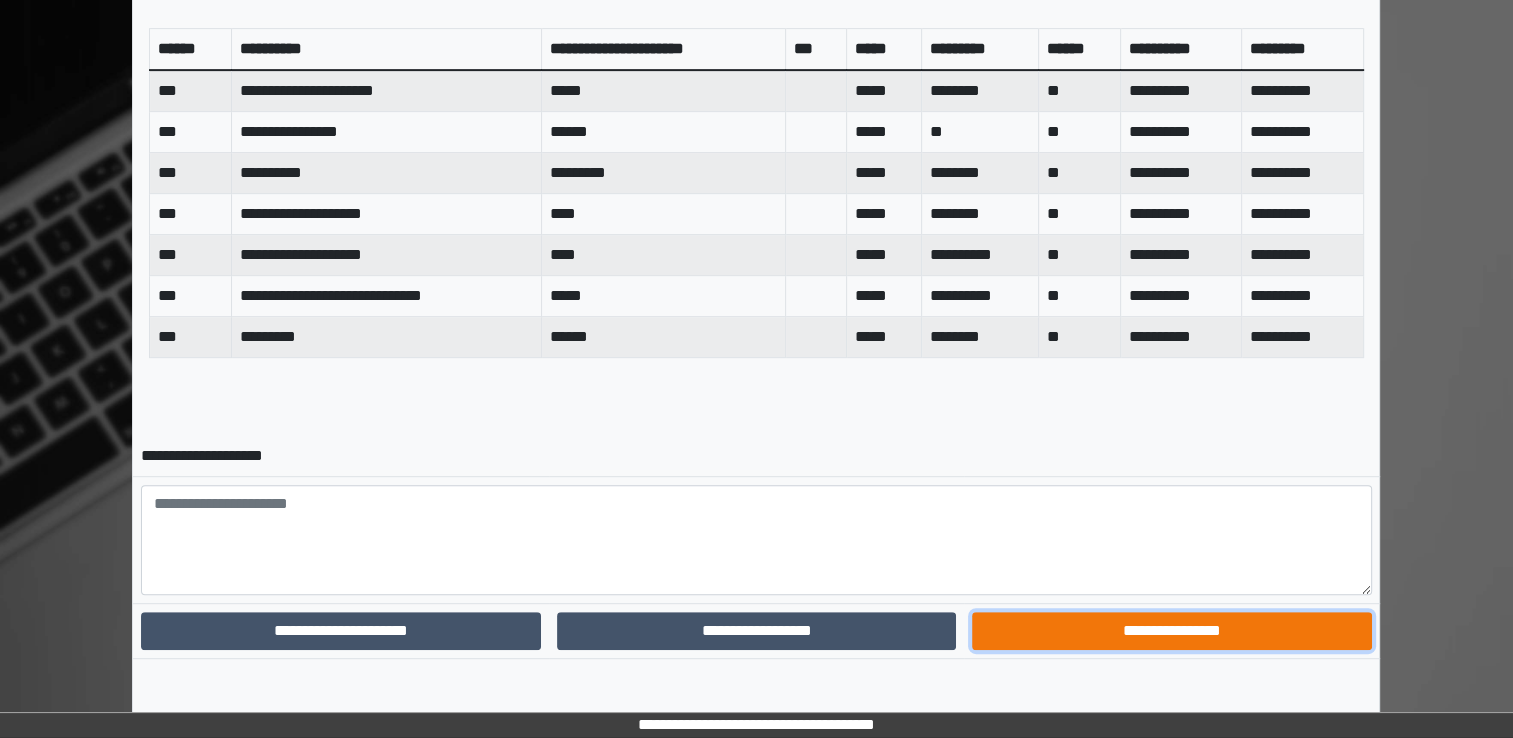 click on "**********" at bounding box center [1171, 631] 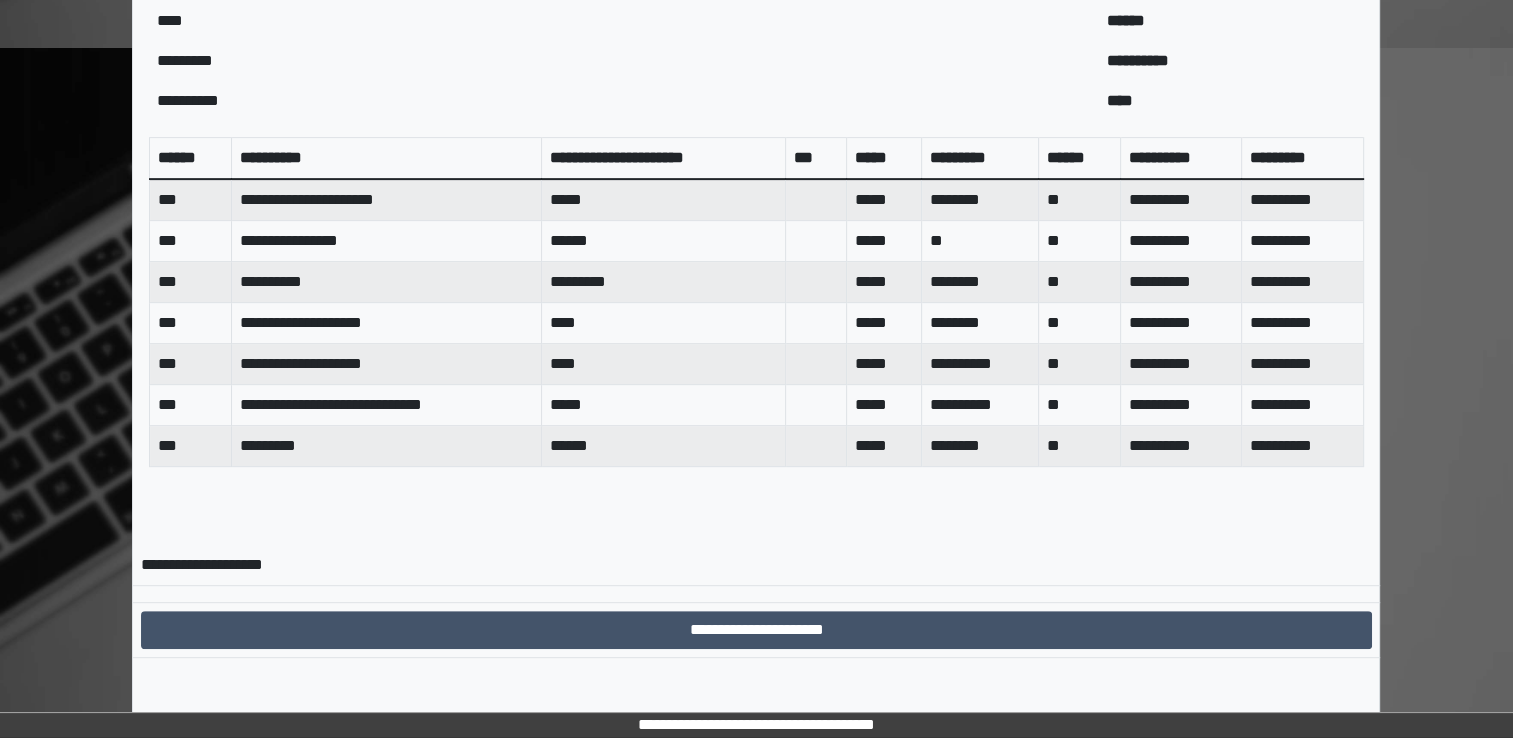scroll, scrollTop: 804, scrollLeft: 0, axis: vertical 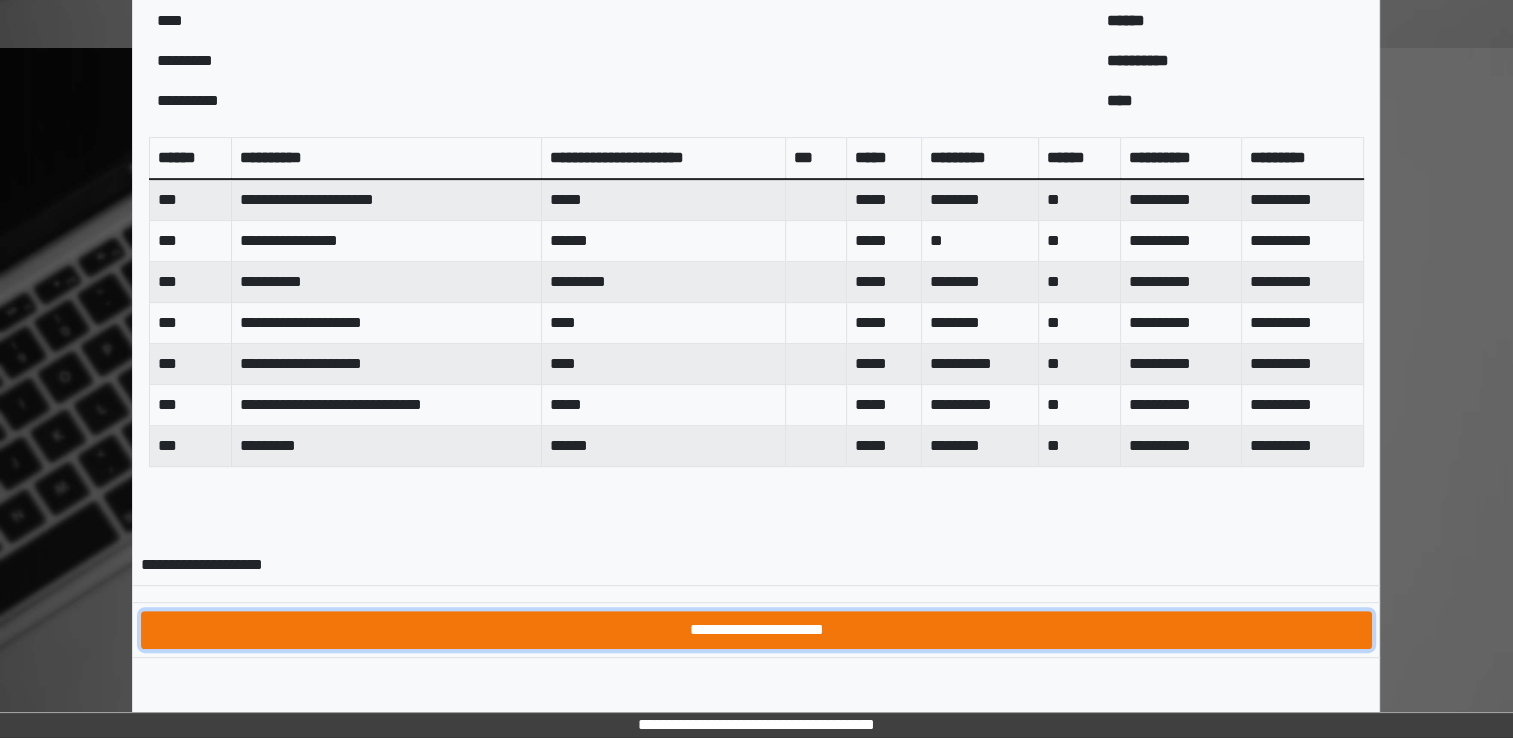 click on "**********" at bounding box center (756, 630) 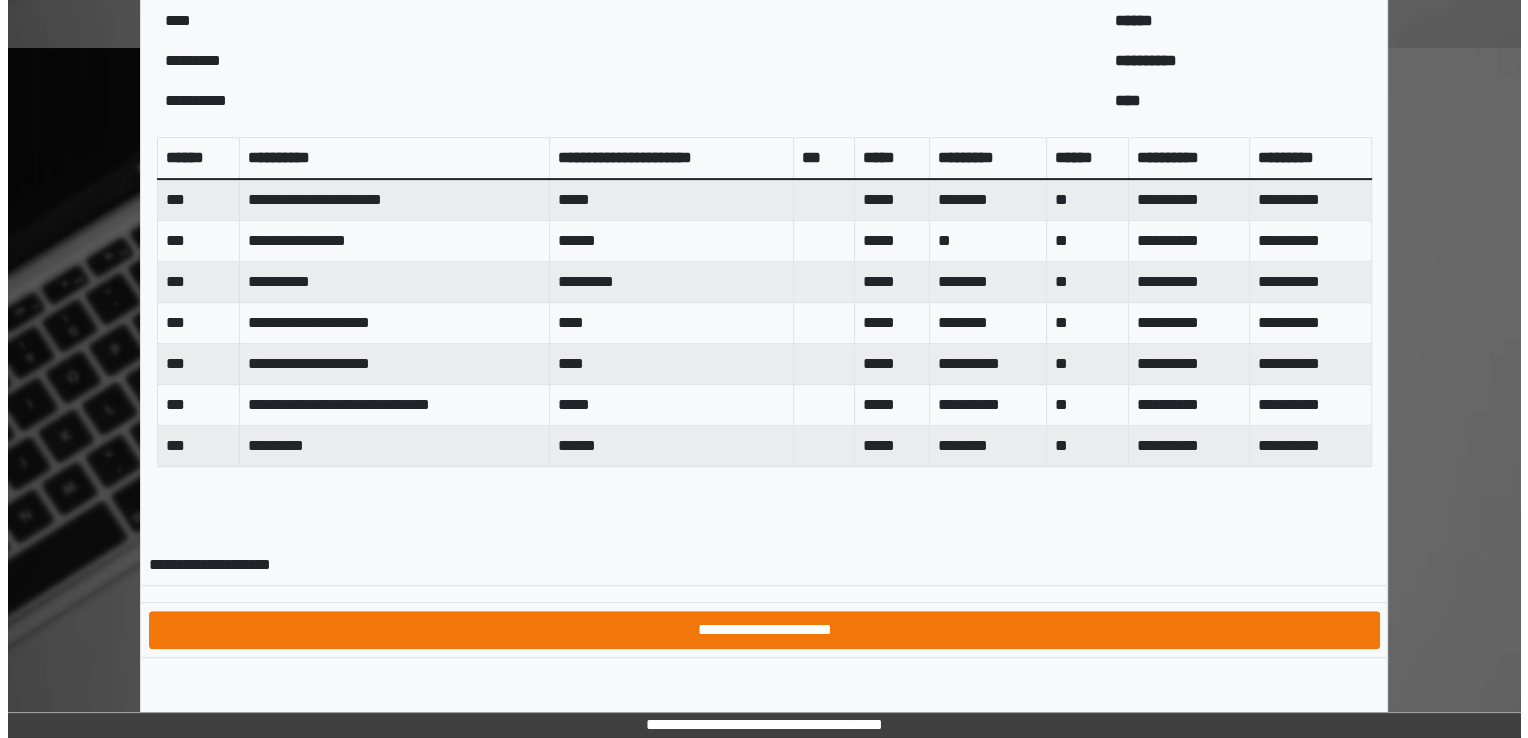 scroll, scrollTop: 0, scrollLeft: 0, axis: both 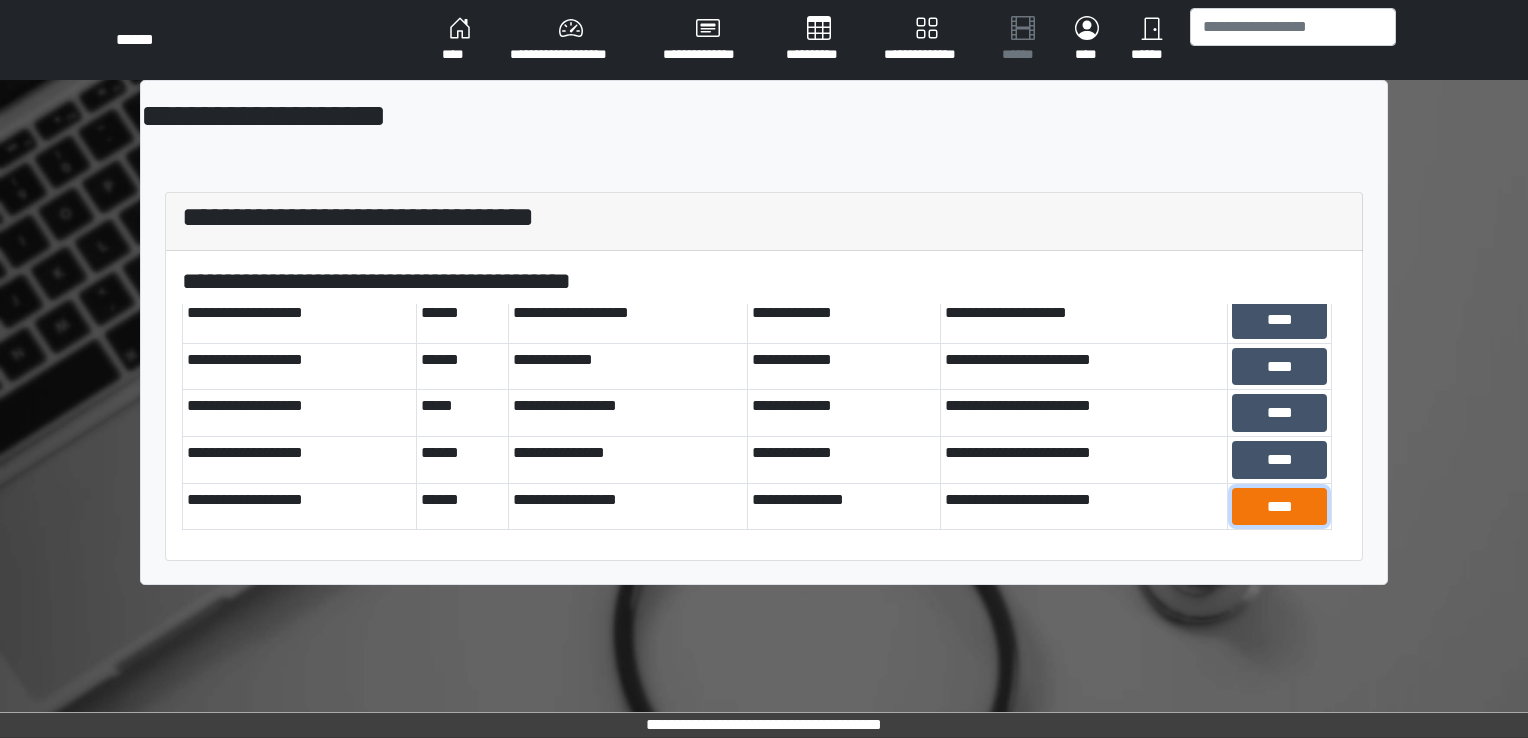 click on "****" at bounding box center [1279, 507] 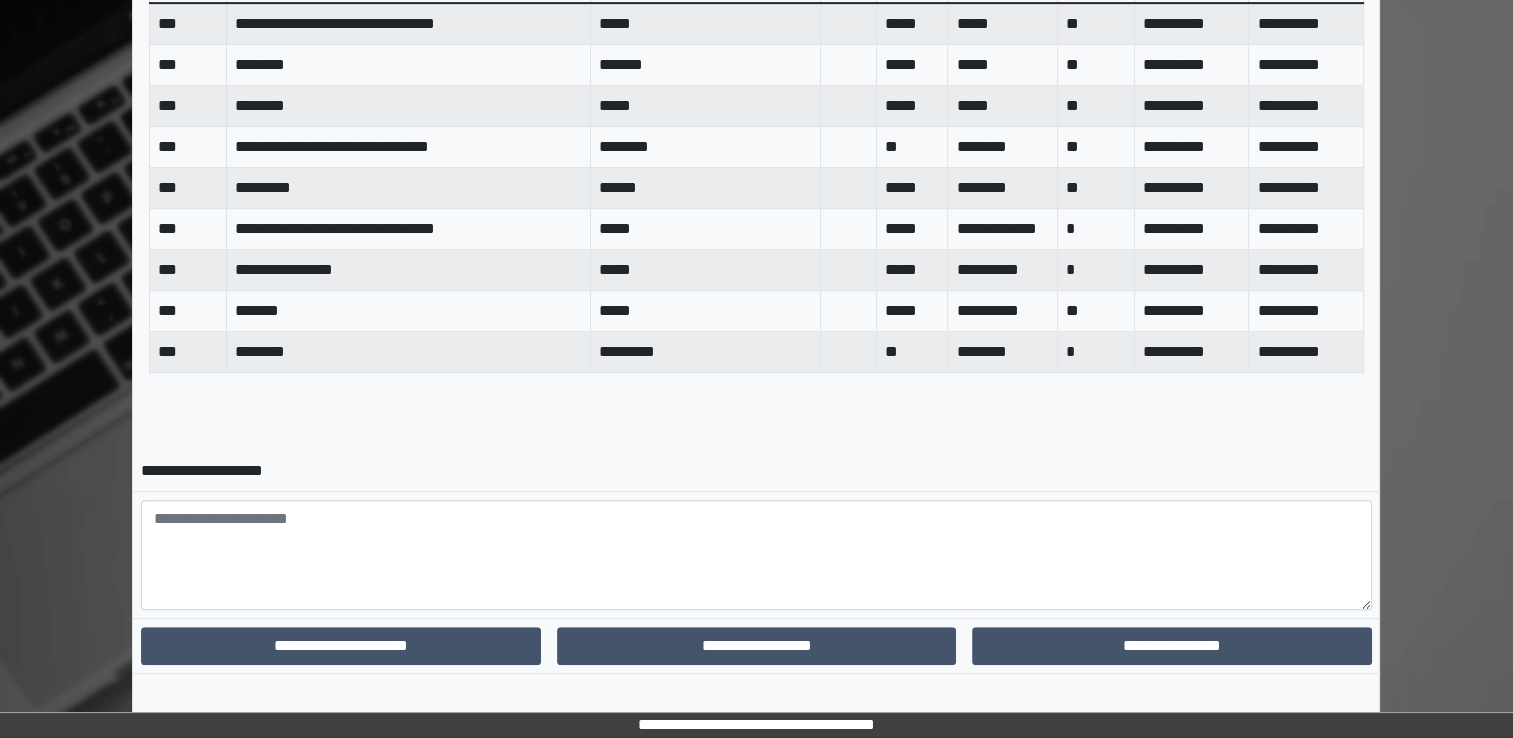 scroll, scrollTop: 971, scrollLeft: 0, axis: vertical 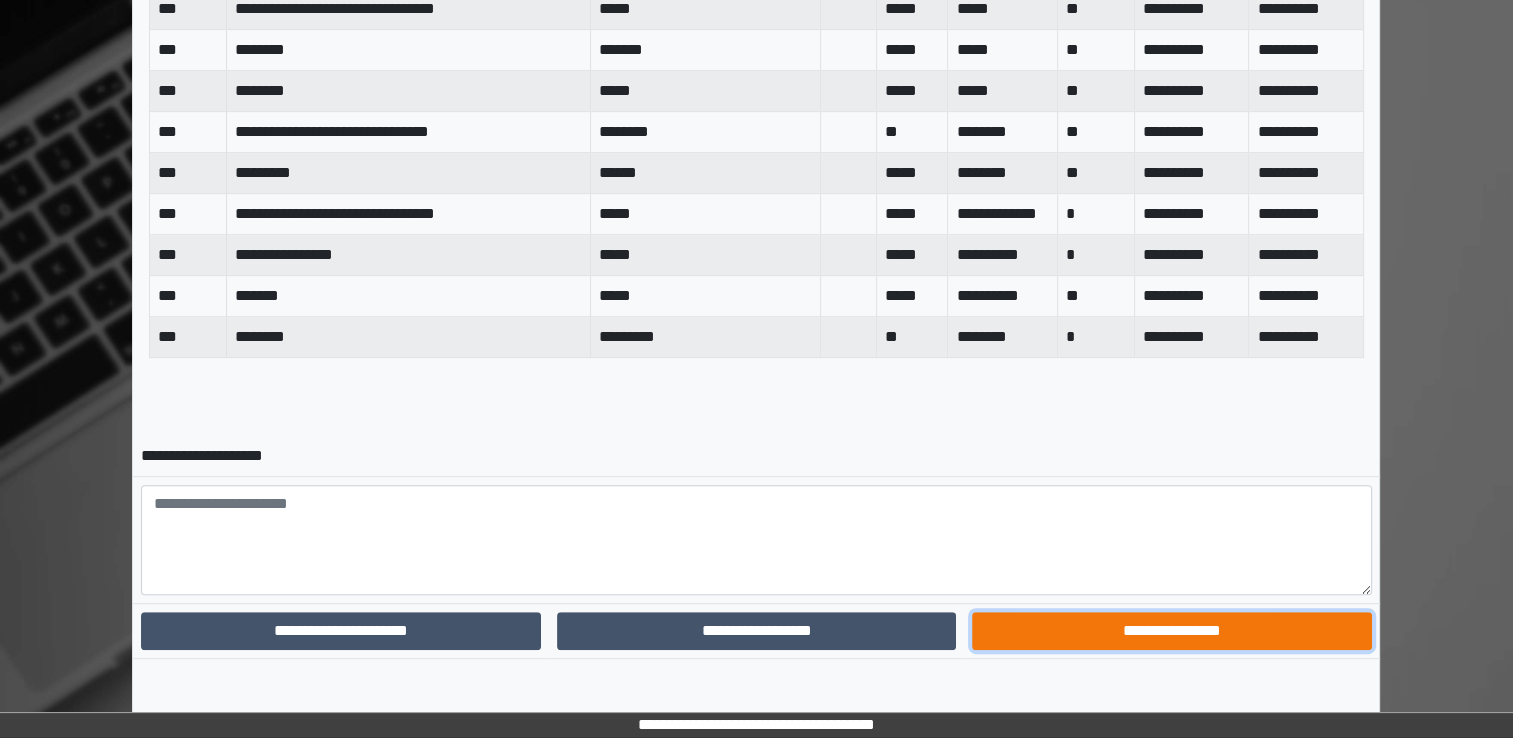 click on "**********" at bounding box center [1171, 631] 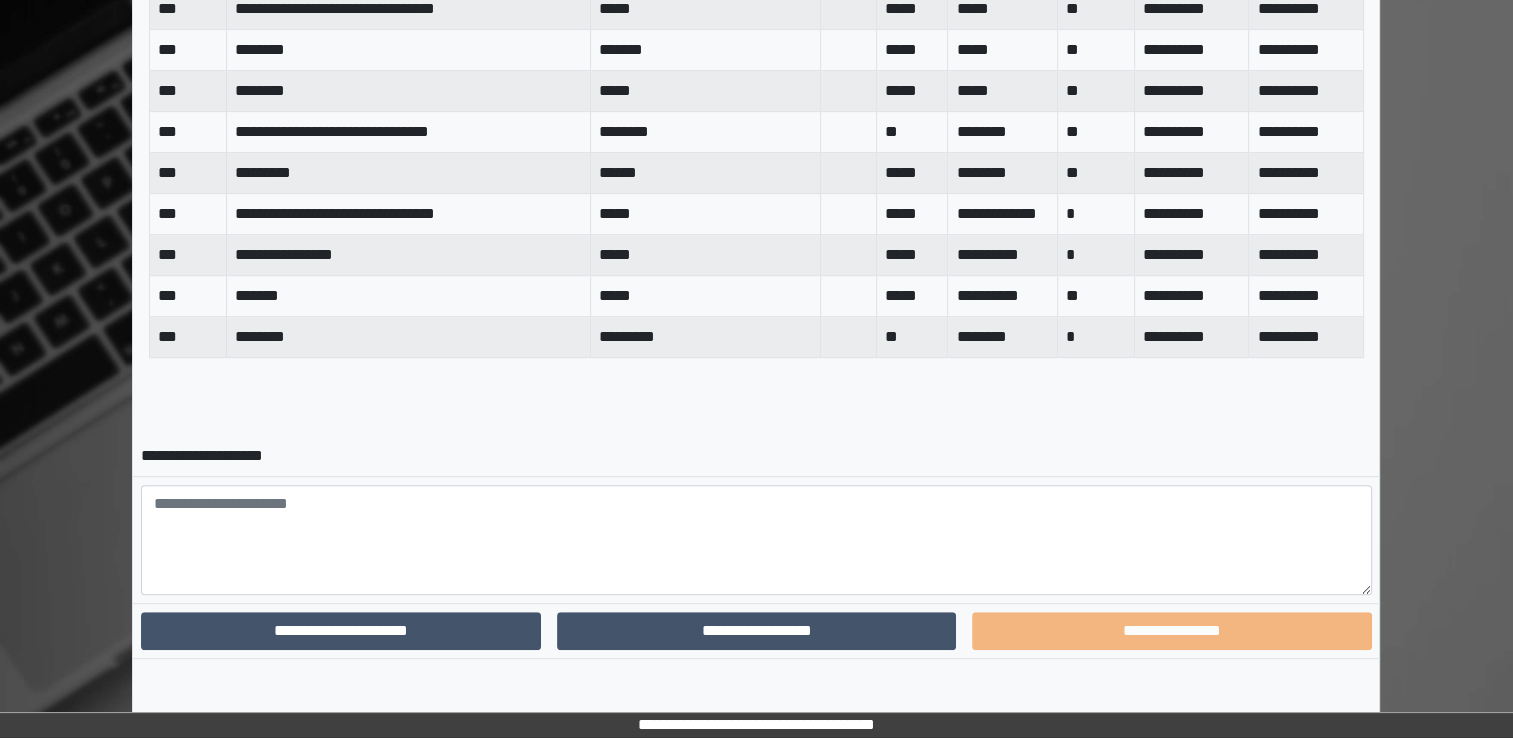 scroll, scrollTop: 885, scrollLeft: 0, axis: vertical 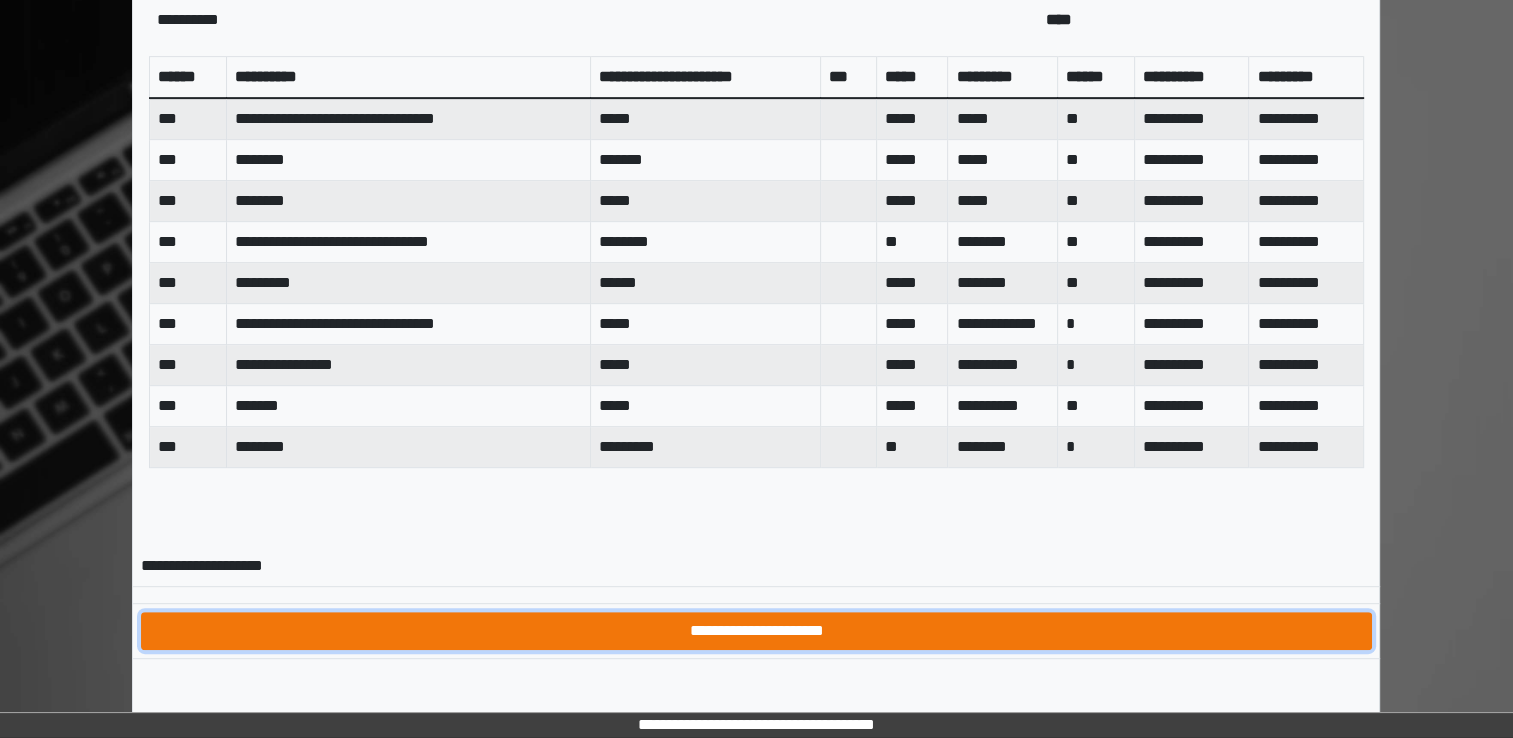 click on "**********" at bounding box center [756, 631] 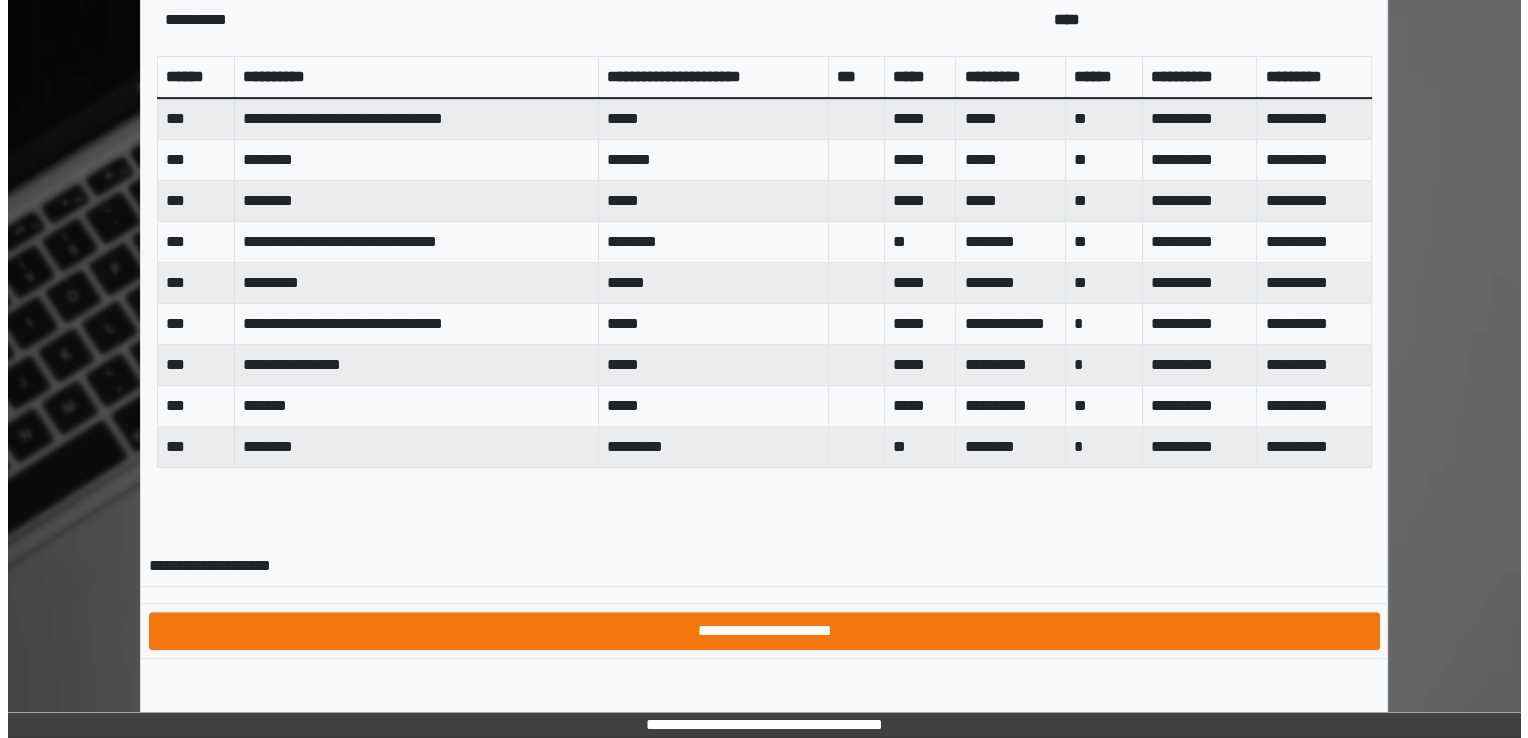scroll, scrollTop: 0, scrollLeft: 0, axis: both 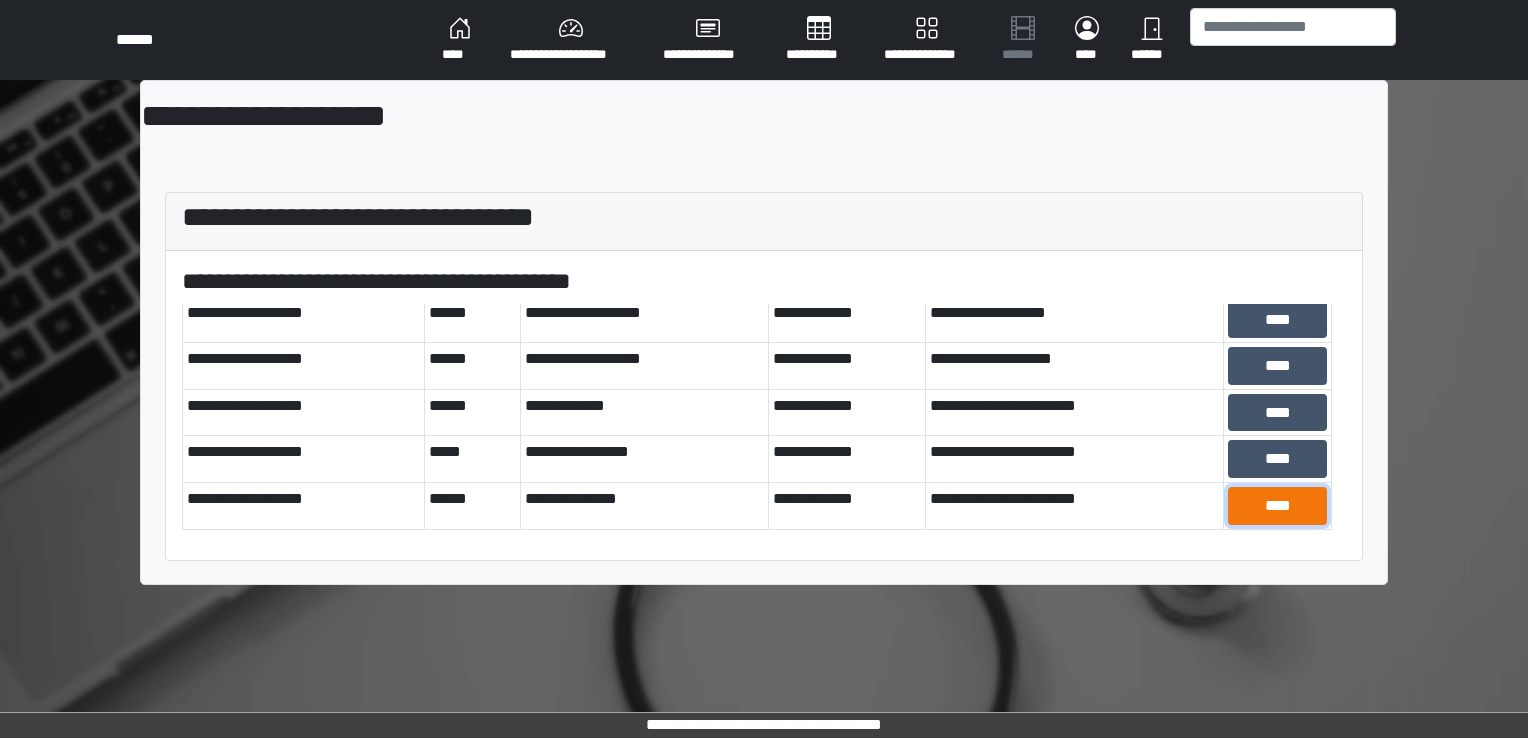 click on "****" at bounding box center (1277, 506) 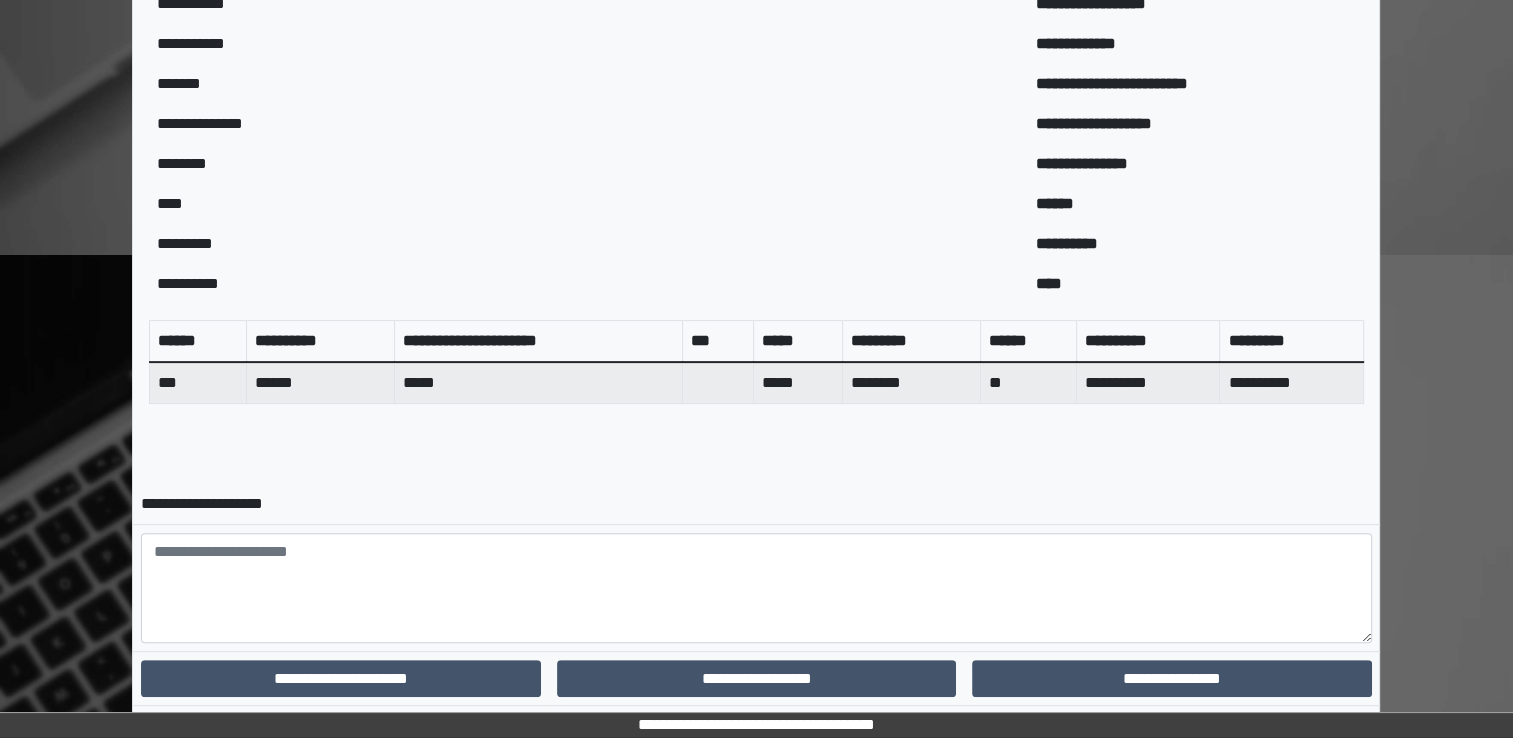 scroll, scrollTop: 599, scrollLeft: 0, axis: vertical 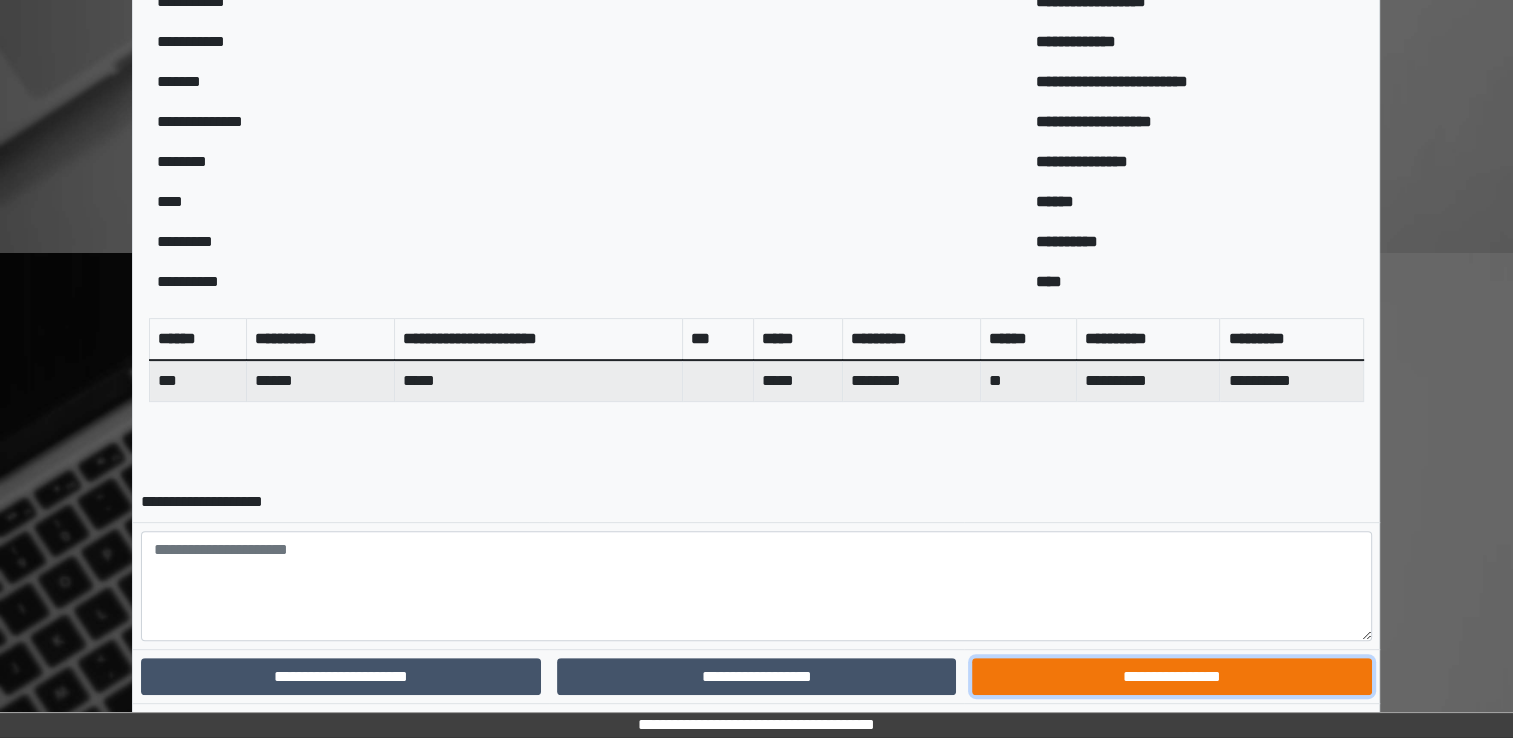 click on "**********" at bounding box center (1171, 677) 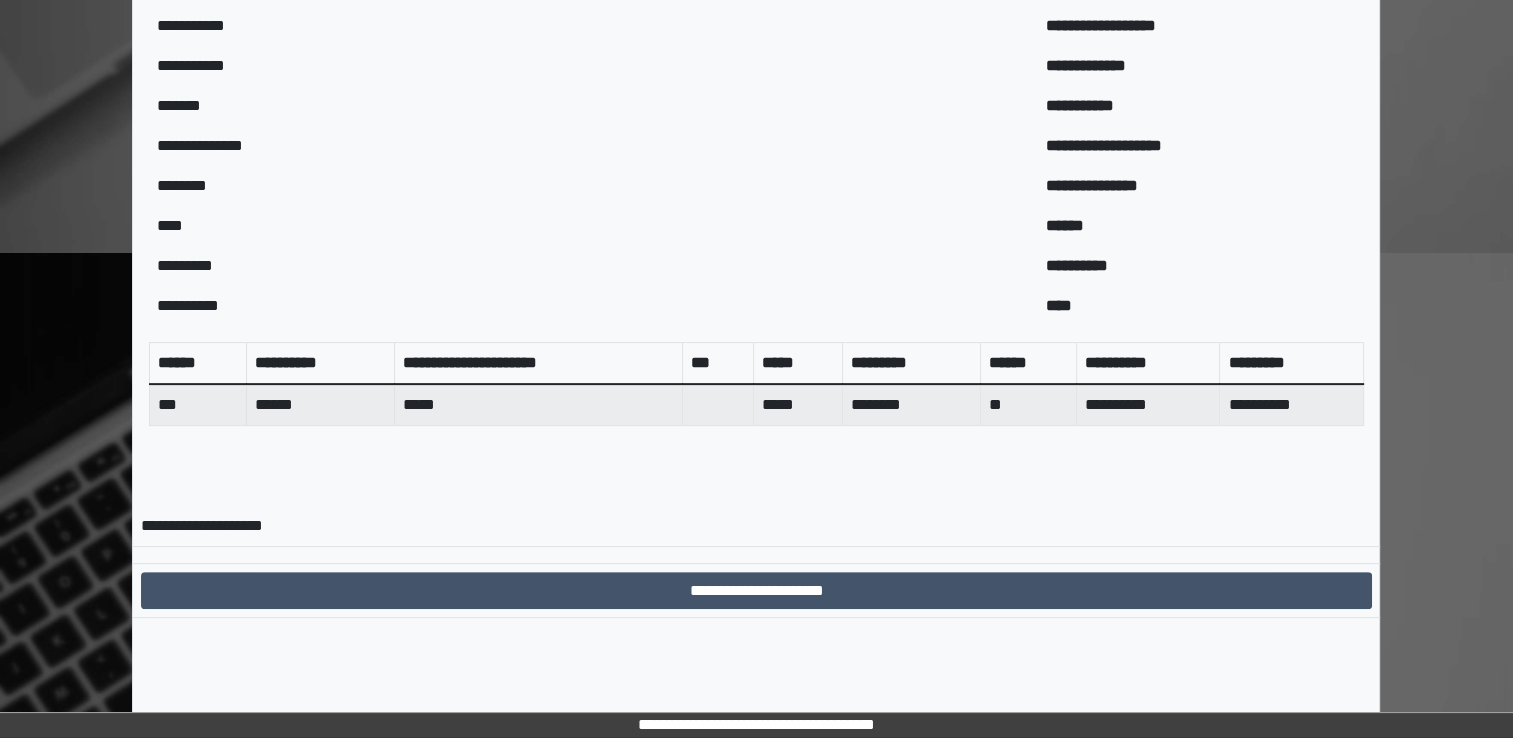 scroll, scrollTop: 559, scrollLeft: 0, axis: vertical 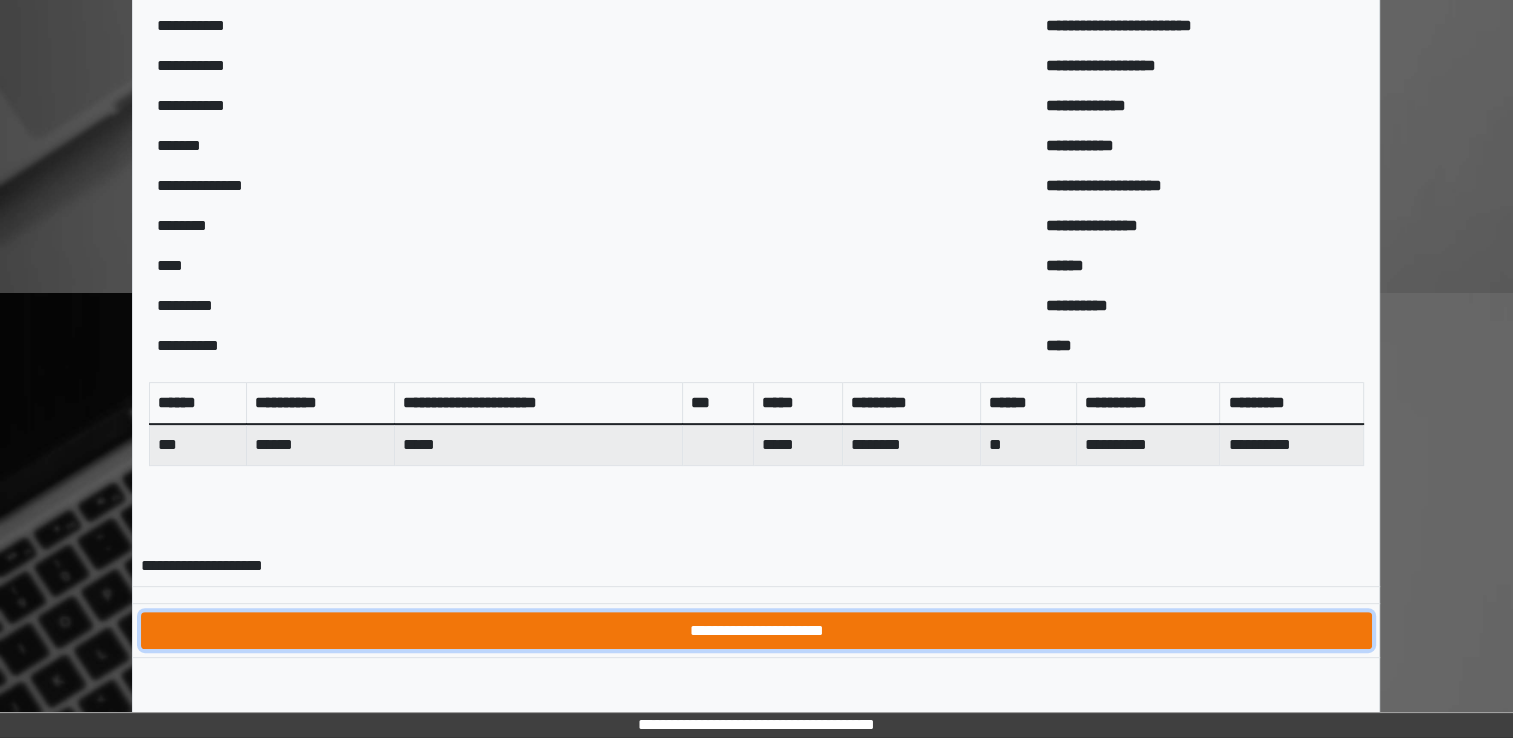 click on "**********" at bounding box center (756, 631) 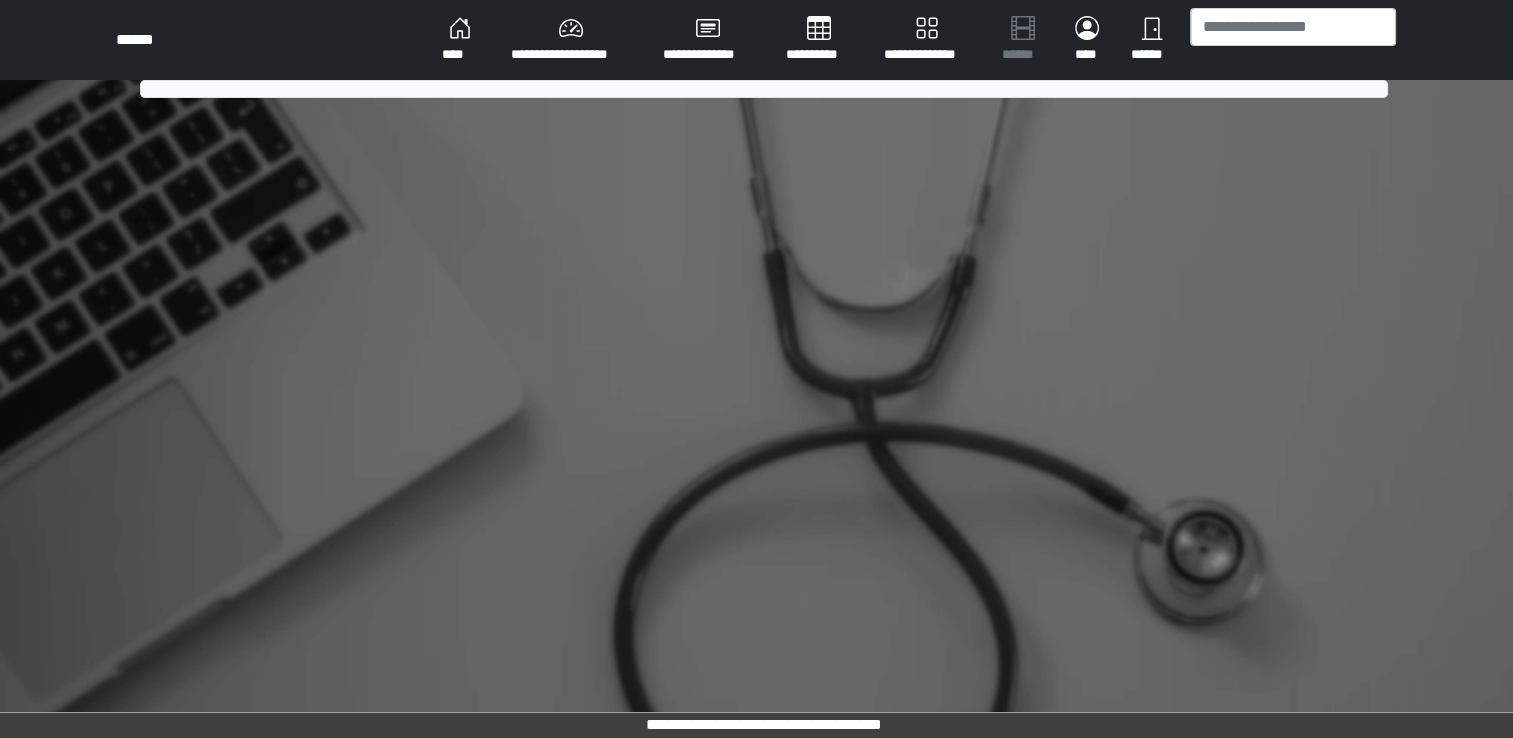 scroll, scrollTop: 0, scrollLeft: 0, axis: both 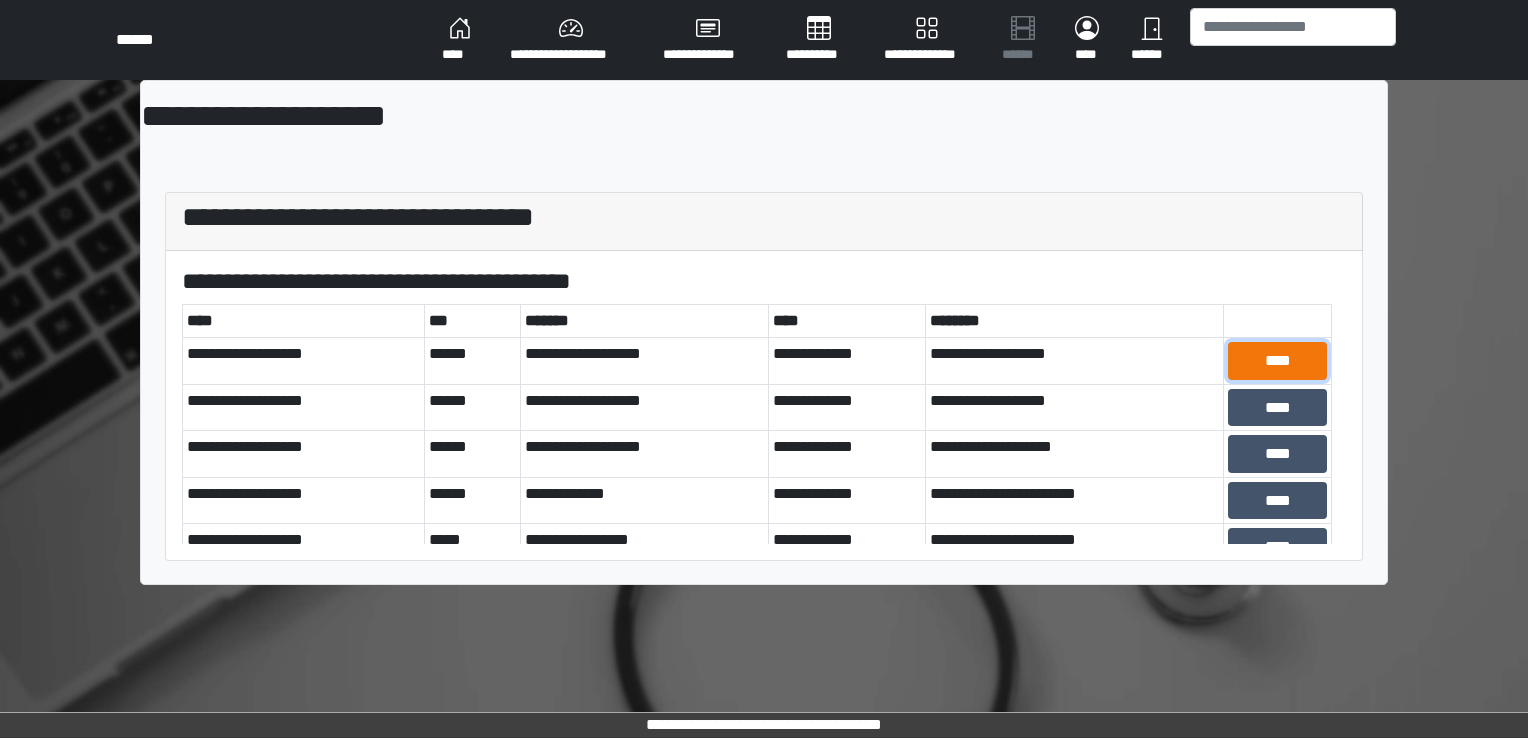 click on "****" at bounding box center [1277, 361] 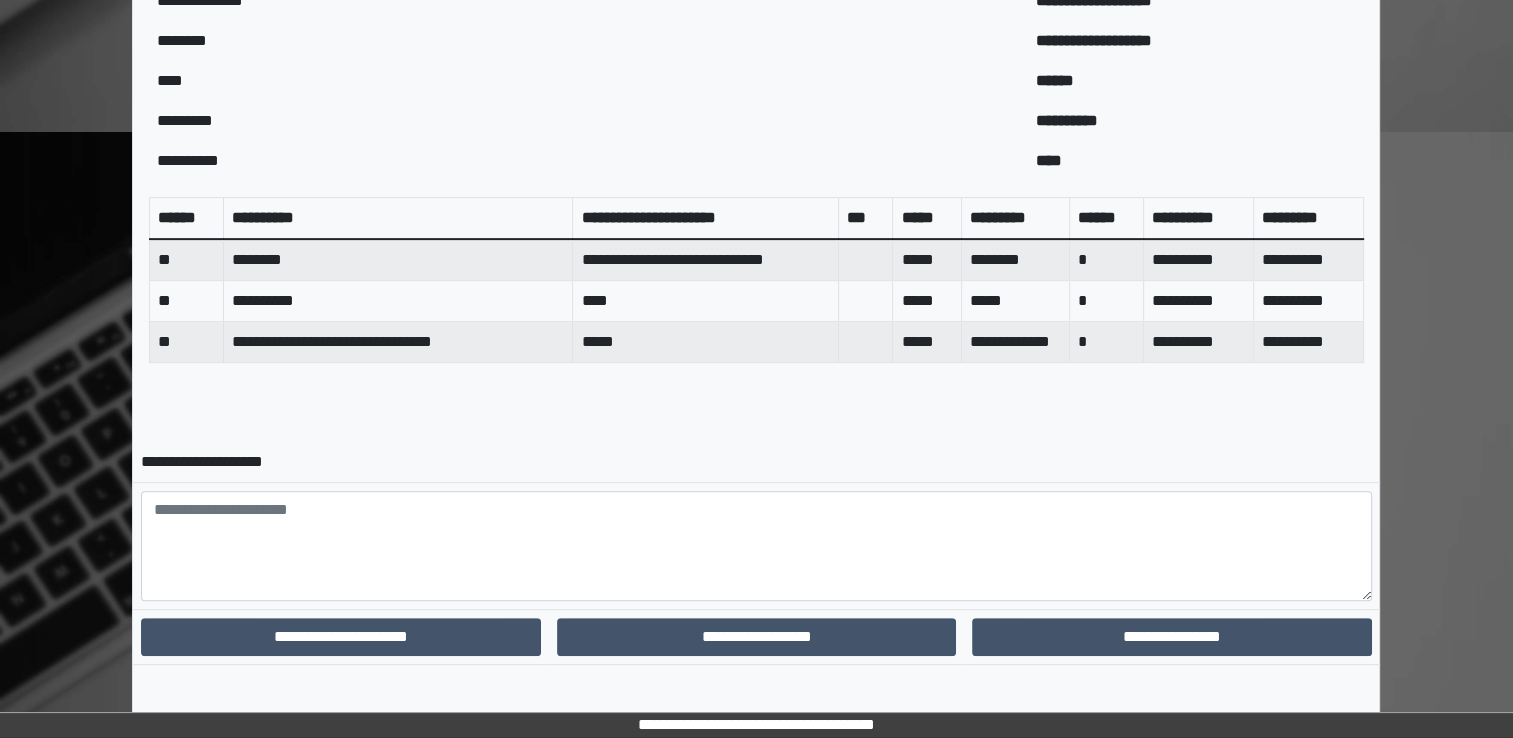 scroll, scrollTop: 726, scrollLeft: 0, axis: vertical 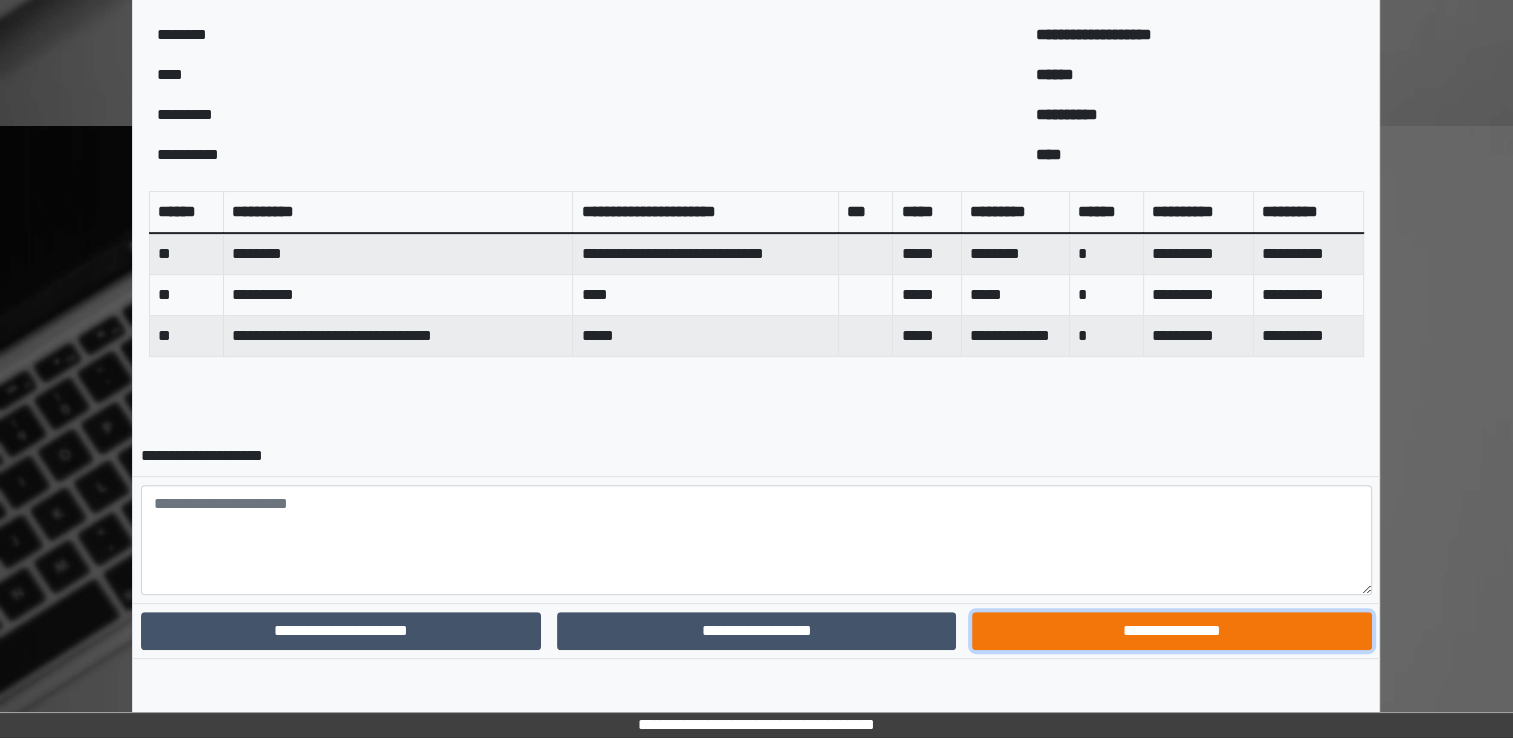 click on "**********" at bounding box center (1171, 631) 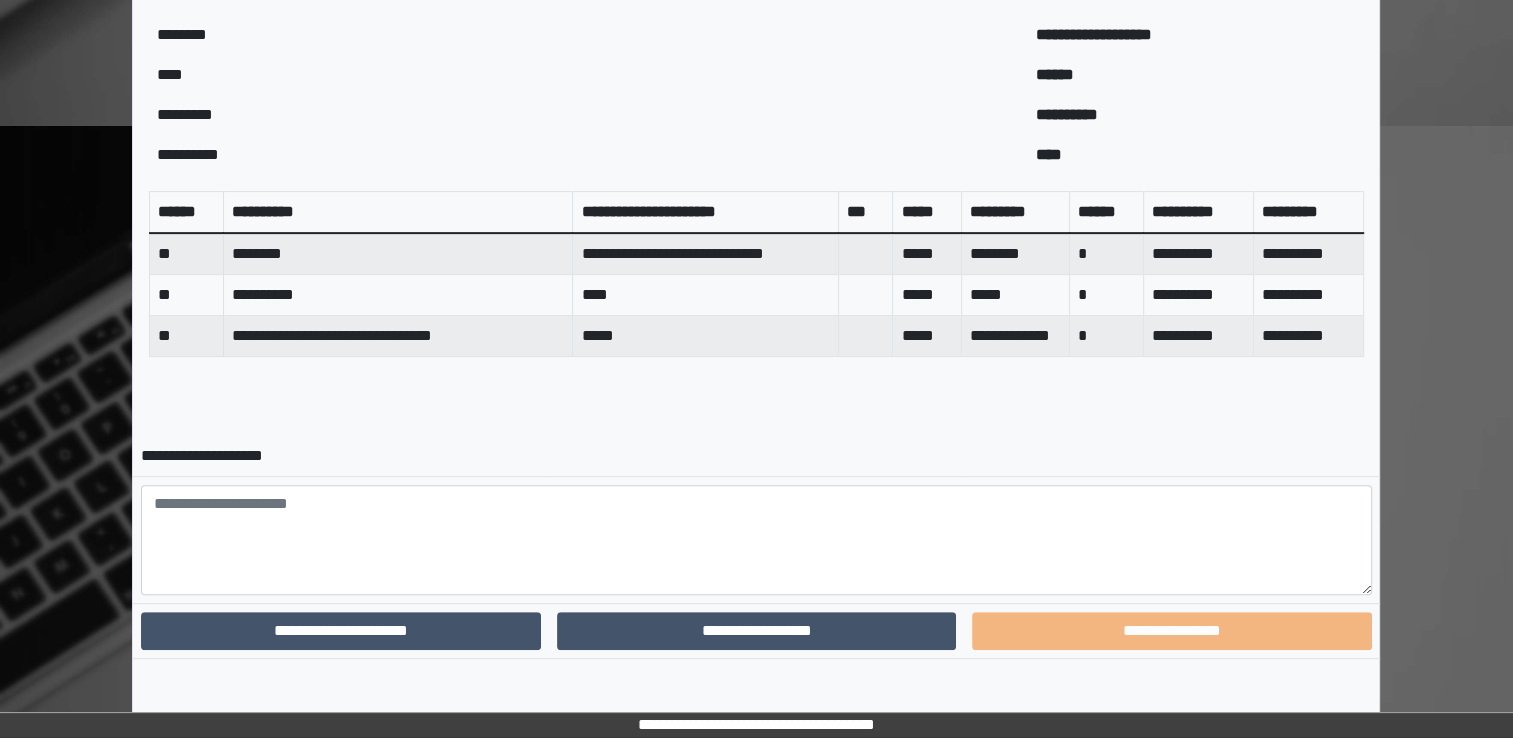 scroll, scrollTop: 640, scrollLeft: 0, axis: vertical 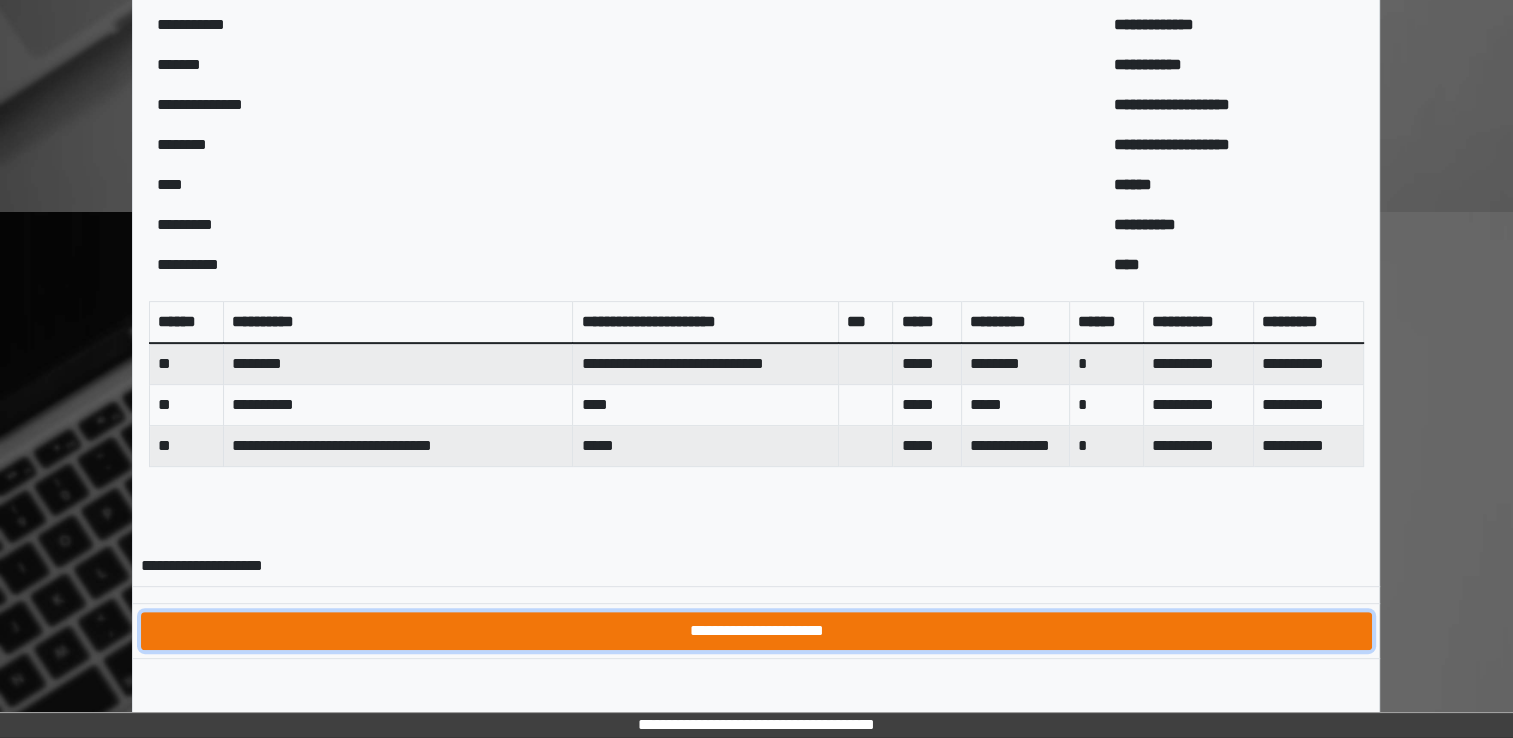 click on "**********" at bounding box center (756, 631) 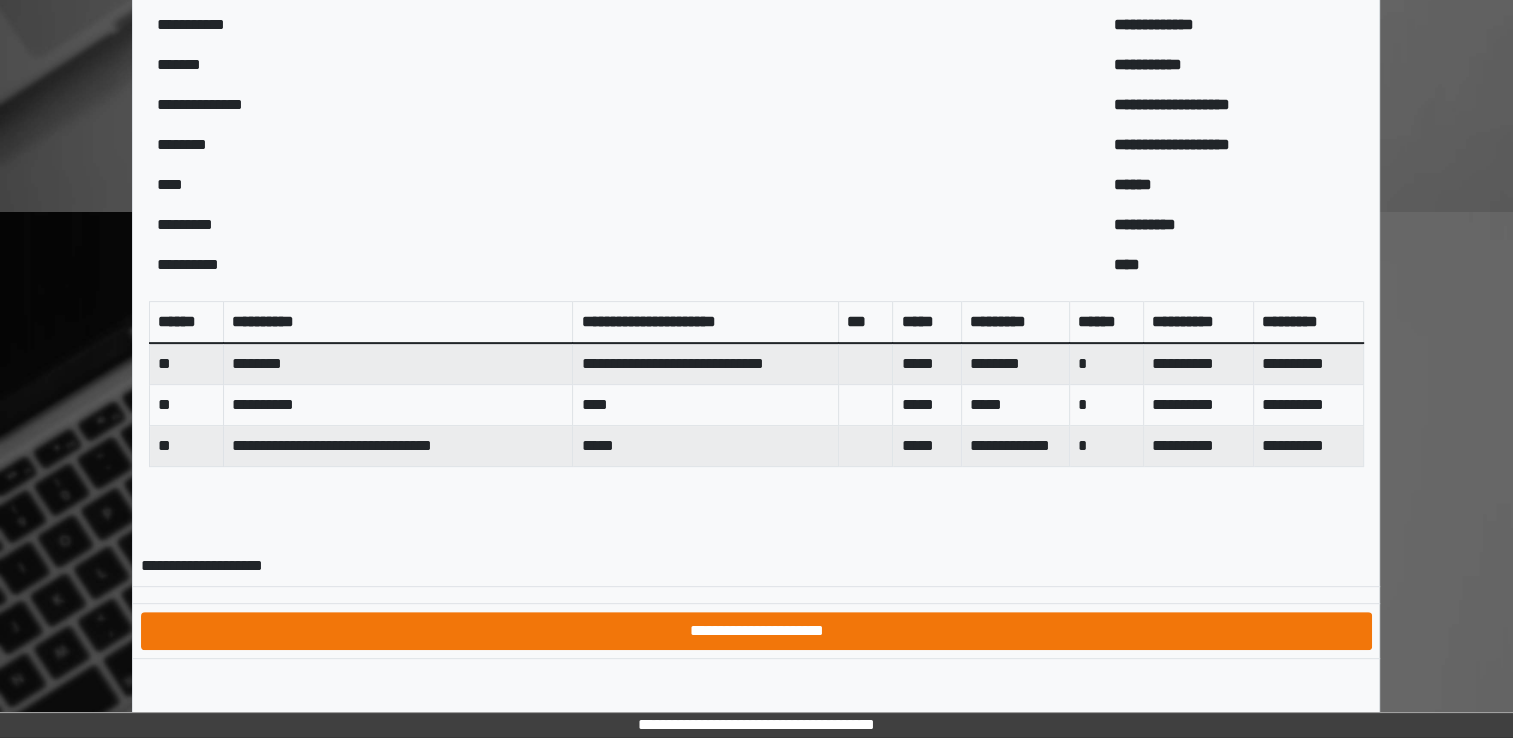 scroll, scrollTop: 0, scrollLeft: 0, axis: both 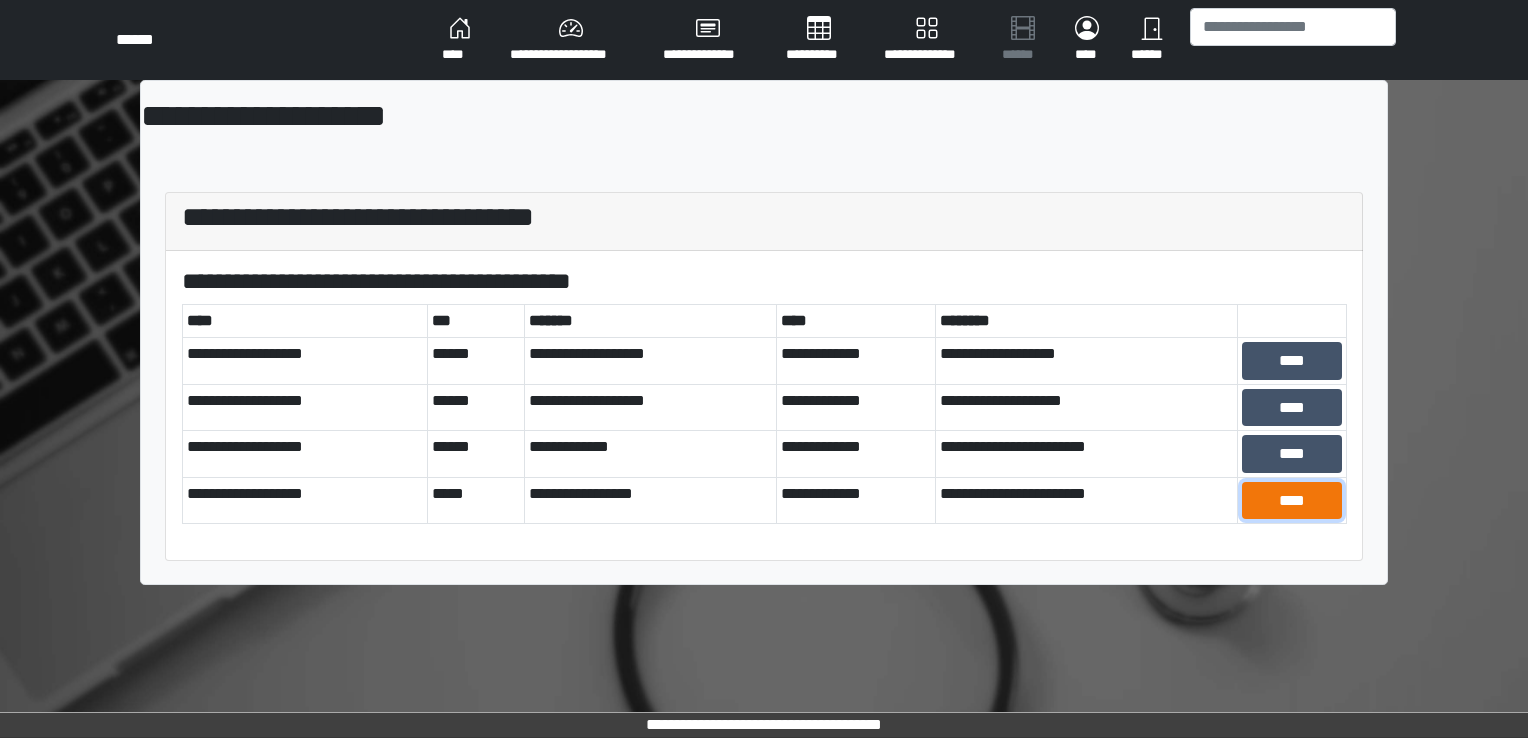 click on "****" at bounding box center (1292, 501) 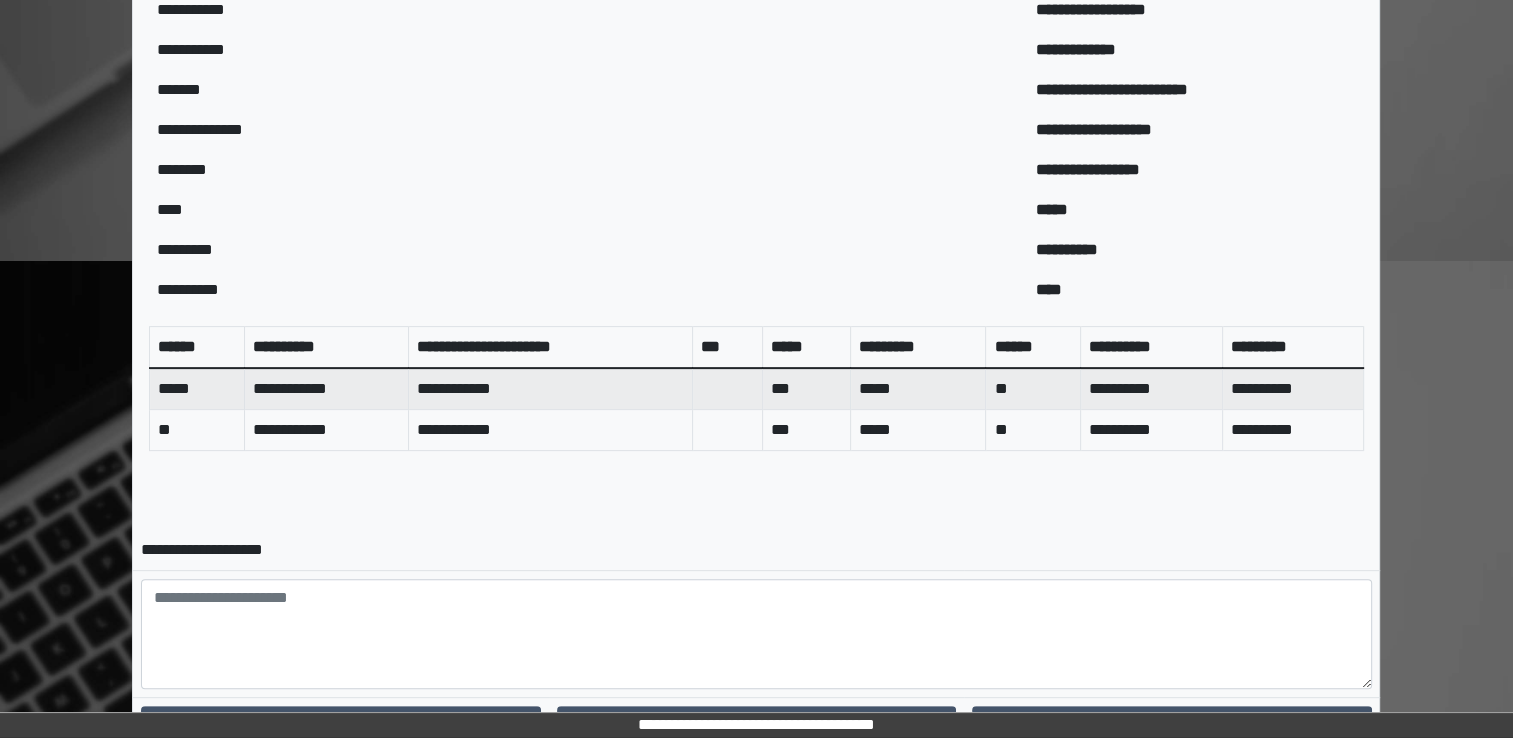scroll, scrollTop: 641, scrollLeft: 0, axis: vertical 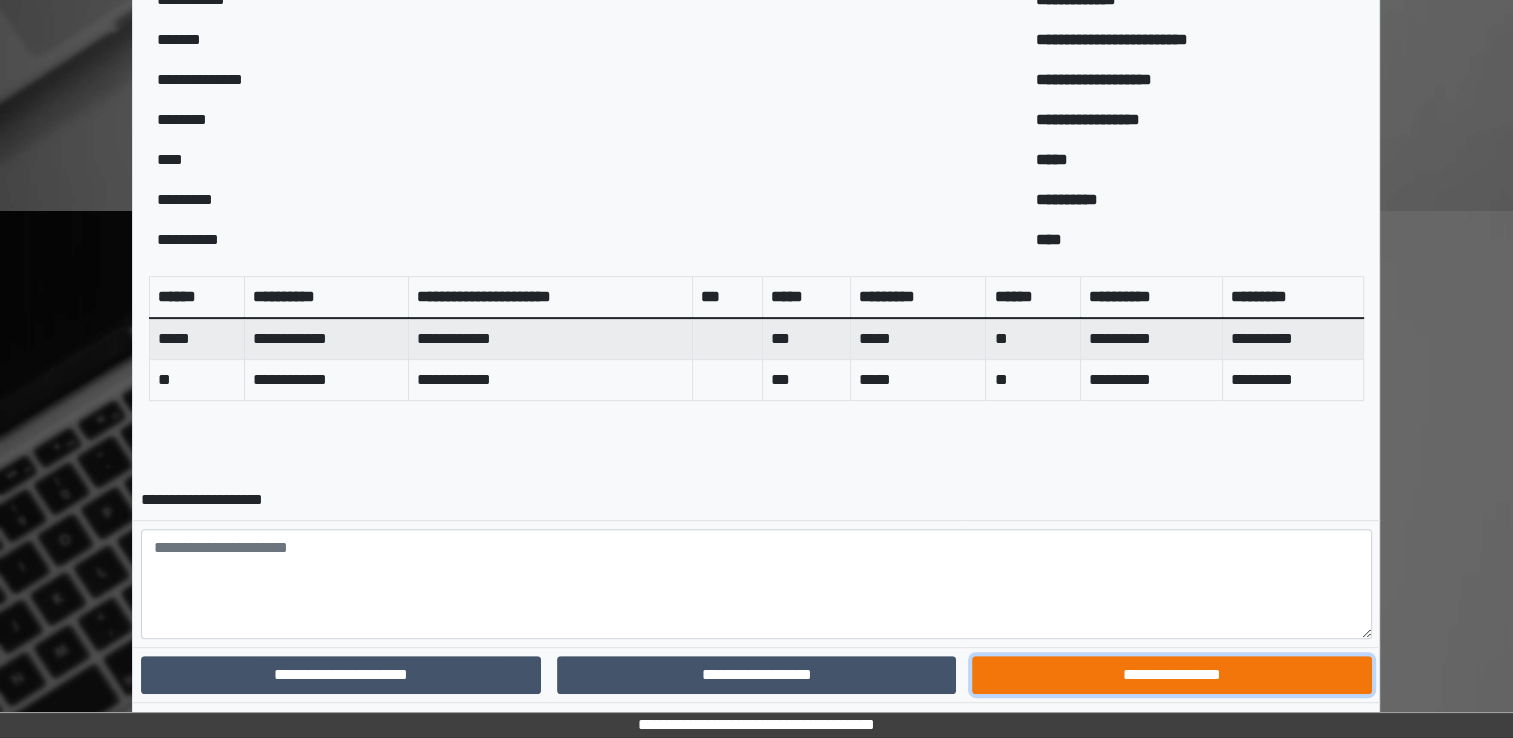 click on "**********" at bounding box center [1171, 675] 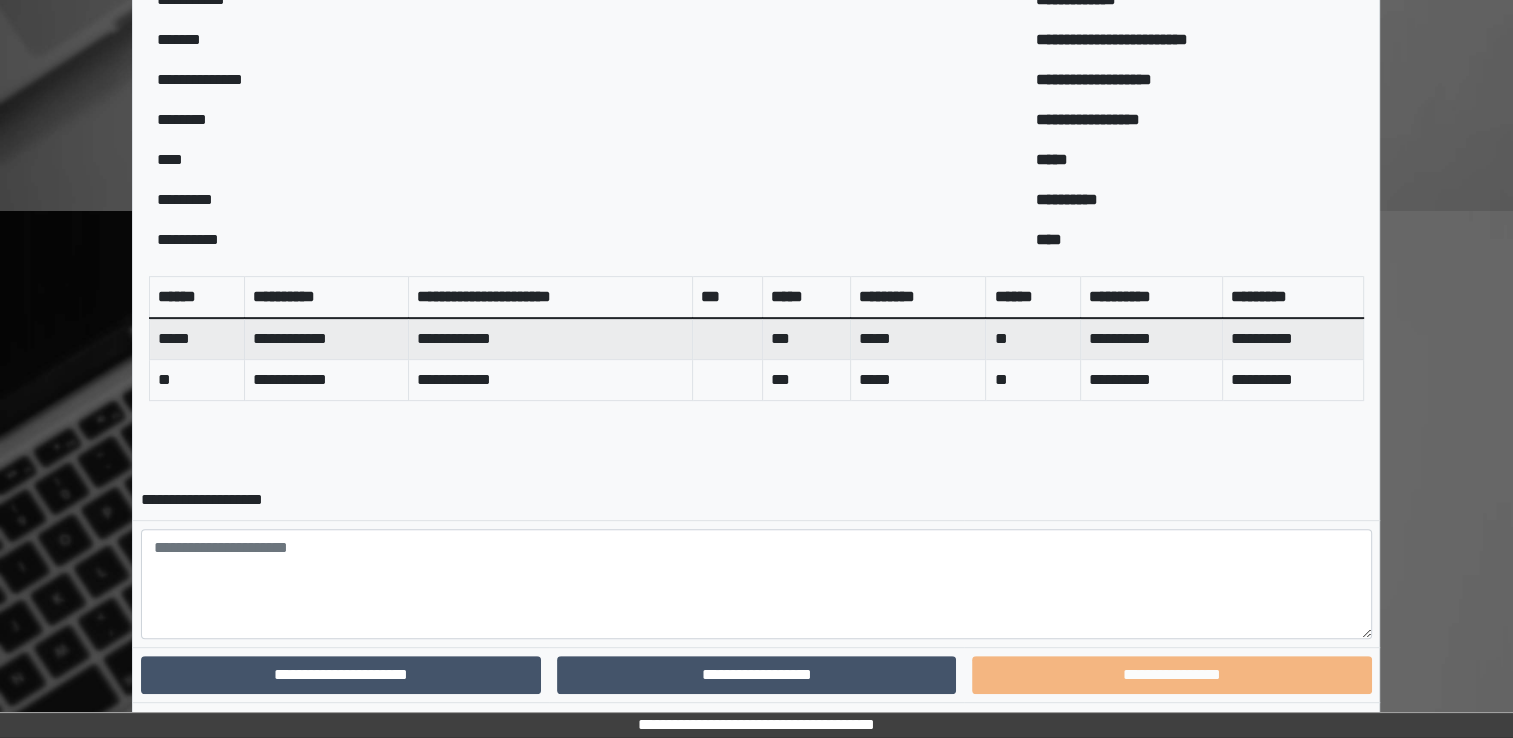 scroll, scrollTop: 600, scrollLeft: 0, axis: vertical 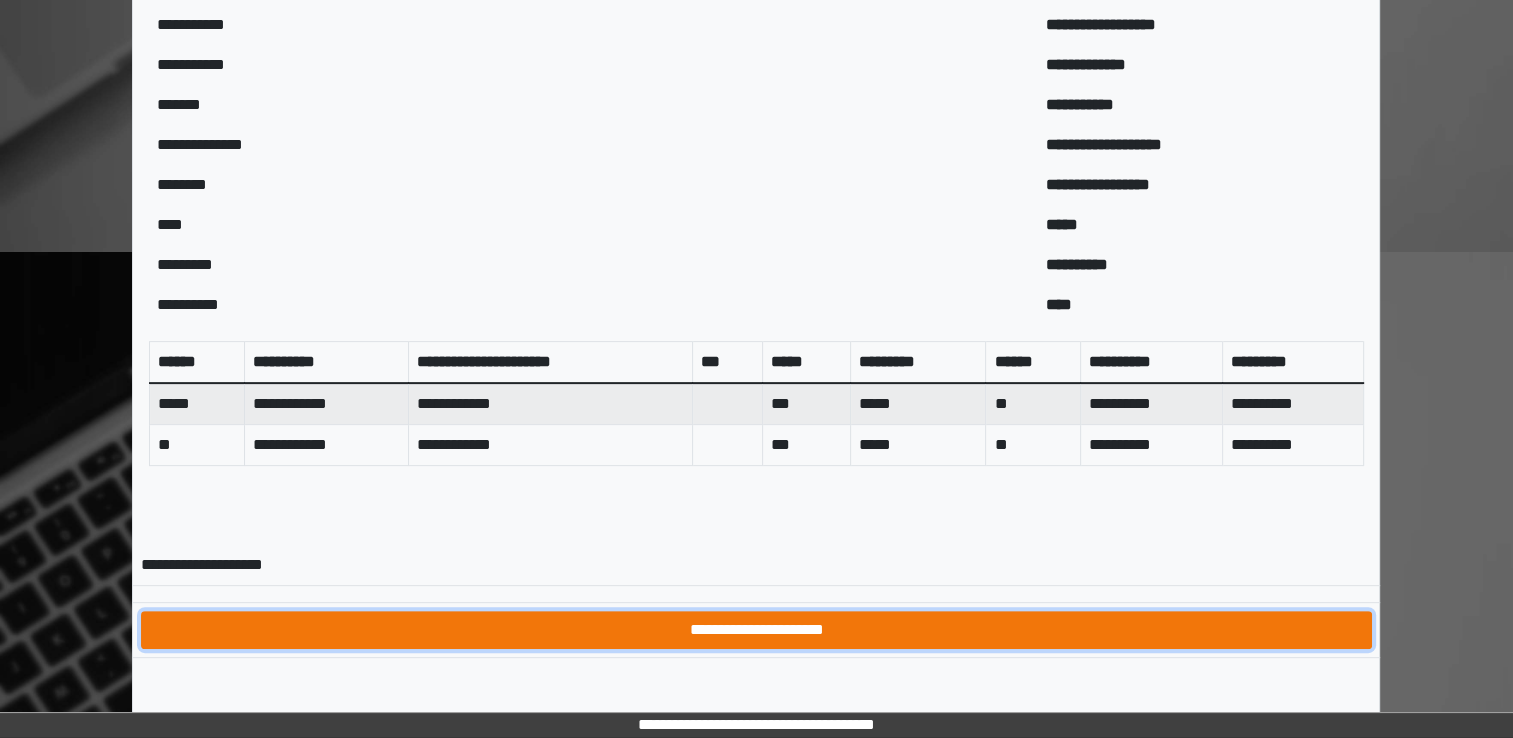 click on "**********" at bounding box center [756, 630] 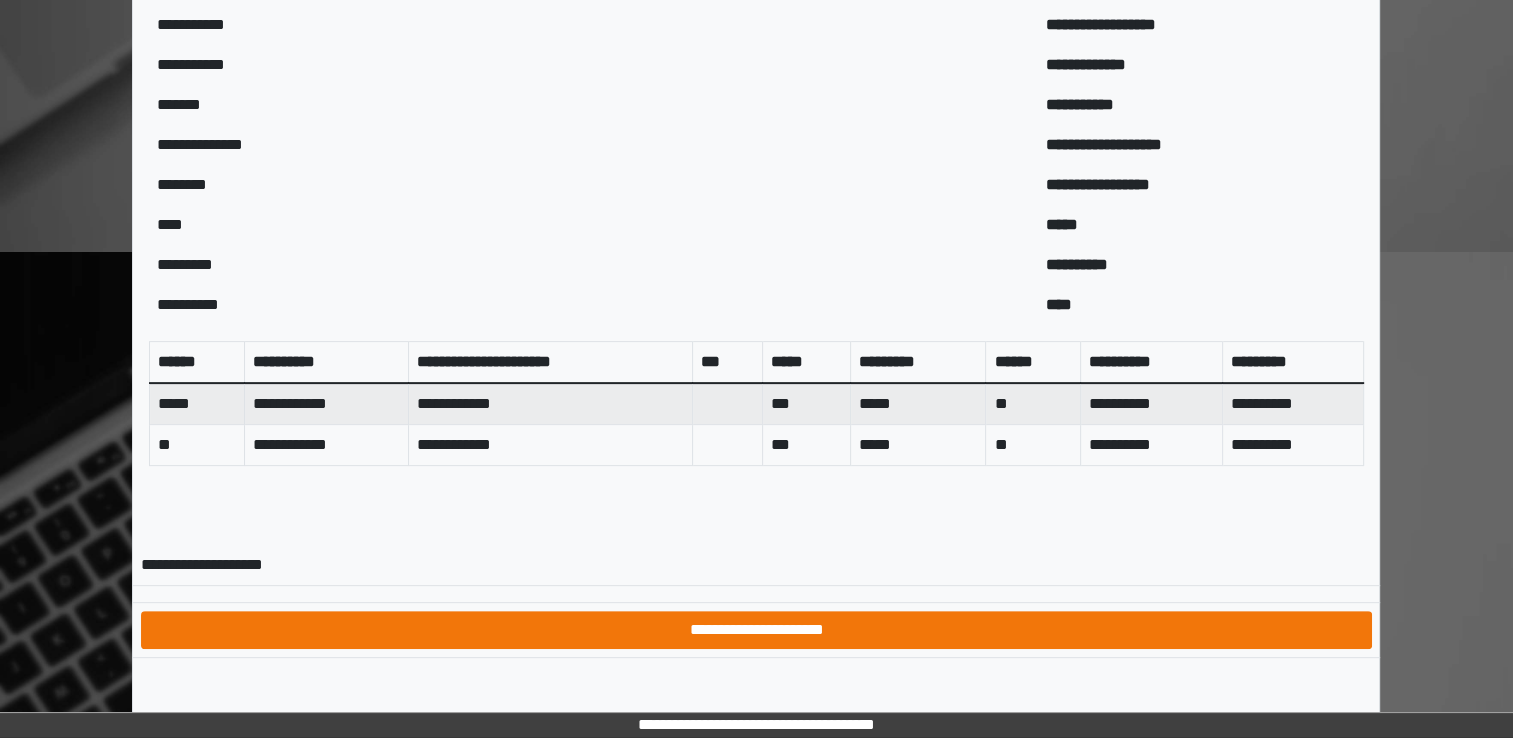 scroll, scrollTop: 0, scrollLeft: 0, axis: both 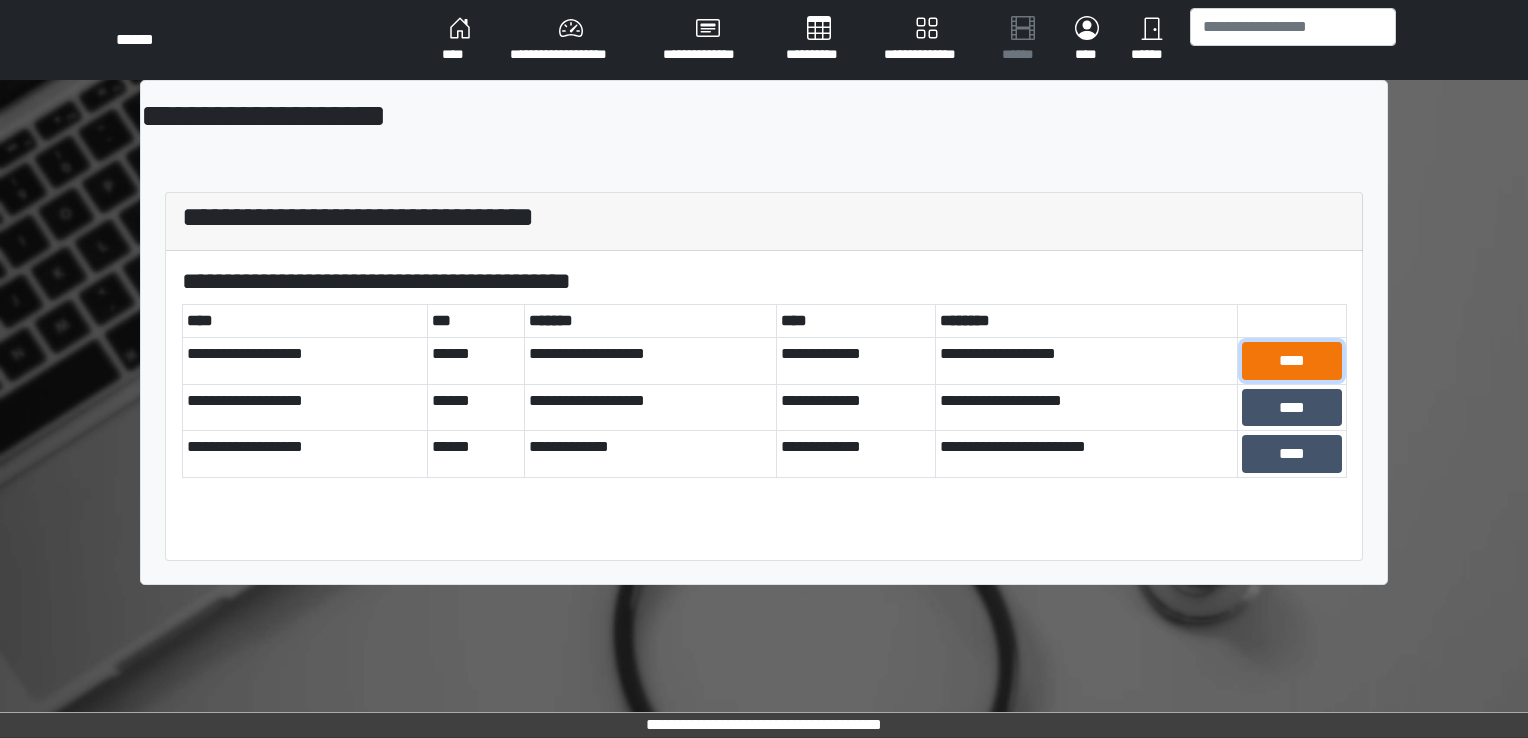 click on "****" at bounding box center (1292, 361) 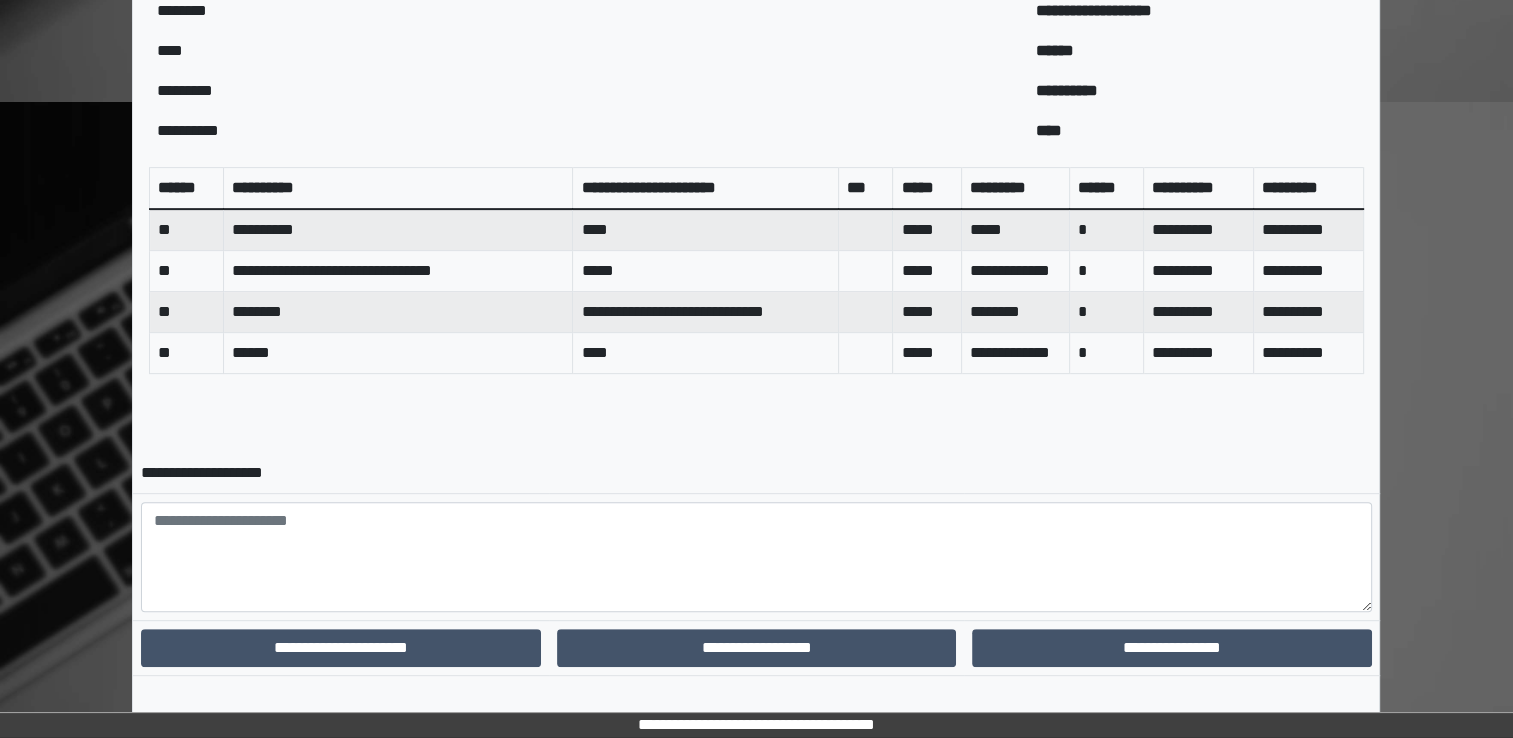 scroll, scrollTop: 767, scrollLeft: 0, axis: vertical 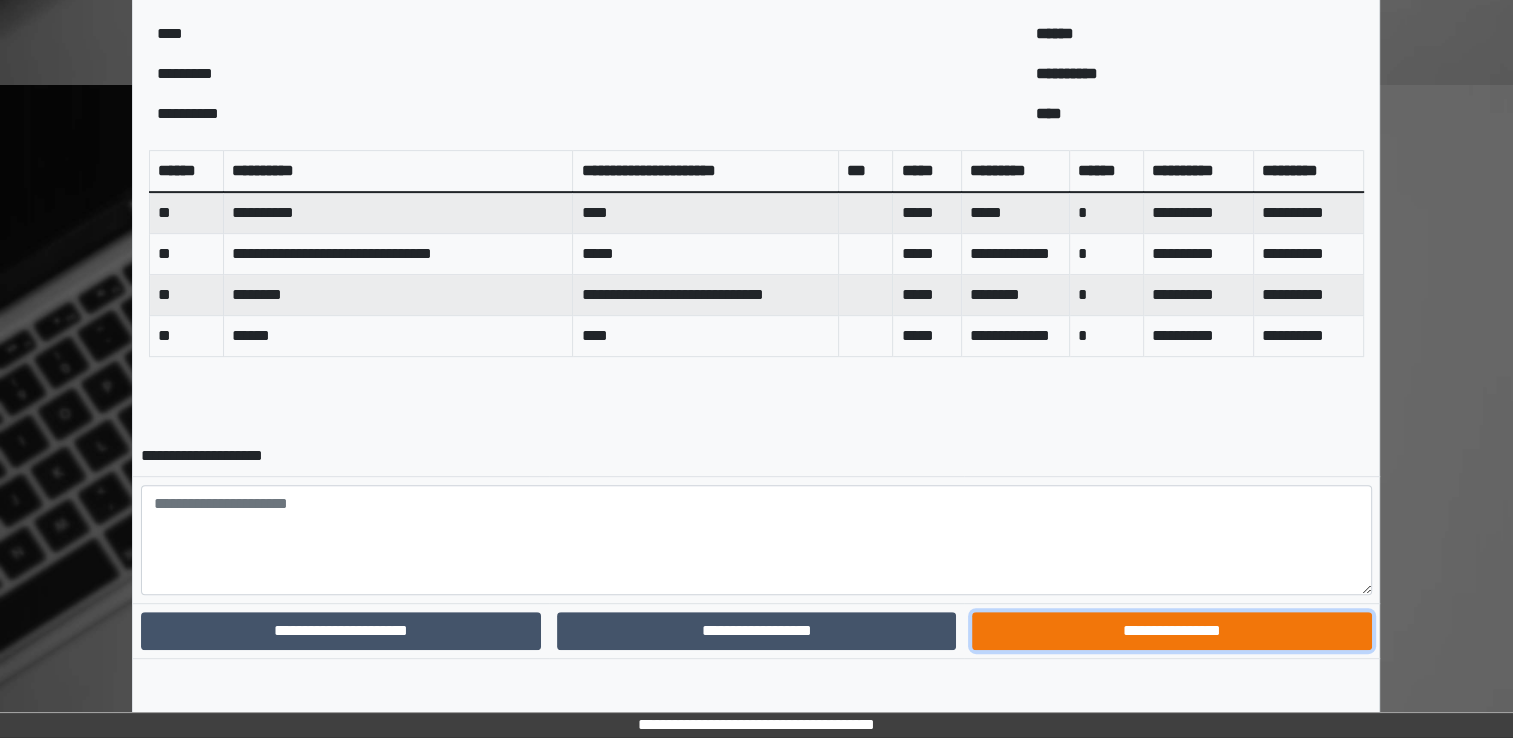 click on "**********" at bounding box center (1171, 631) 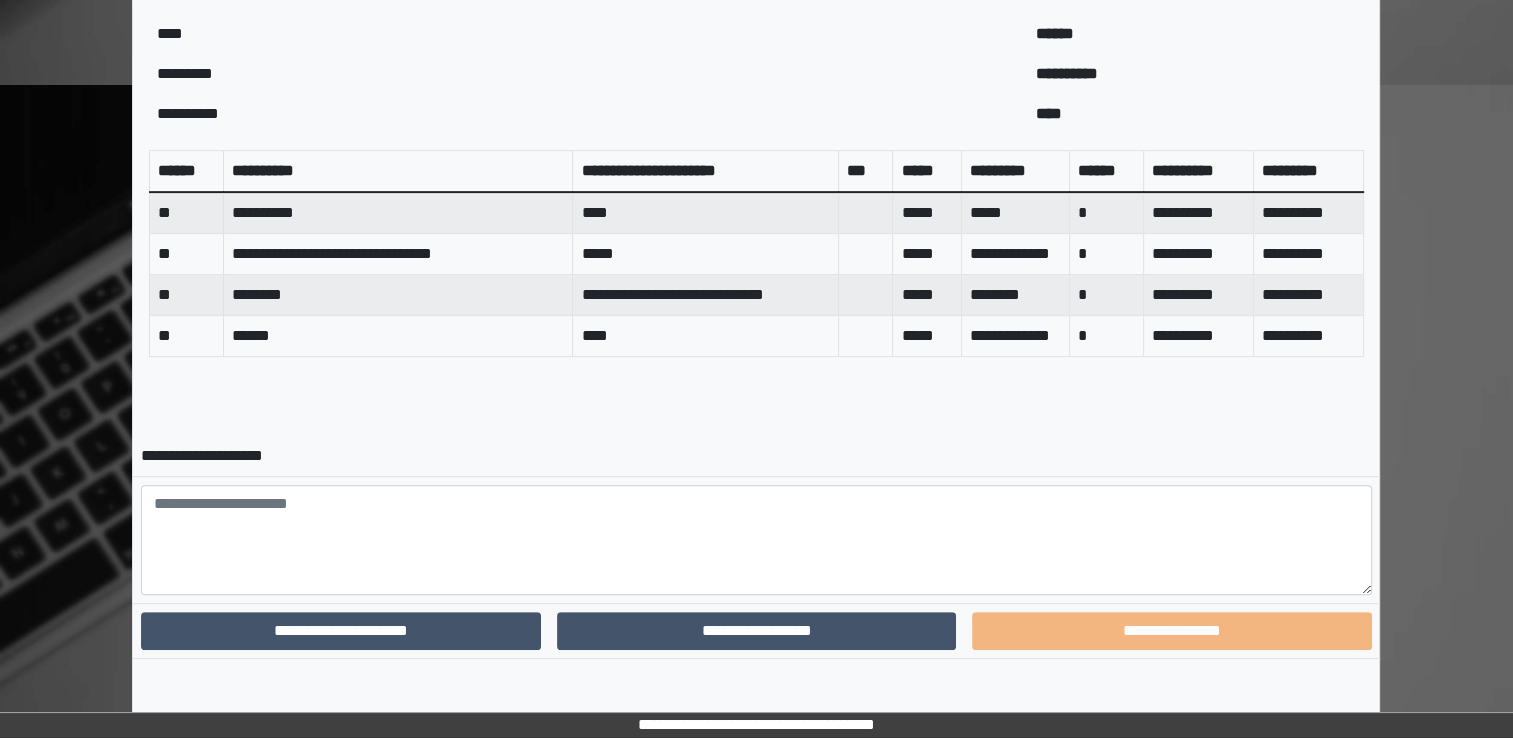 scroll, scrollTop: 681, scrollLeft: 0, axis: vertical 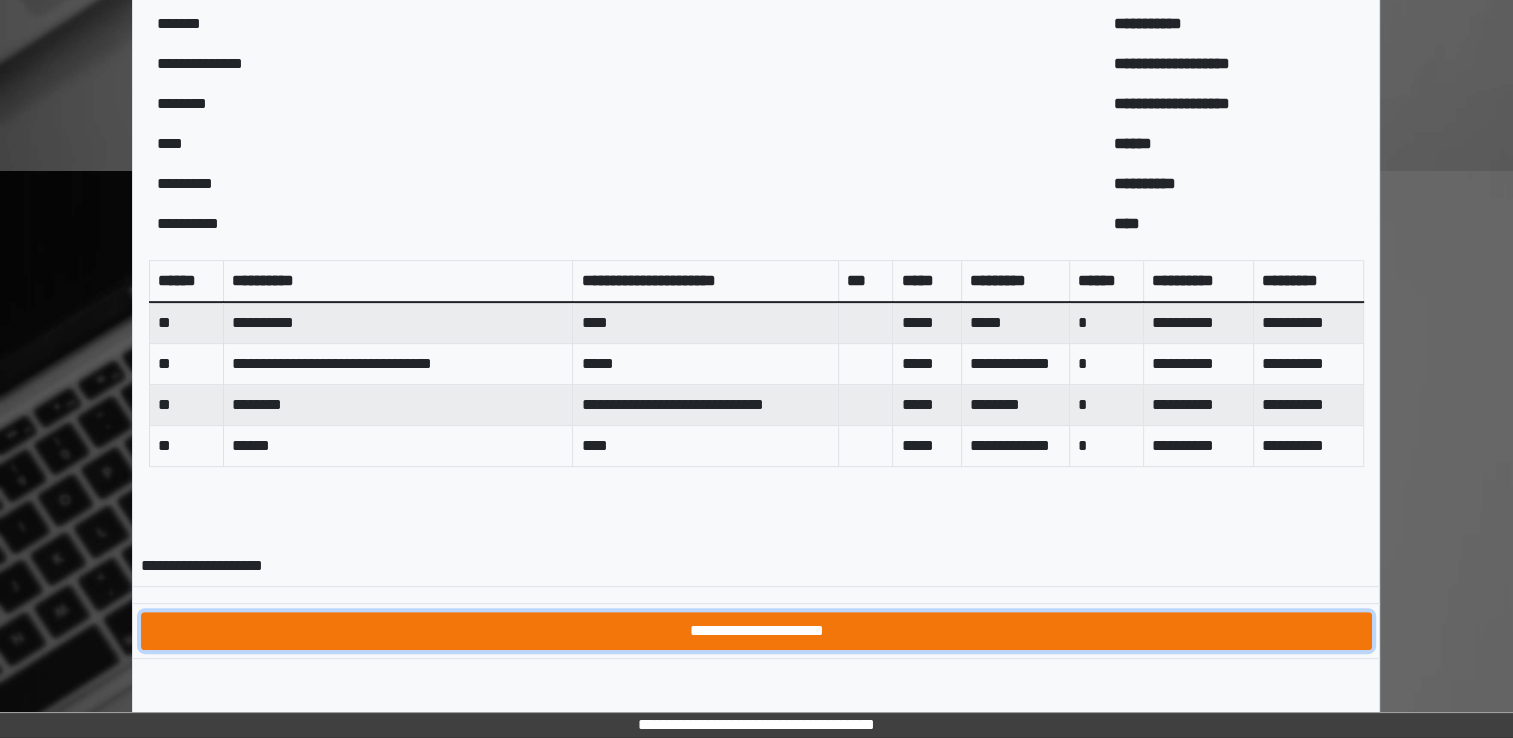 click on "**********" at bounding box center (756, 631) 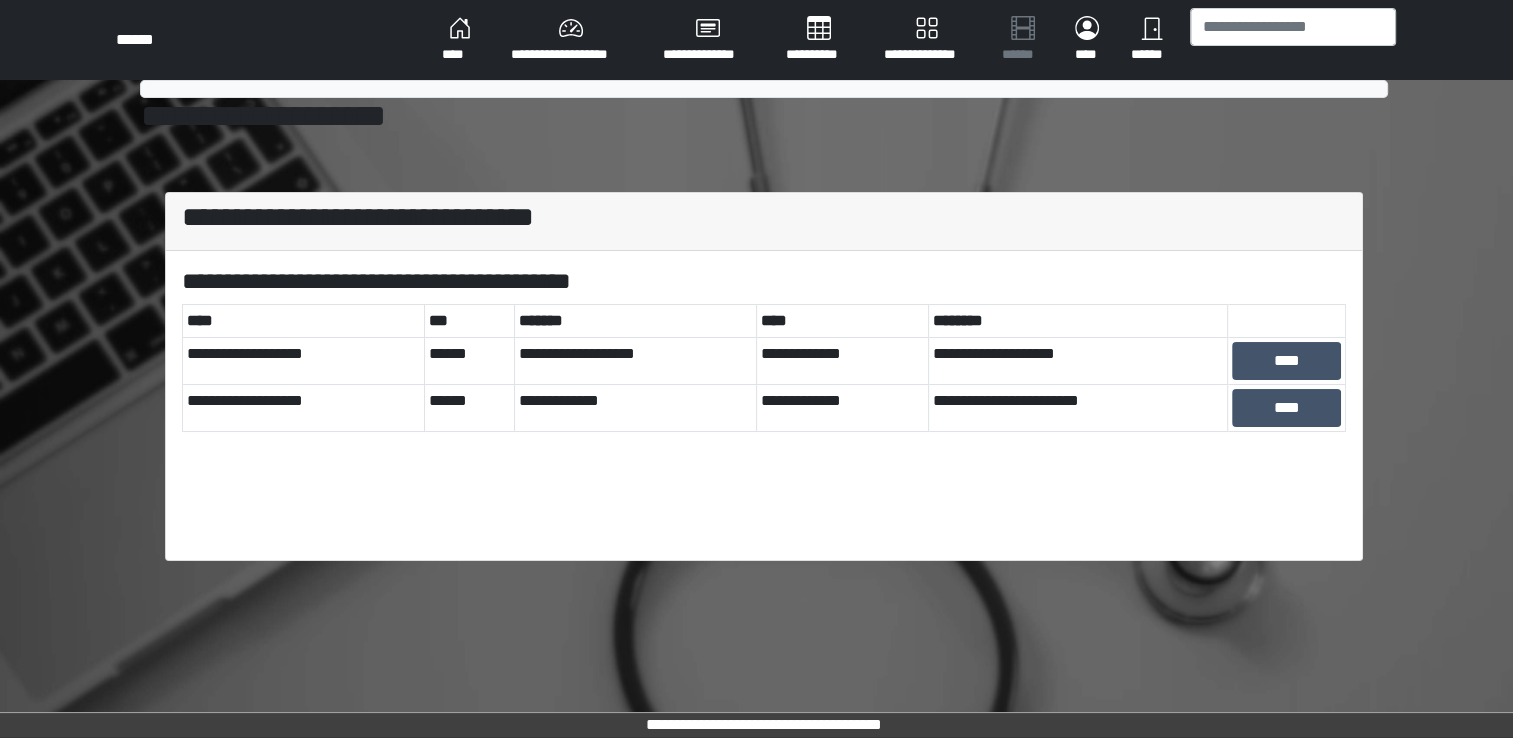 scroll, scrollTop: 0, scrollLeft: 0, axis: both 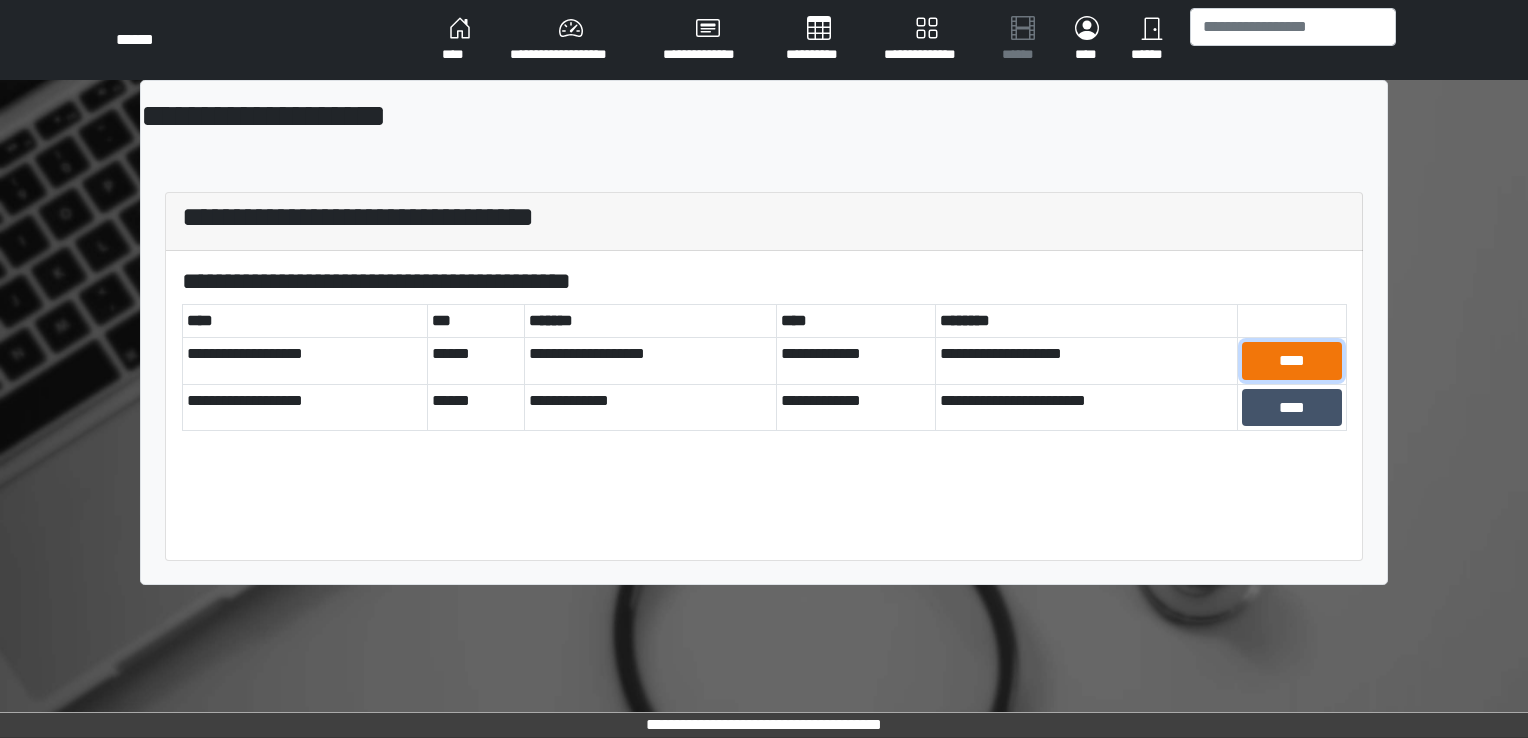 click on "****" at bounding box center (1292, 361) 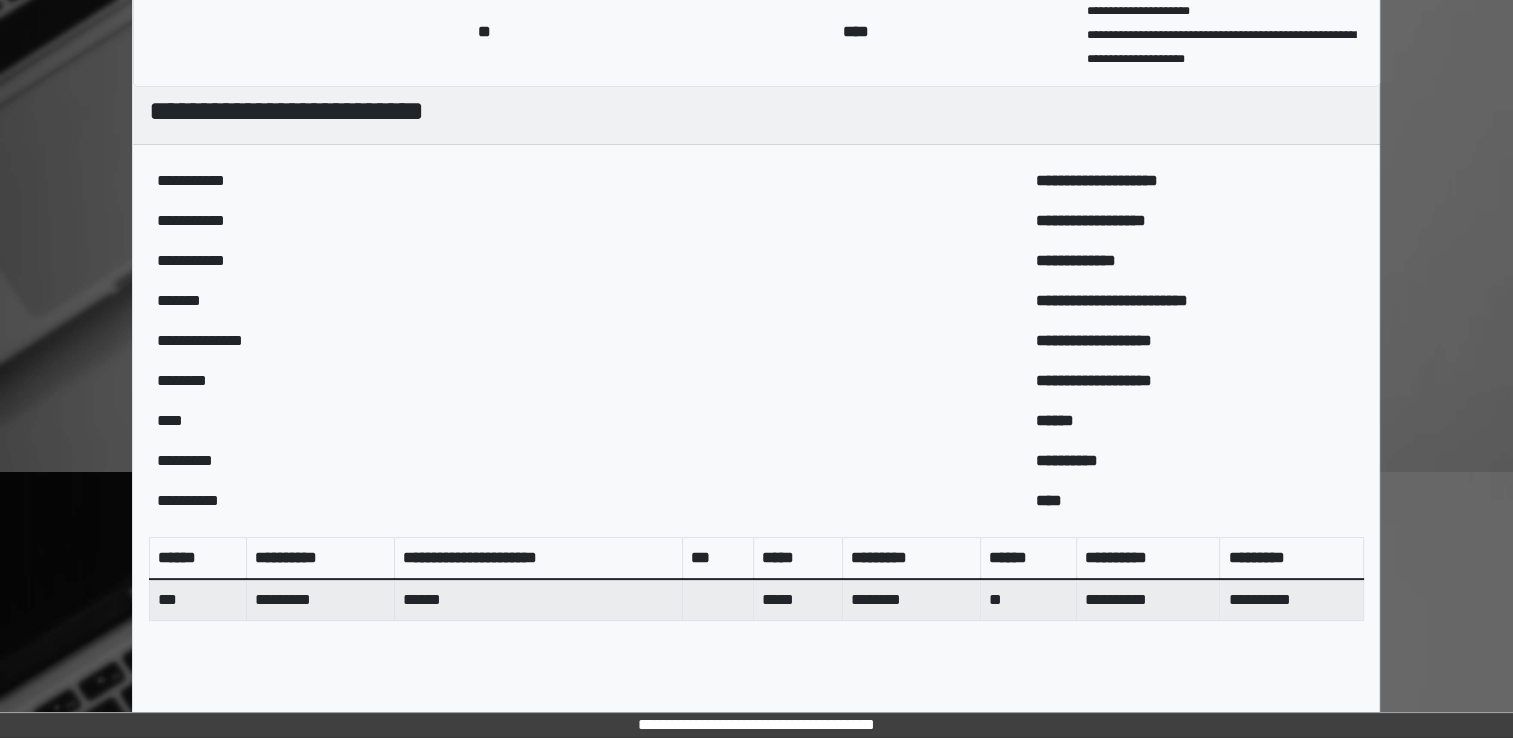 scroll, scrollTop: 644, scrollLeft: 0, axis: vertical 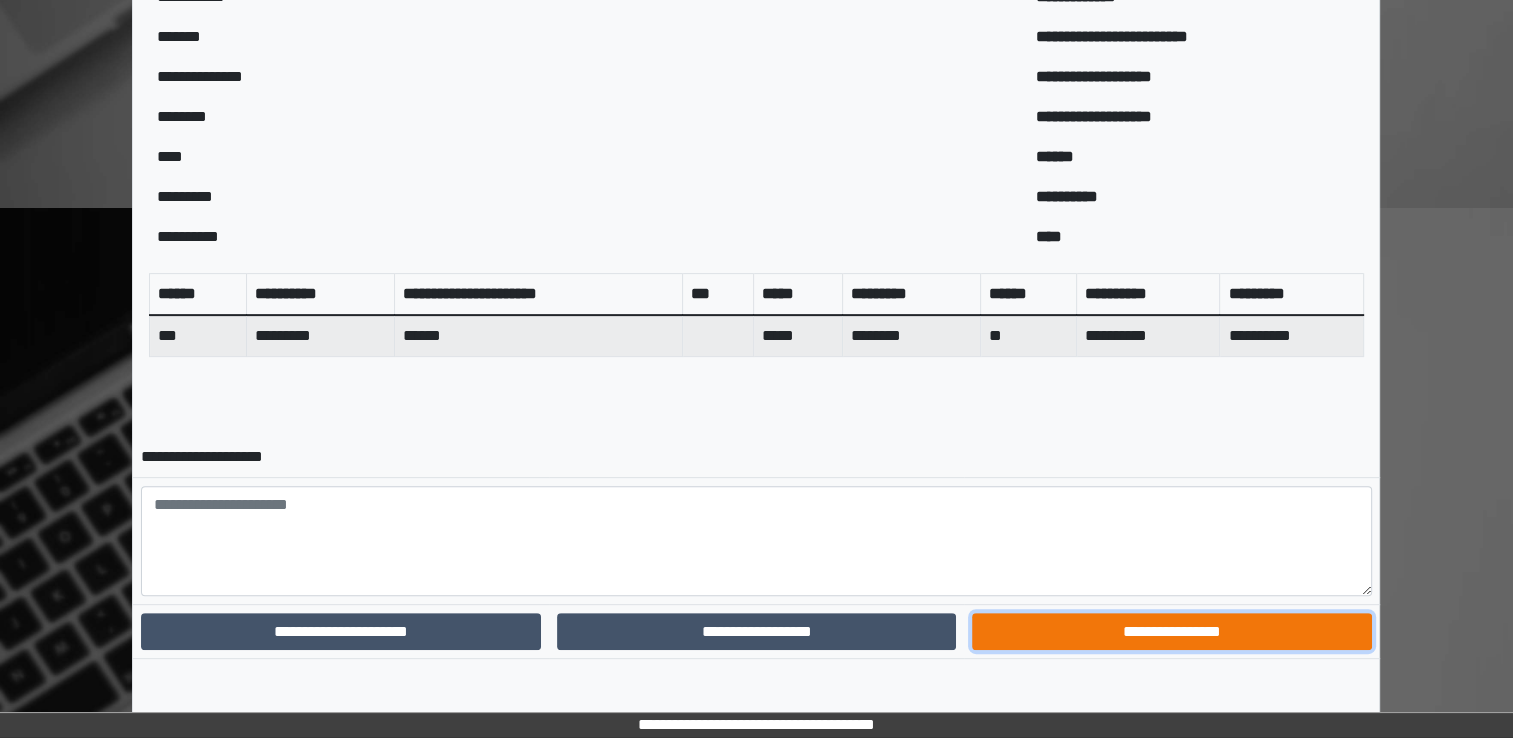 click on "**********" at bounding box center (1171, 632) 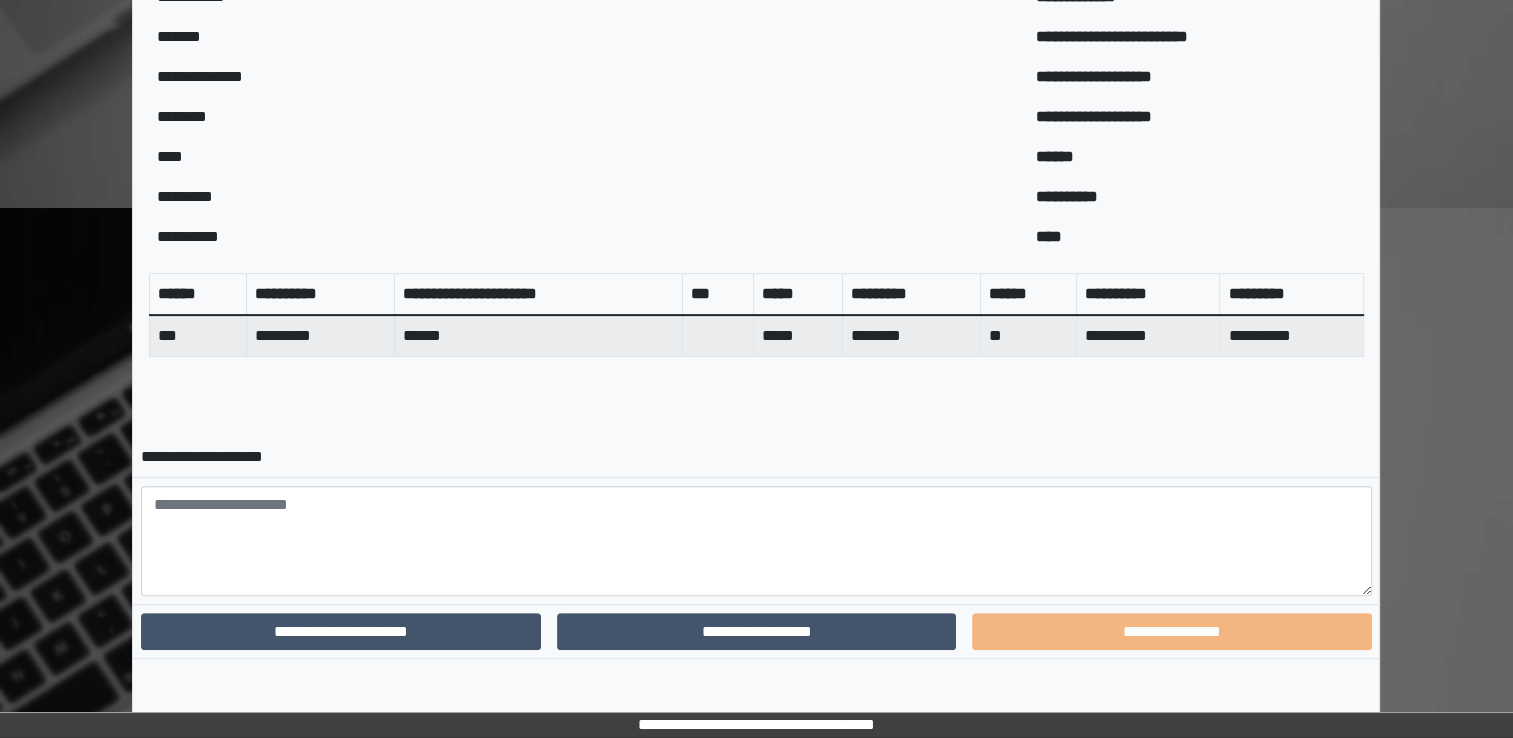 scroll, scrollTop: 559, scrollLeft: 0, axis: vertical 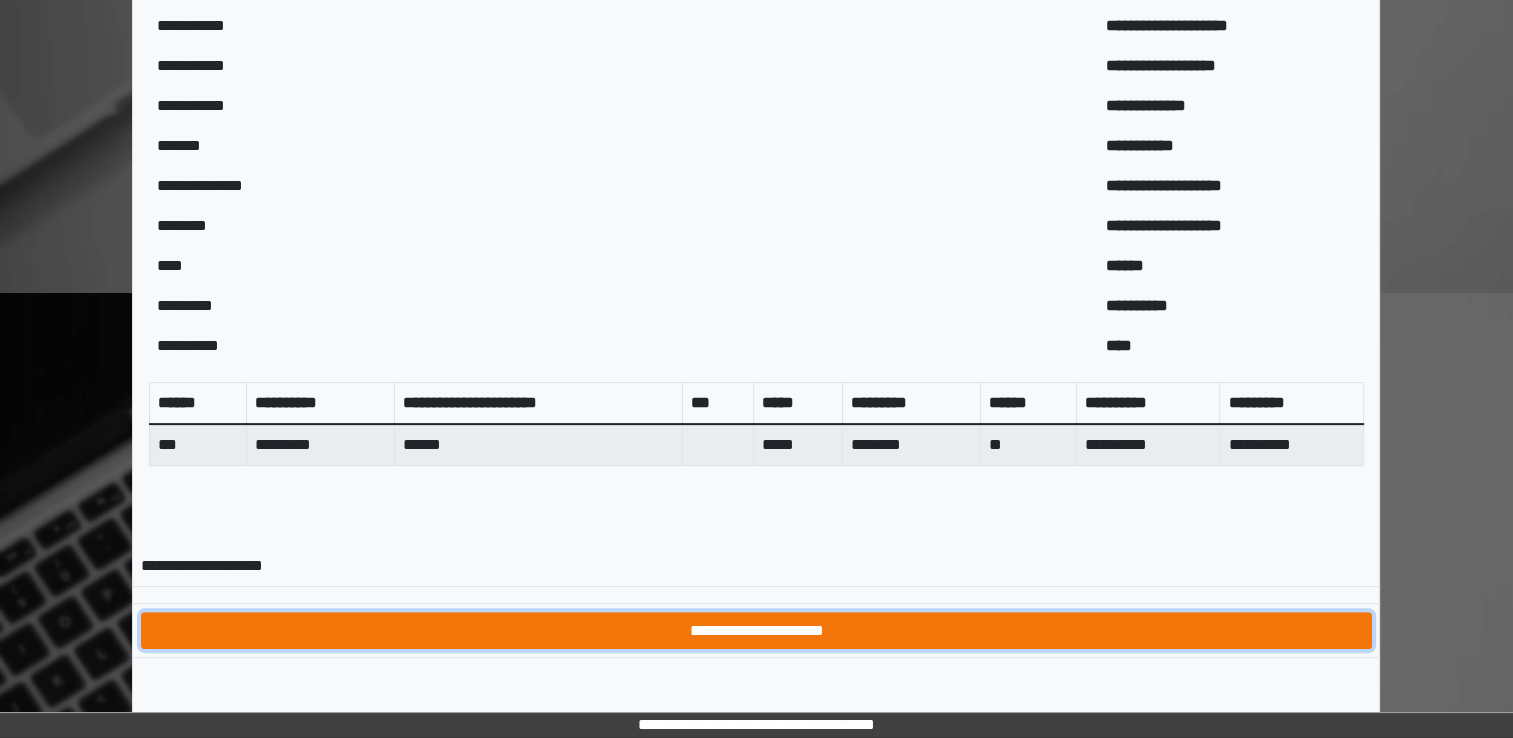 click on "**********" at bounding box center [756, 631] 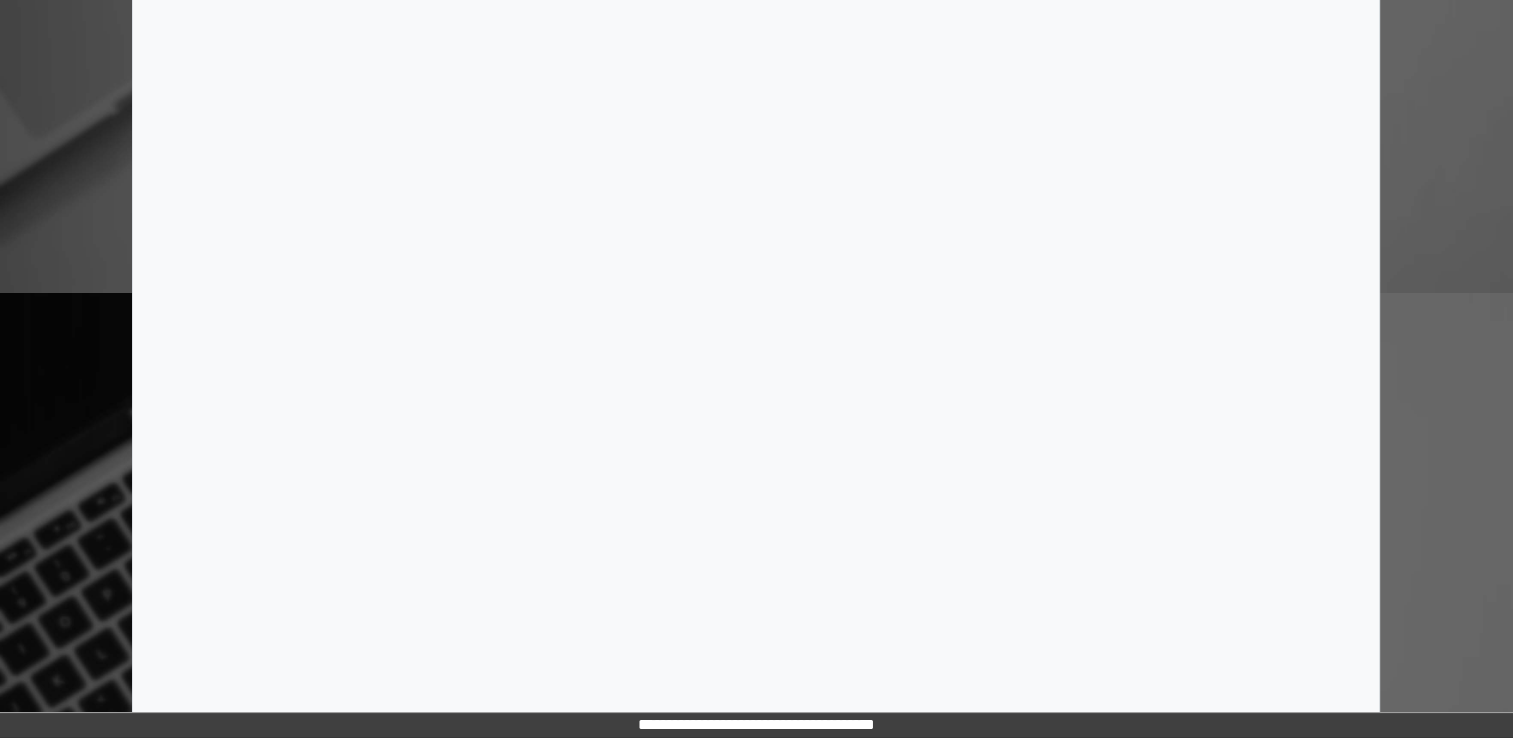 scroll, scrollTop: 0, scrollLeft: 0, axis: both 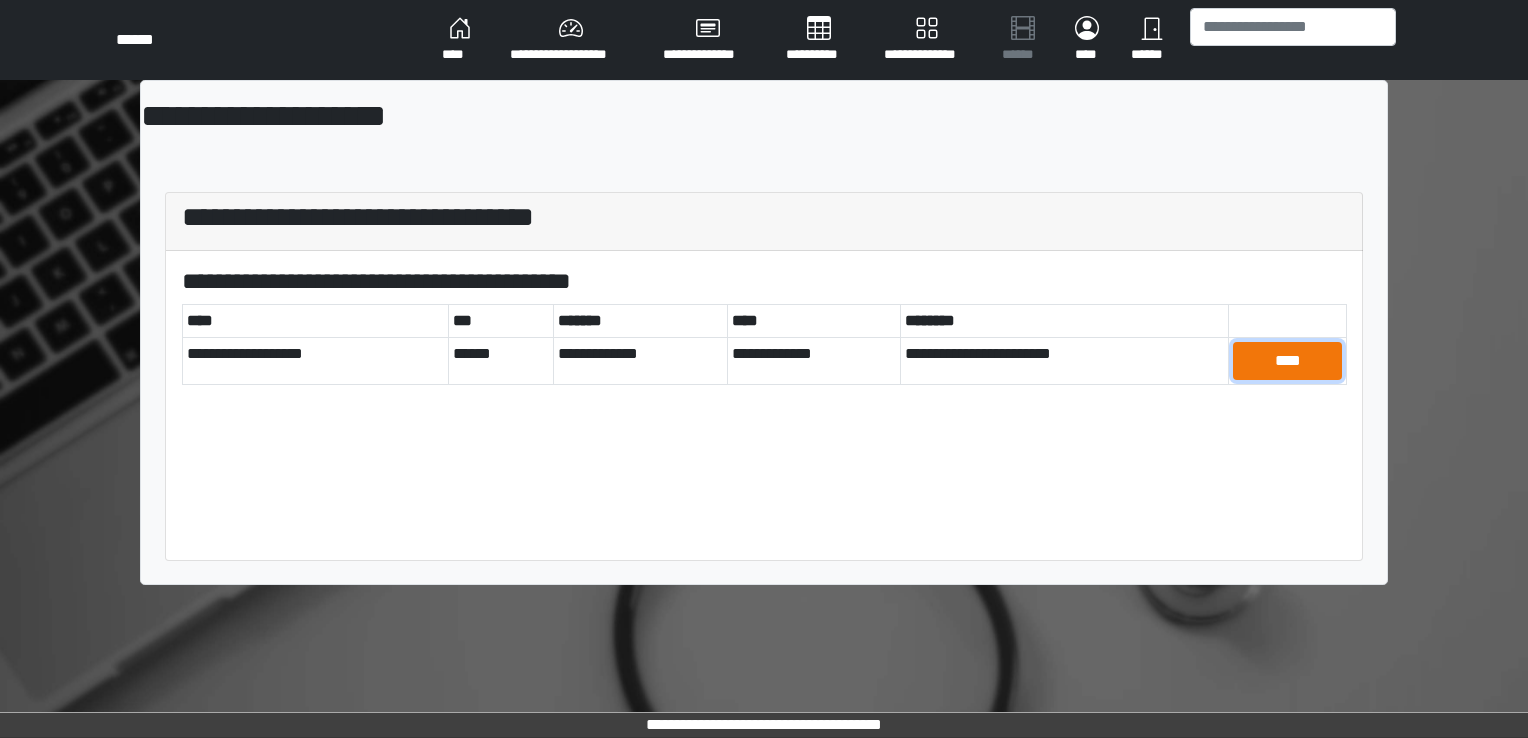 click on "****" at bounding box center [1287, 361] 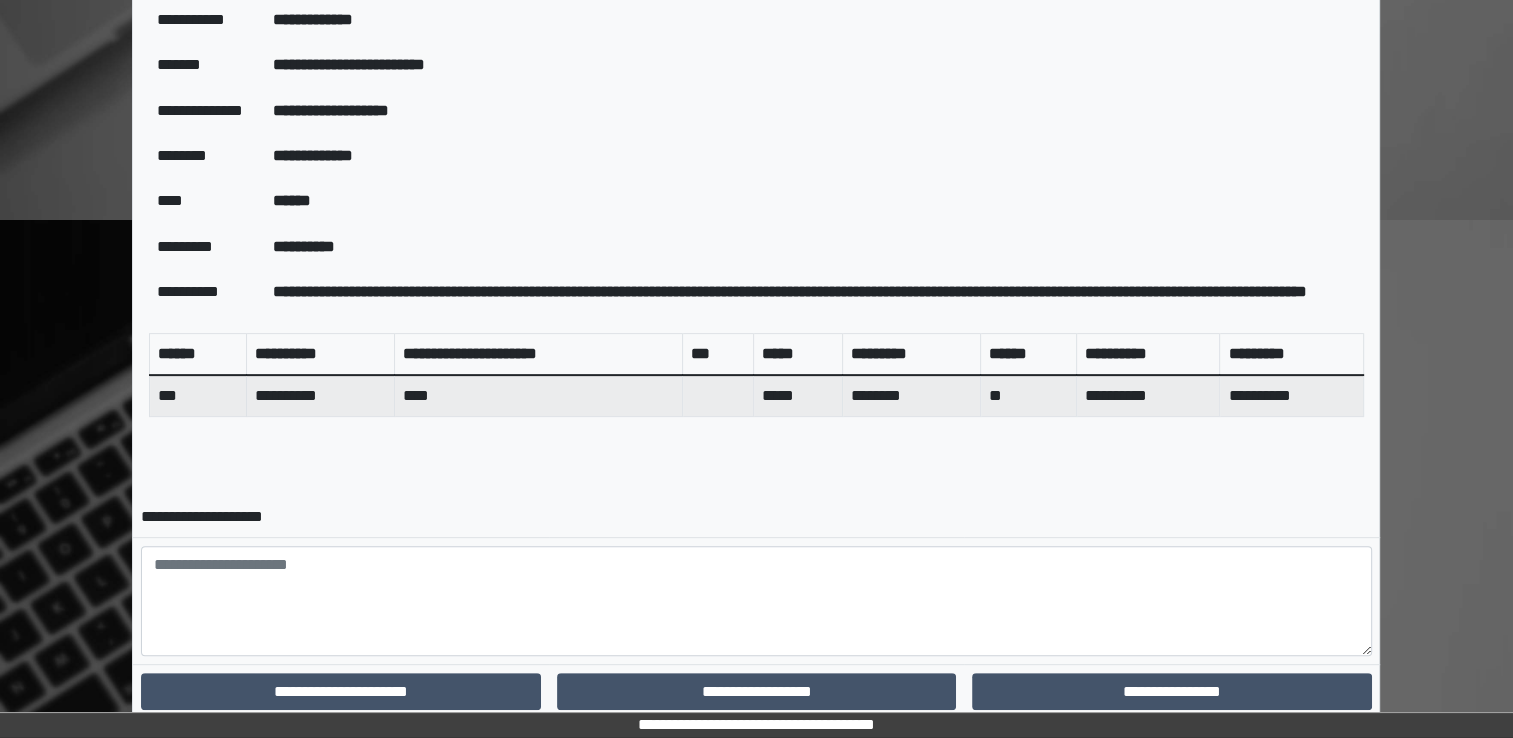 scroll, scrollTop: 634, scrollLeft: 0, axis: vertical 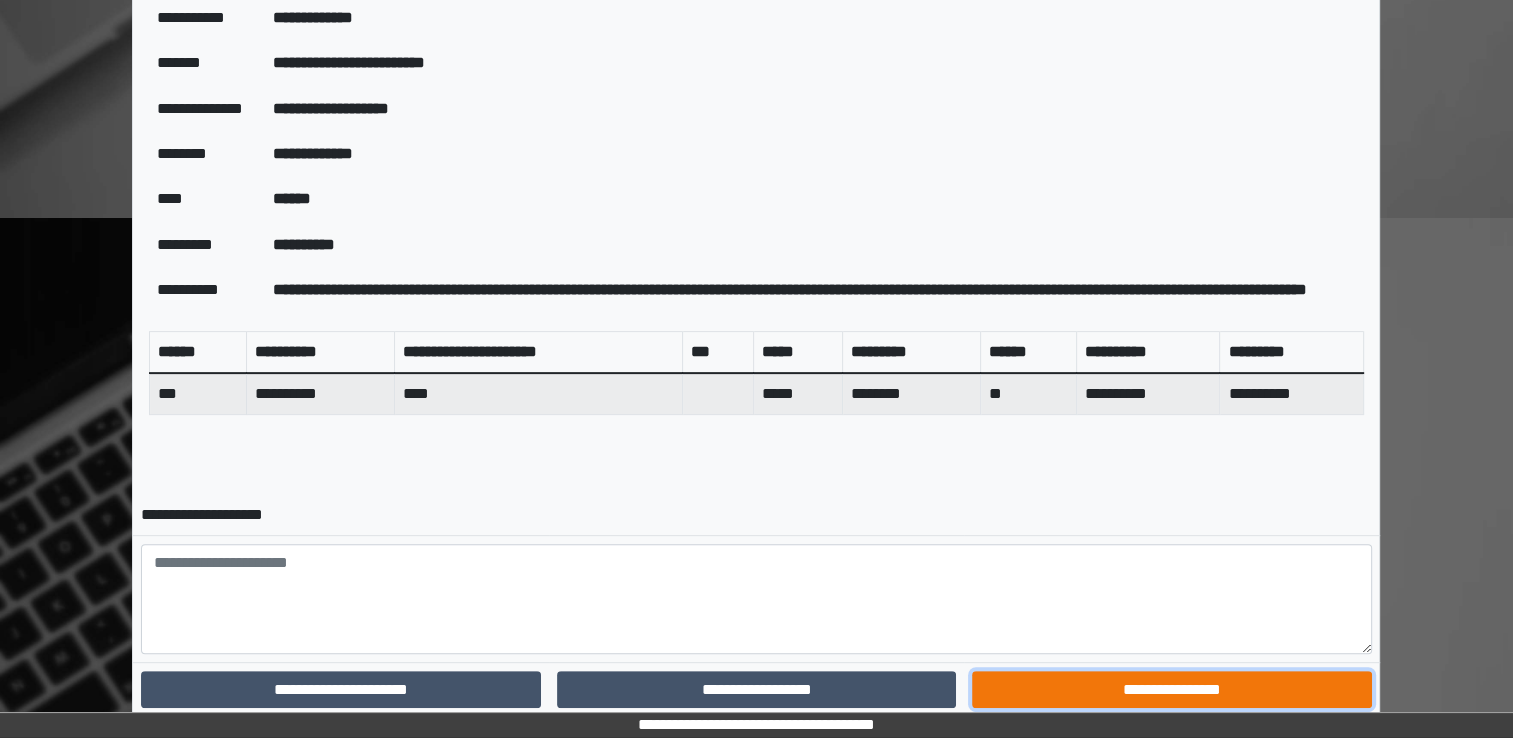 click on "**********" at bounding box center [1171, 690] 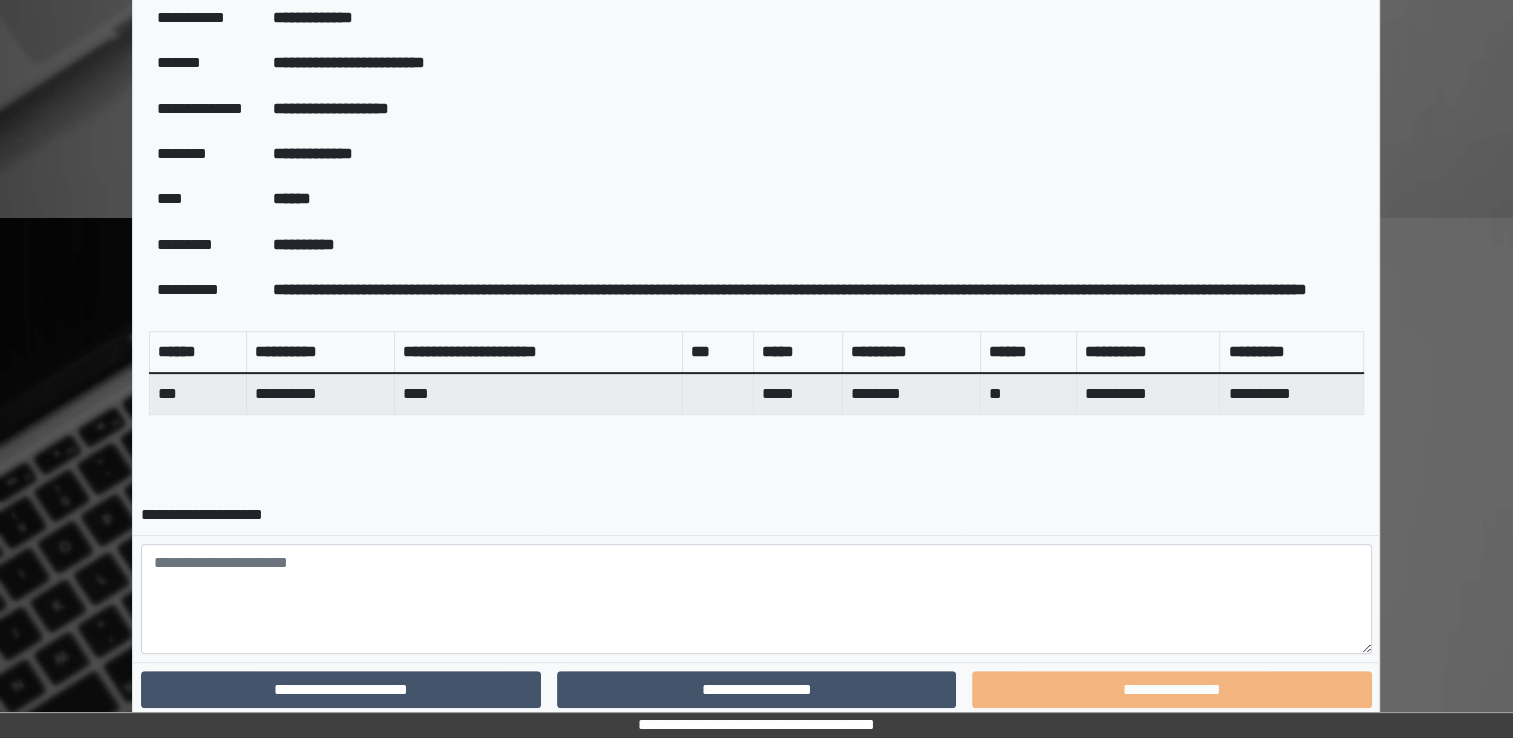 scroll, scrollTop: 607, scrollLeft: 0, axis: vertical 